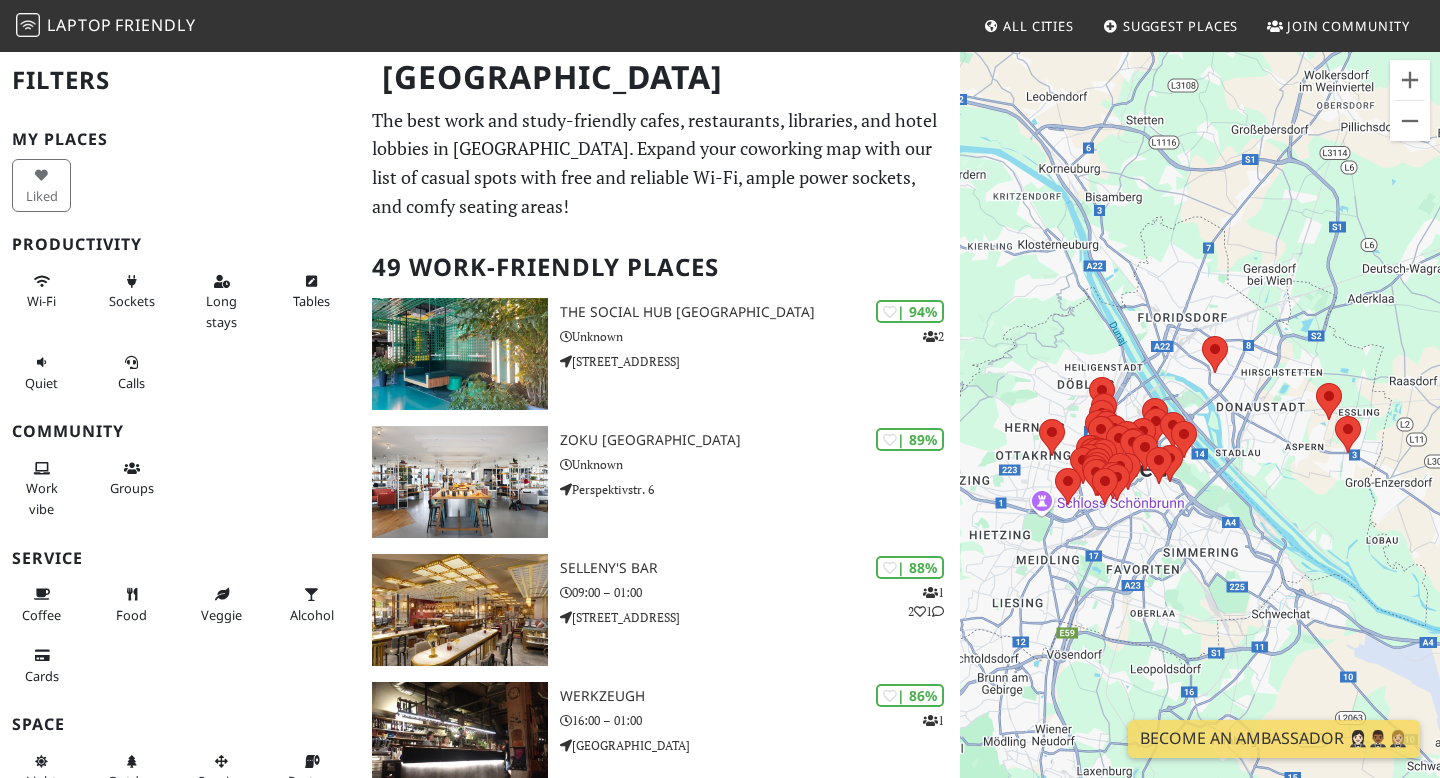 scroll, scrollTop: 0, scrollLeft: 0, axis: both 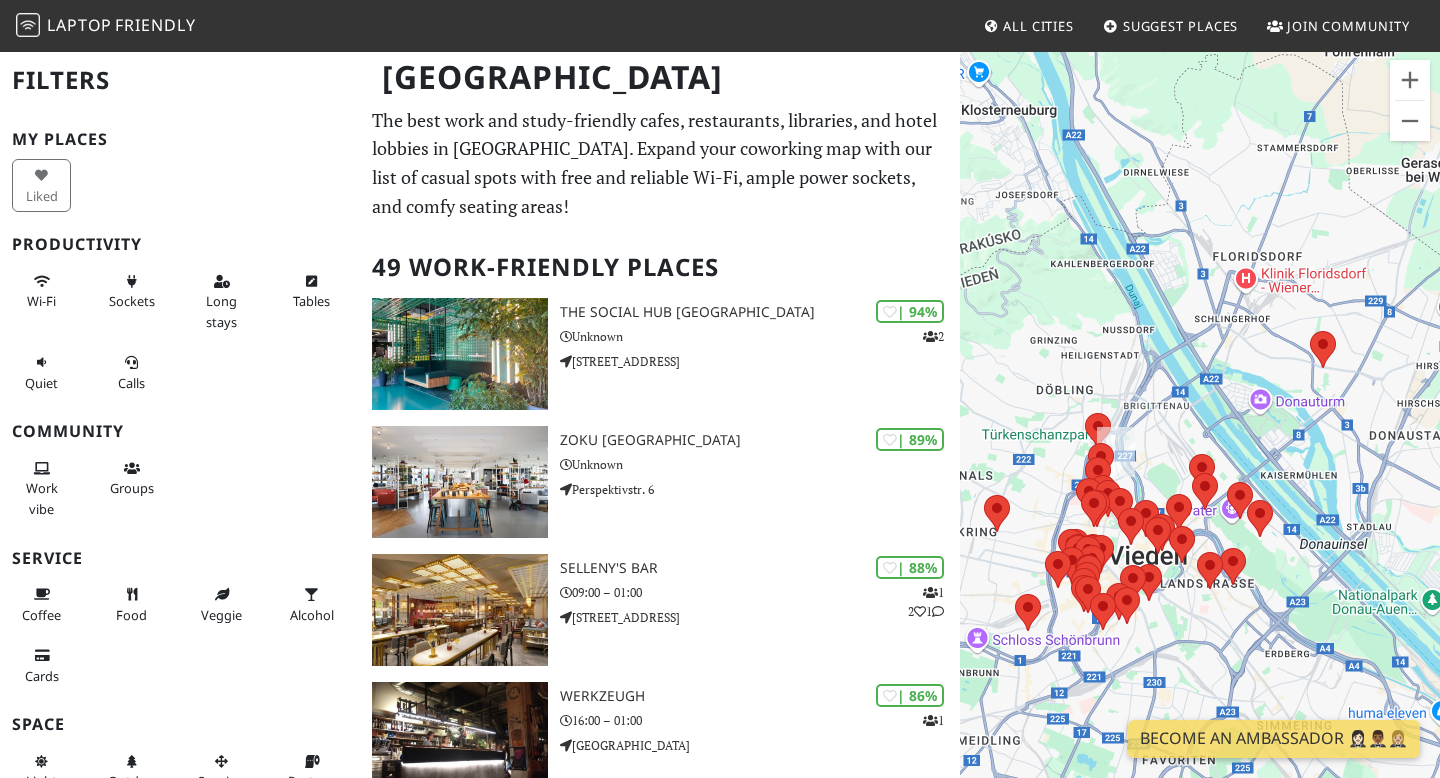 drag, startPoint x: 1128, startPoint y: 483, endPoint x: 1182, endPoint y: 441, distance: 68.41052 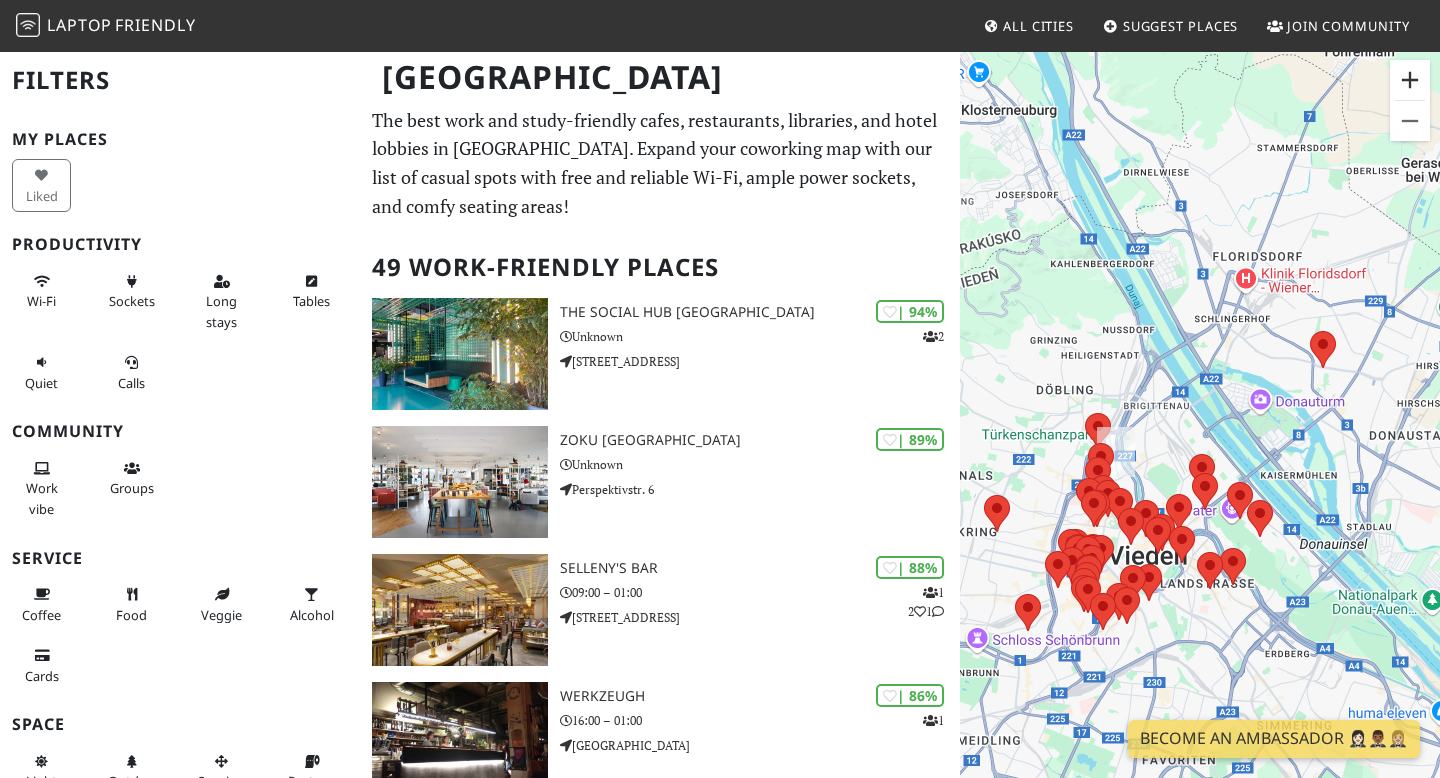 click at bounding box center (1410, 80) 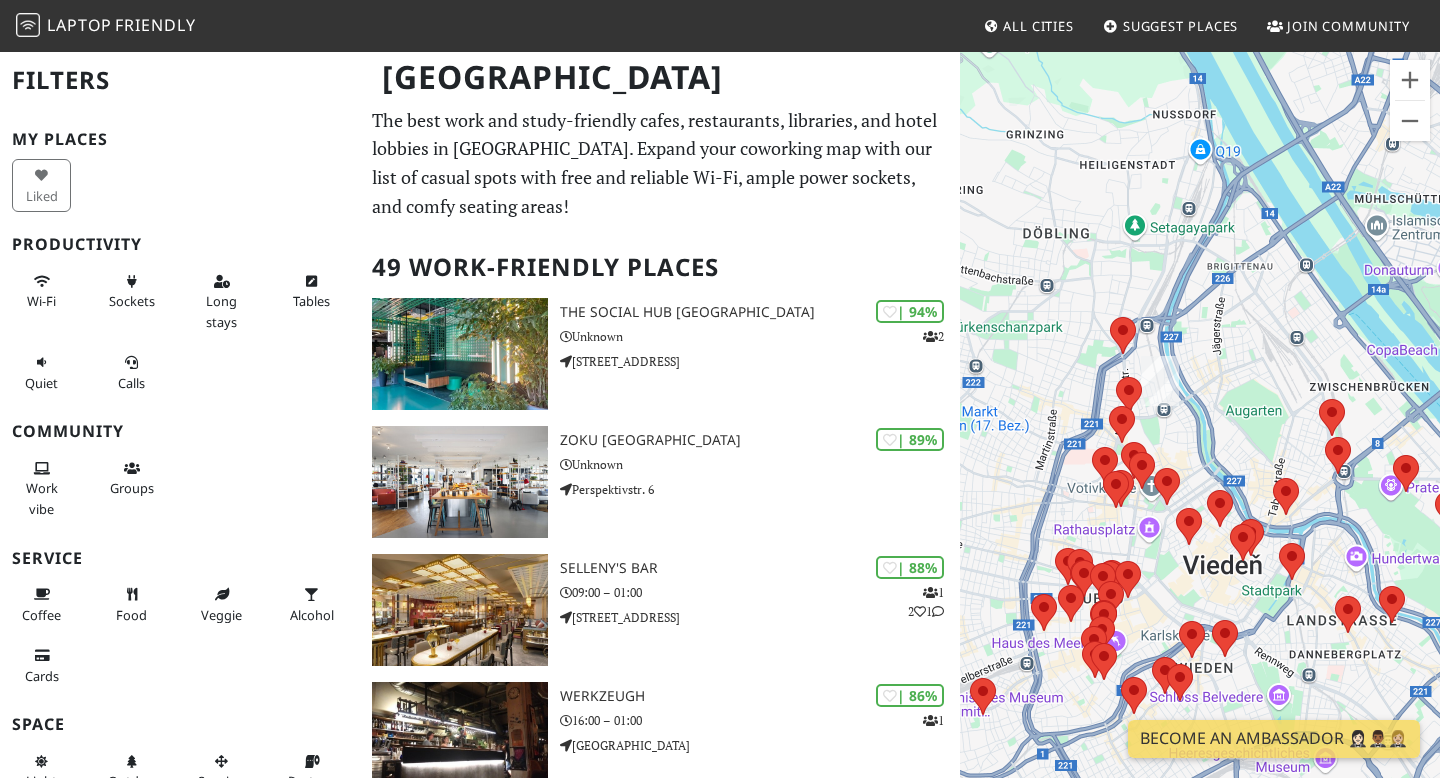 drag, startPoint x: 1183, startPoint y: 414, endPoint x: 1311, endPoint y: 302, distance: 170.08234 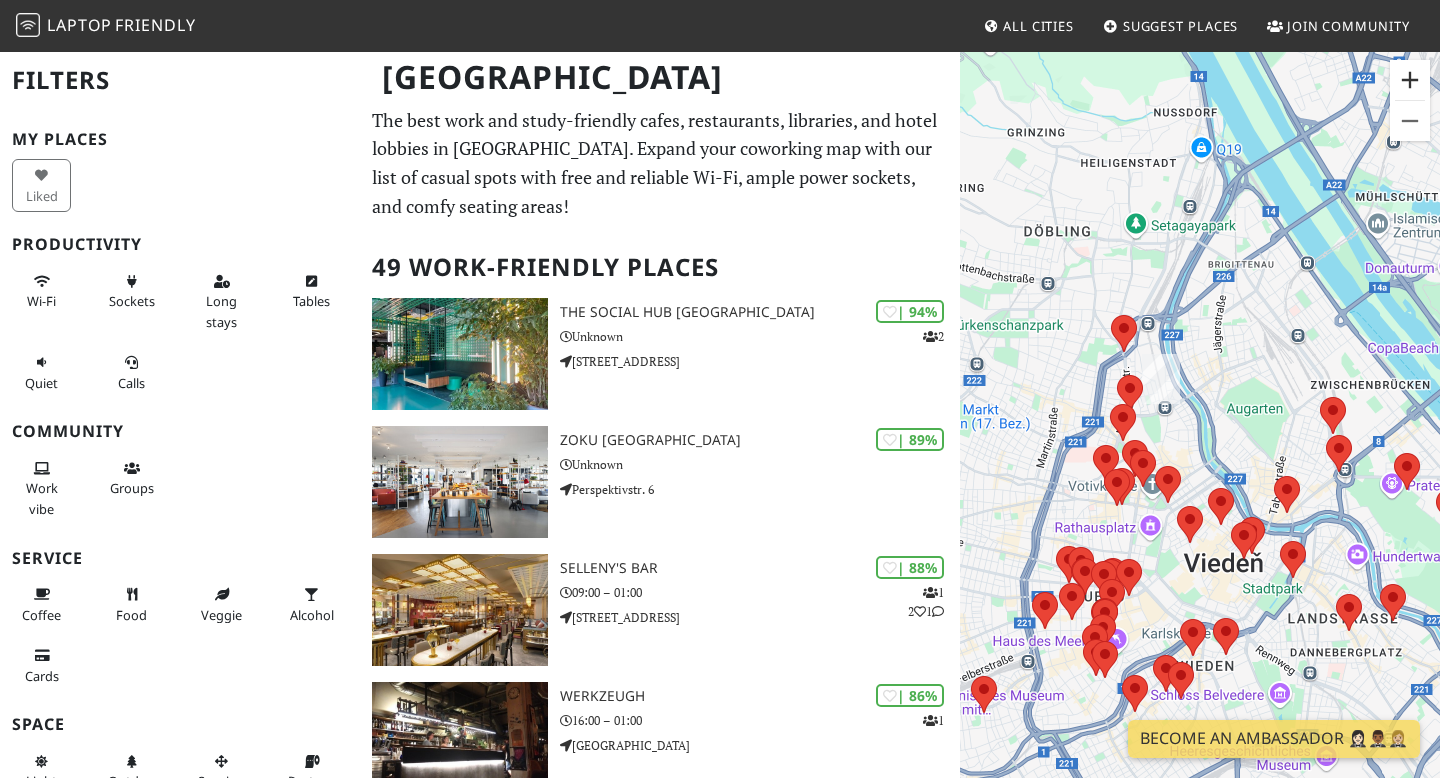 click at bounding box center (1410, 80) 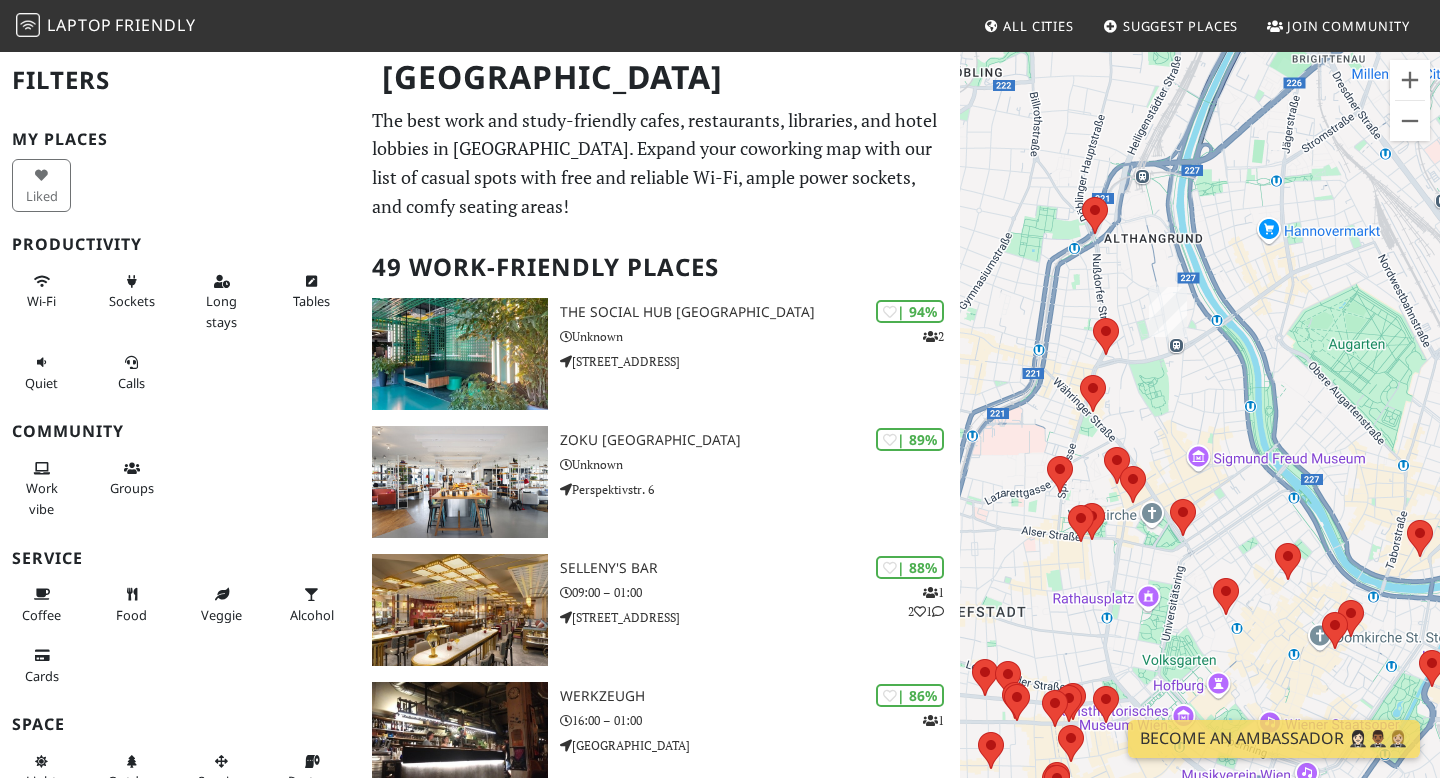 drag, startPoint x: 1271, startPoint y: 274, endPoint x: 1322, endPoint y: 241, distance: 60.74537 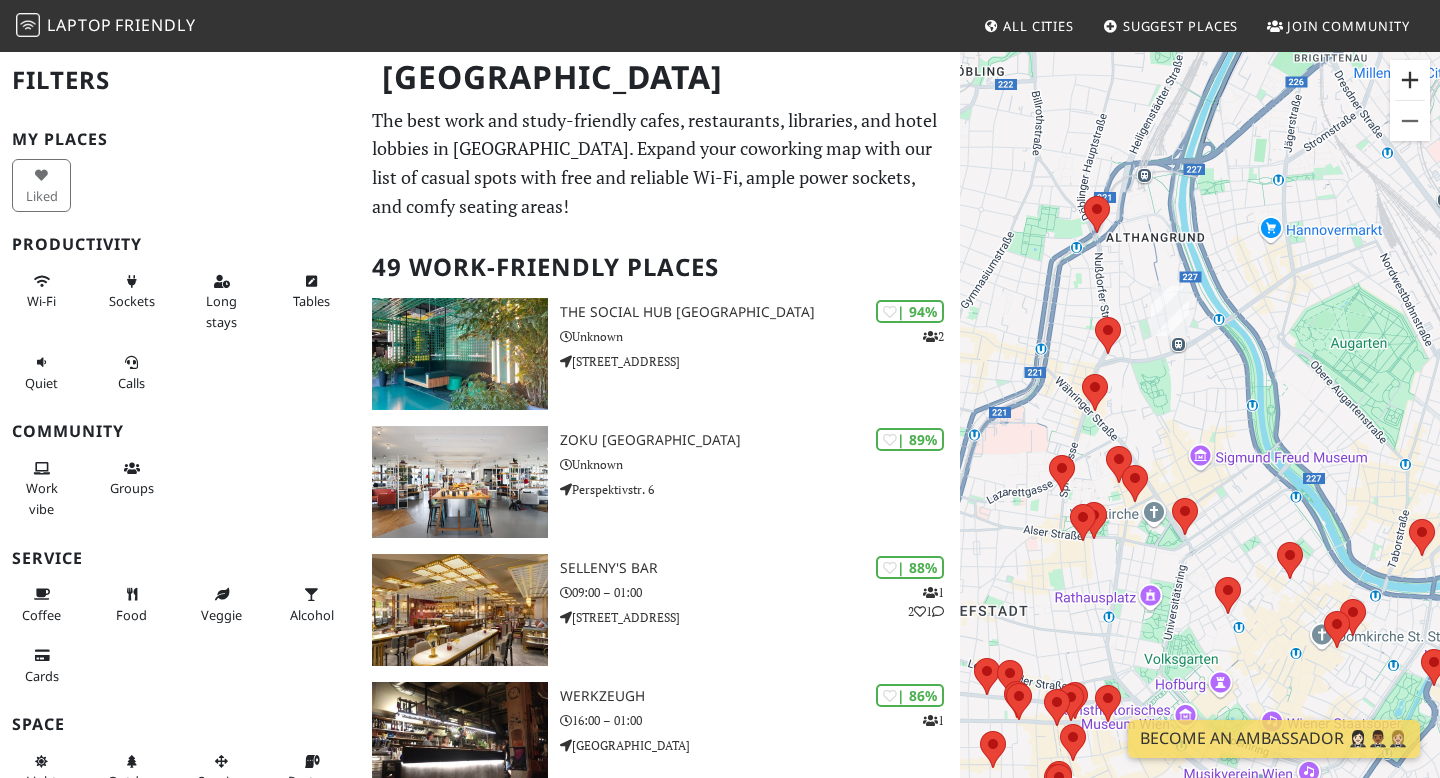 click at bounding box center [1410, 80] 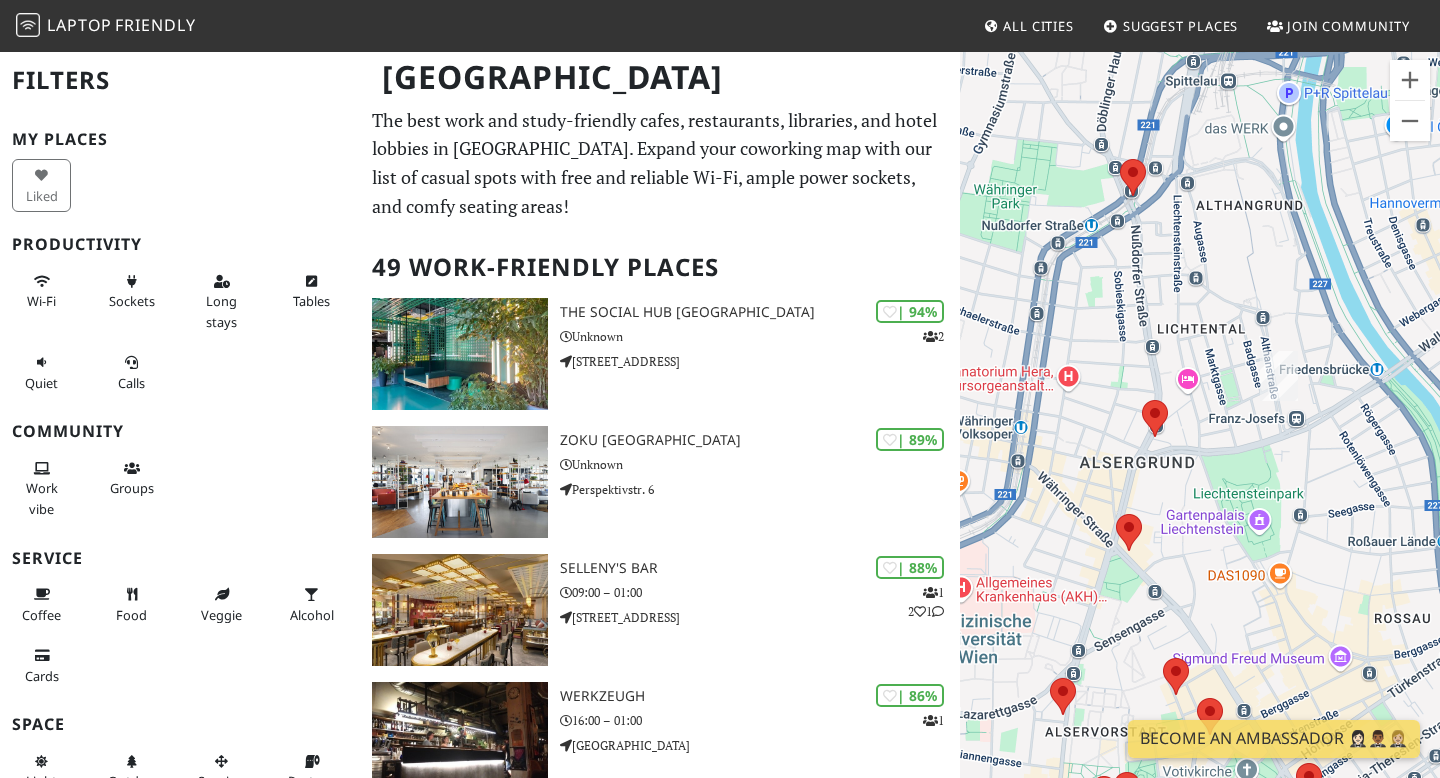 drag, startPoint x: 1204, startPoint y: 403, endPoint x: 1347, endPoint y: 571, distance: 220.61958 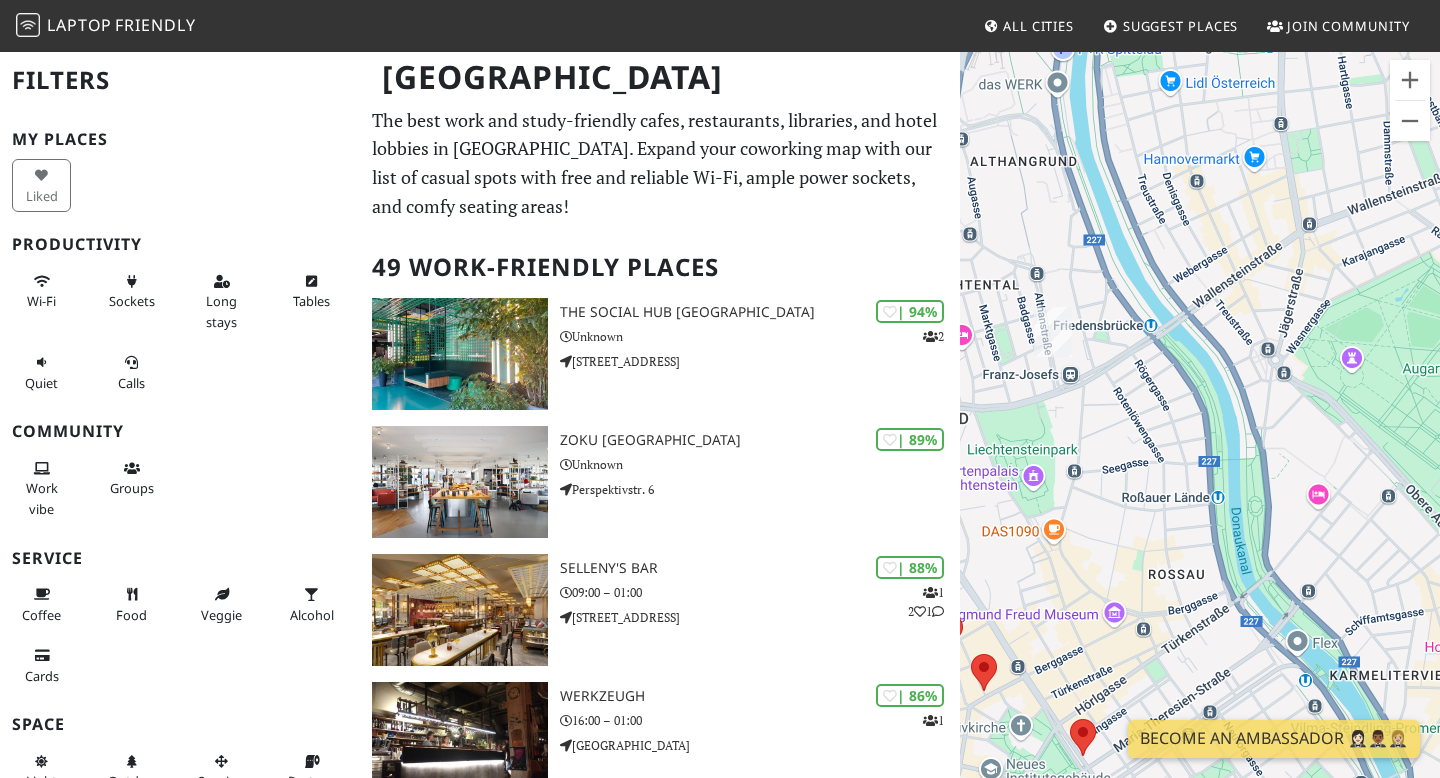 drag, startPoint x: 1178, startPoint y: 318, endPoint x: 1439, endPoint y: 608, distance: 390.1551 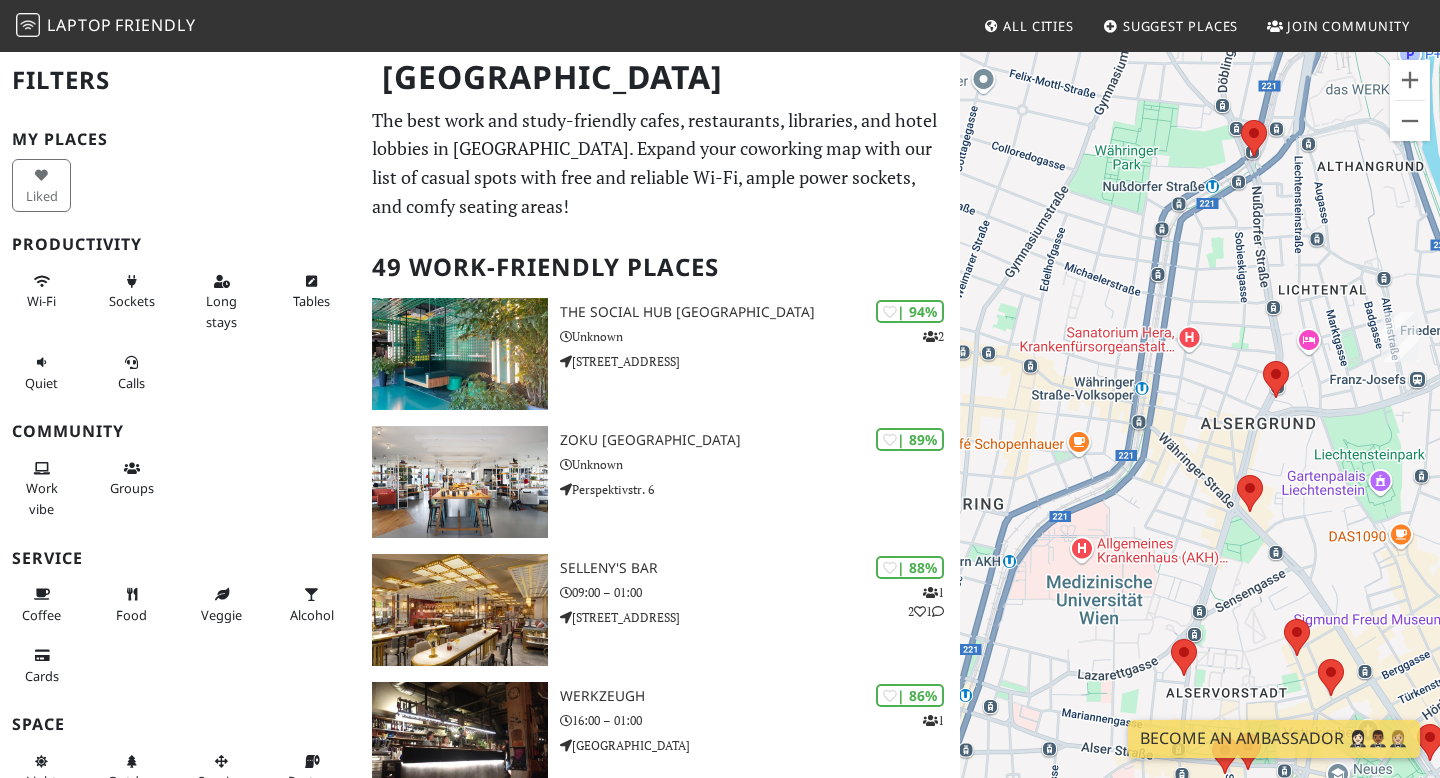 drag, startPoint x: 1083, startPoint y: 575, endPoint x: 1434, endPoint y: 581, distance: 351.05127 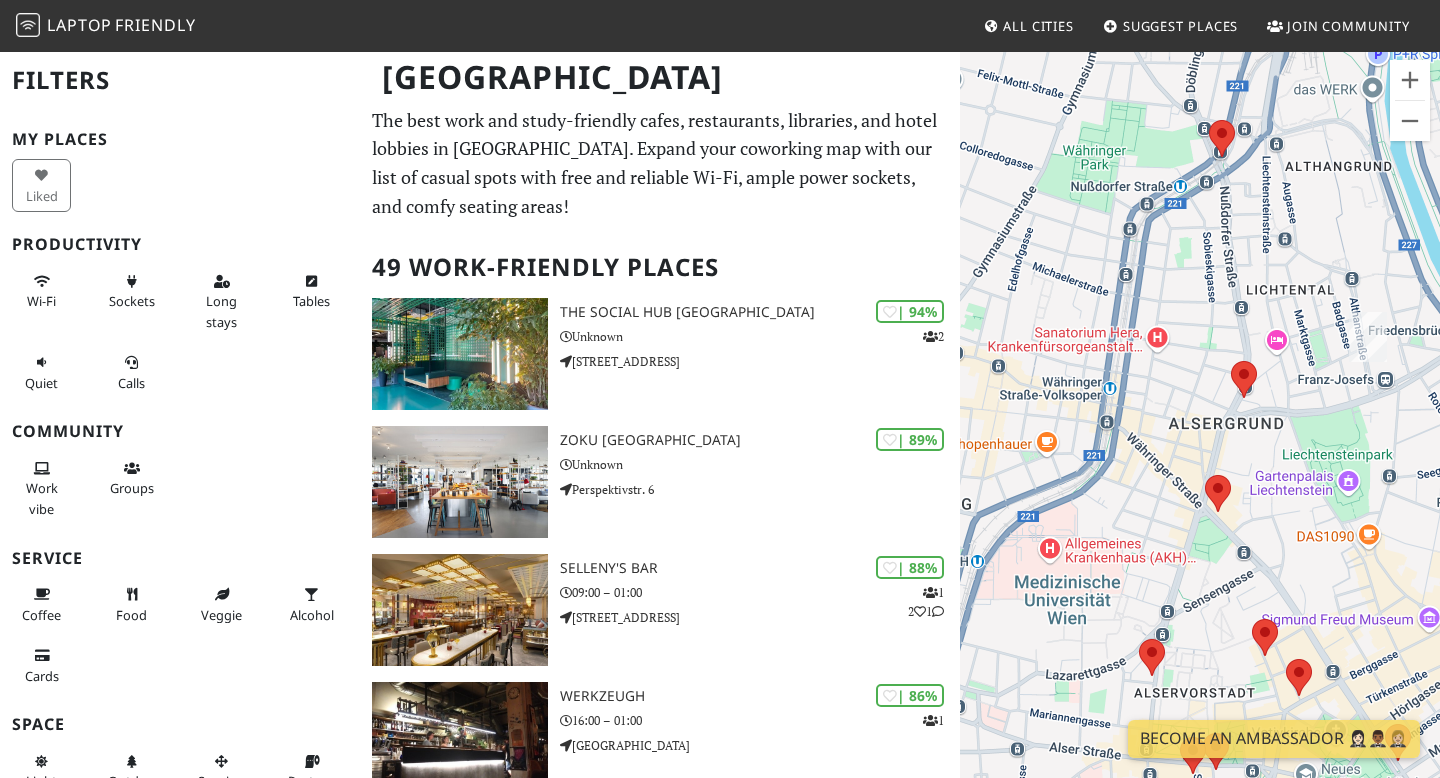 drag, startPoint x: 1431, startPoint y: 496, endPoint x: 1396, endPoint y: 496, distance: 35 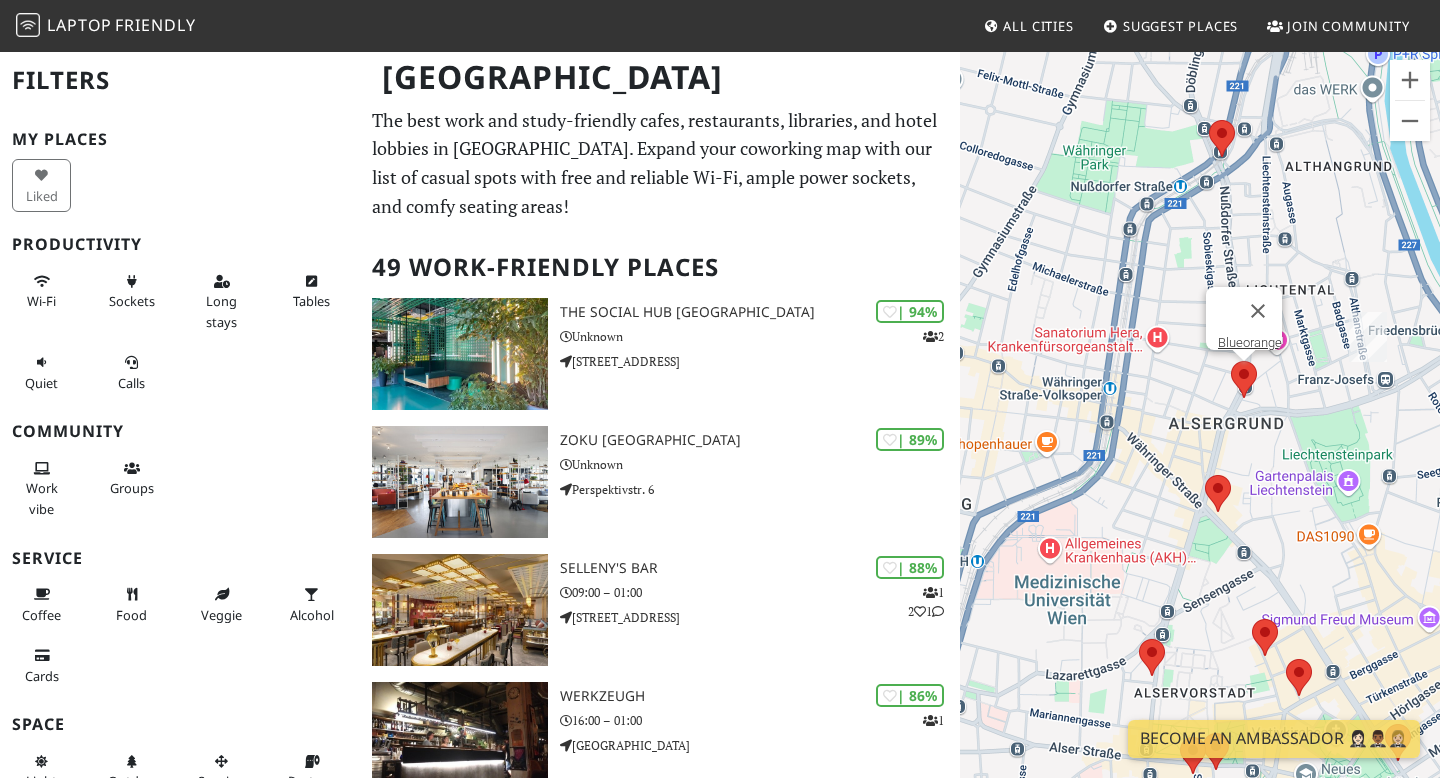 click at bounding box center (1231, 361) 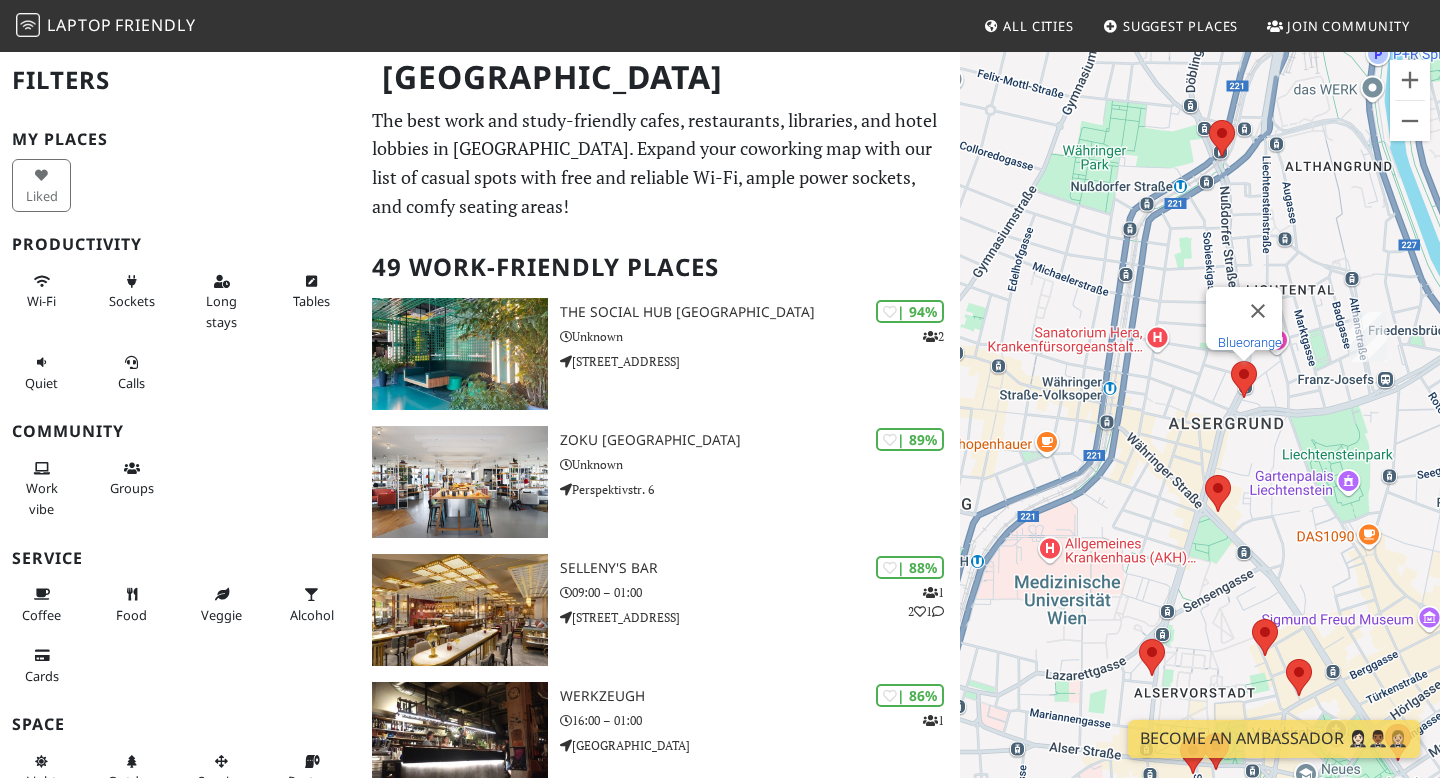 click on "Blueorange" at bounding box center (1250, 342) 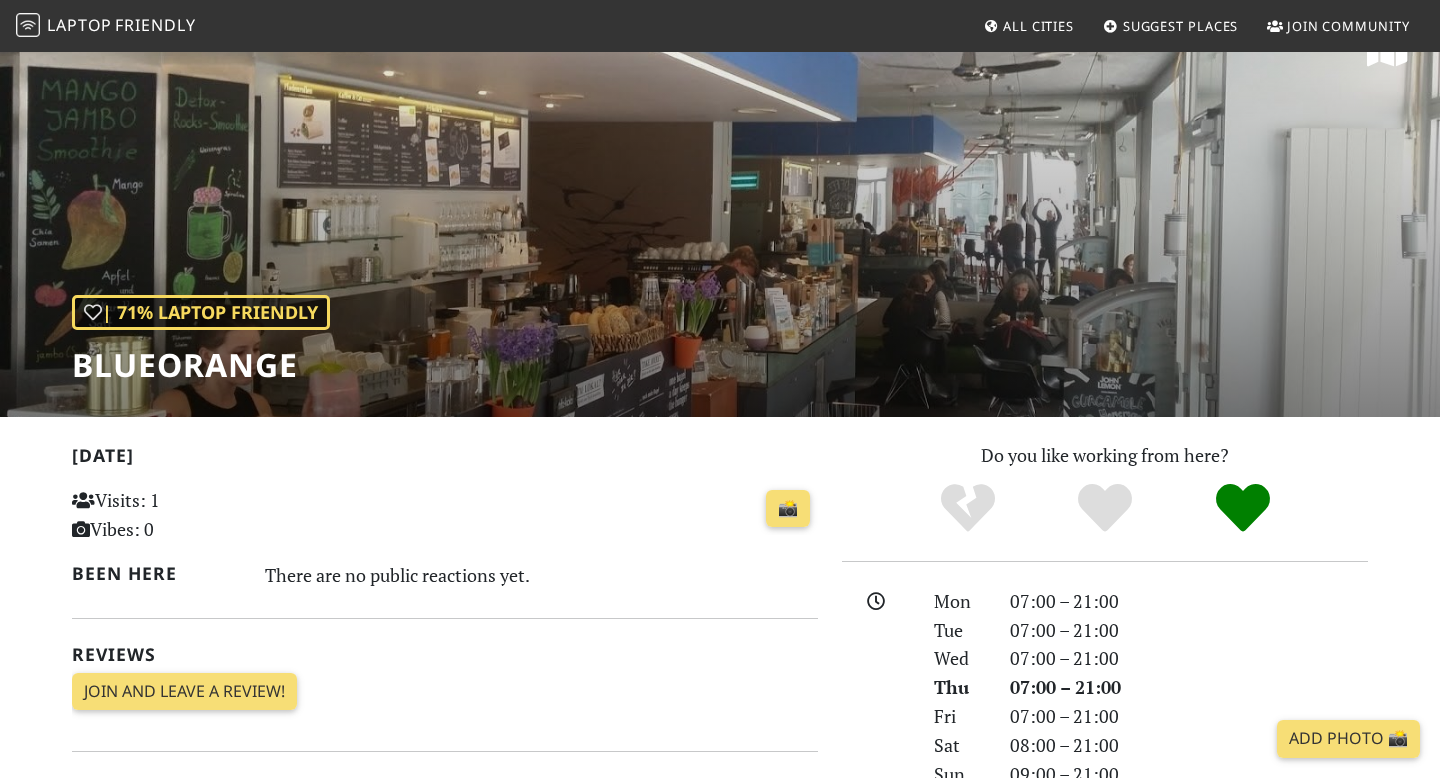 scroll, scrollTop: 0, scrollLeft: 0, axis: both 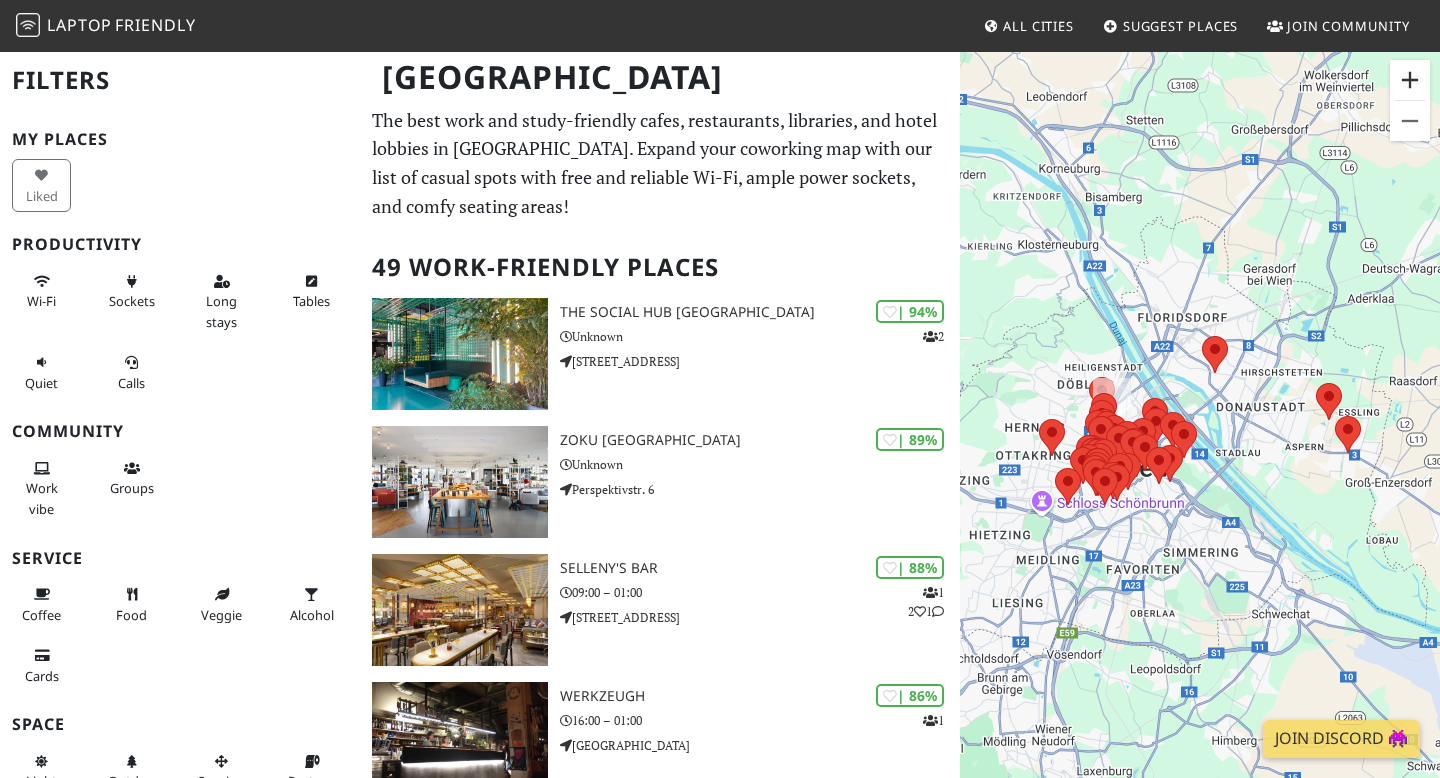 click at bounding box center [1410, 80] 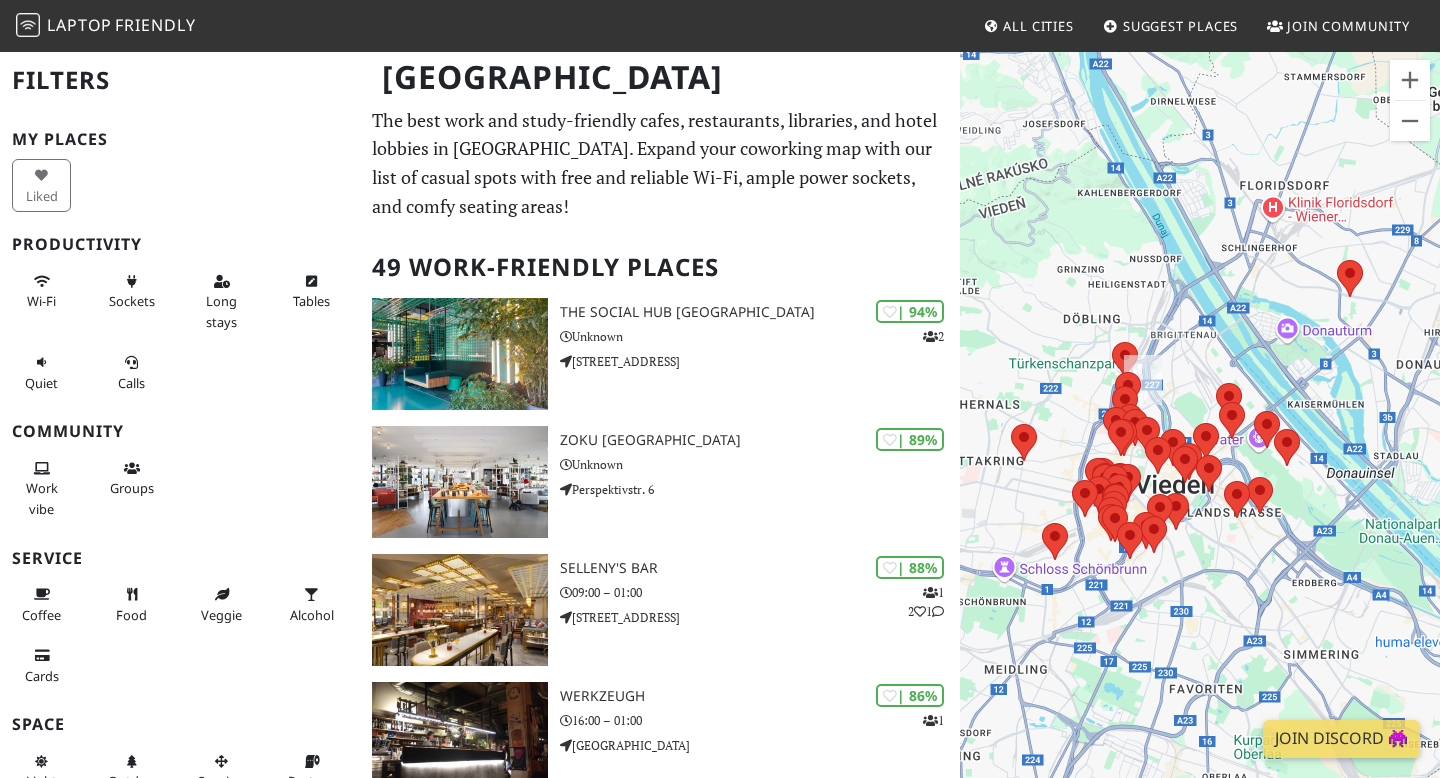 drag, startPoint x: 1093, startPoint y: 307, endPoint x: 1222, endPoint y: 293, distance: 129.75746 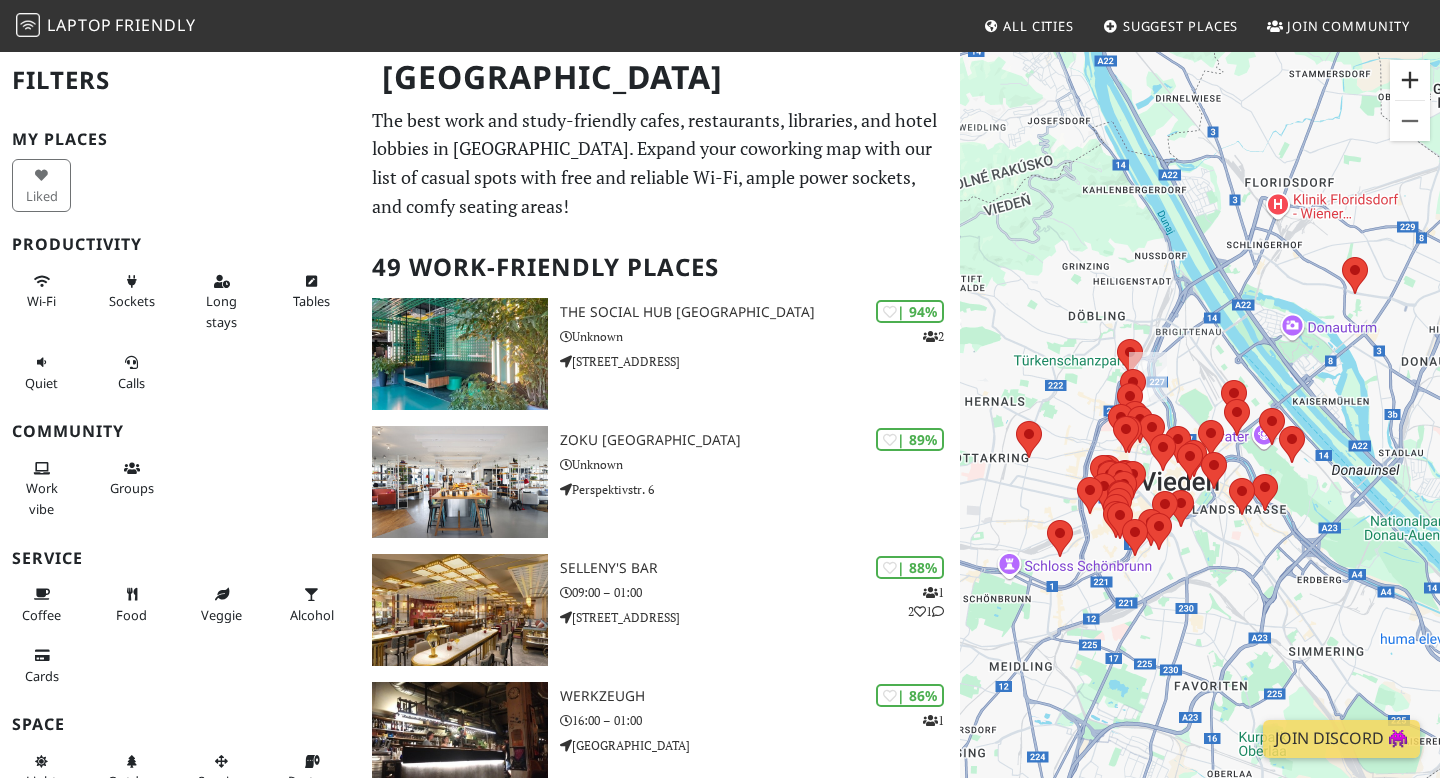 click at bounding box center (1410, 80) 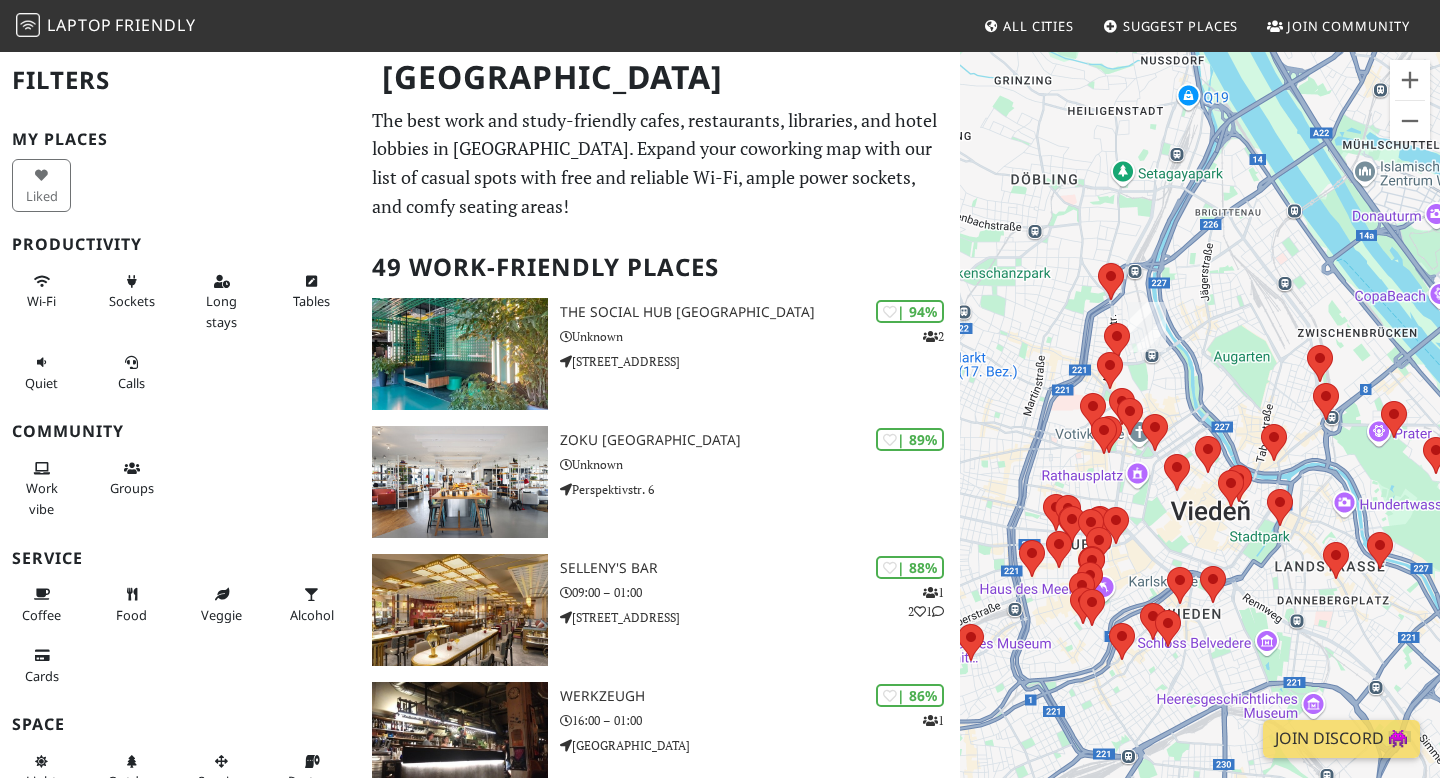 drag, startPoint x: 1227, startPoint y: 275, endPoint x: 1279, endPoint y: 263, distance: 53.366657 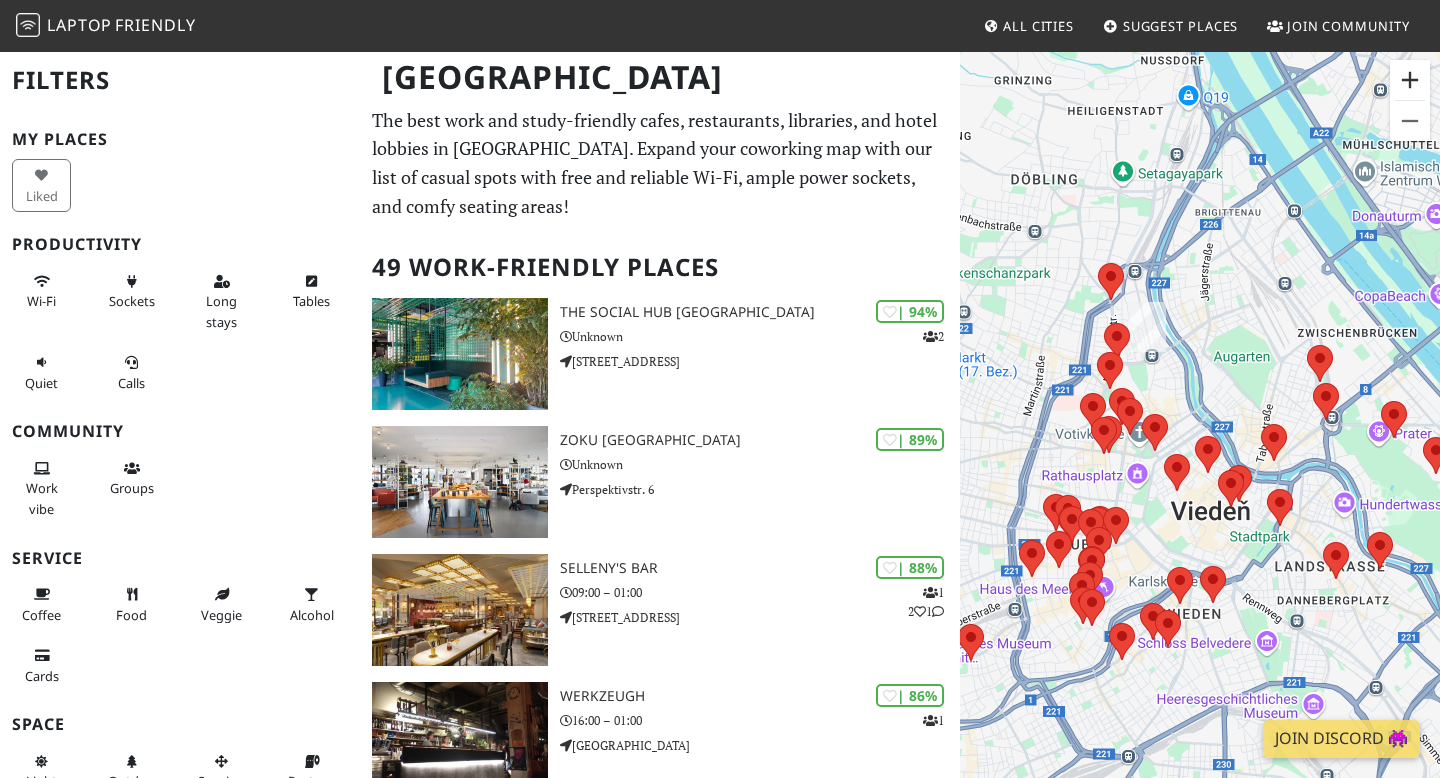 click at bounding box center (1410, 80) 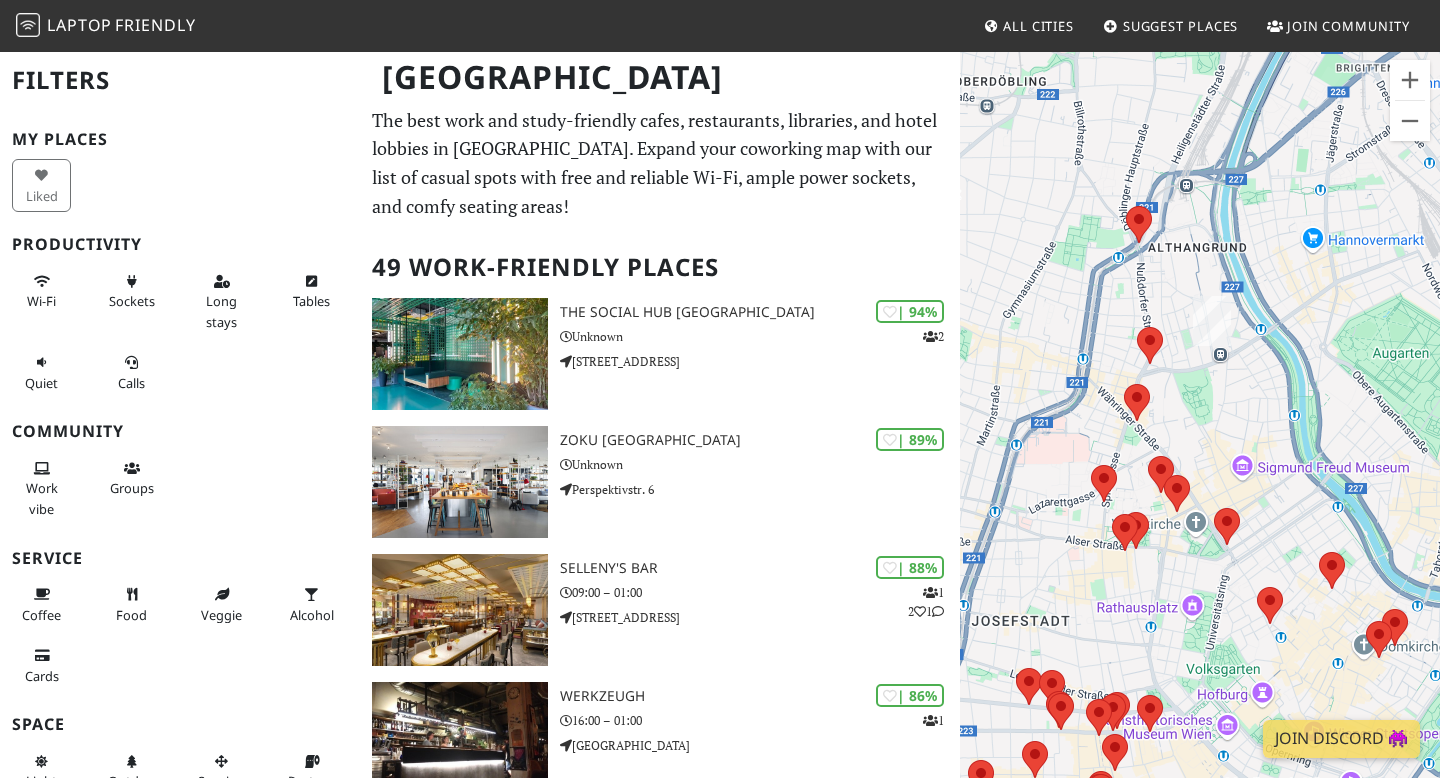 drag, startPoint x: 1234, startPoint y: 268, endPoint x: 1355, endPoint y: 349, distance: 145.60907 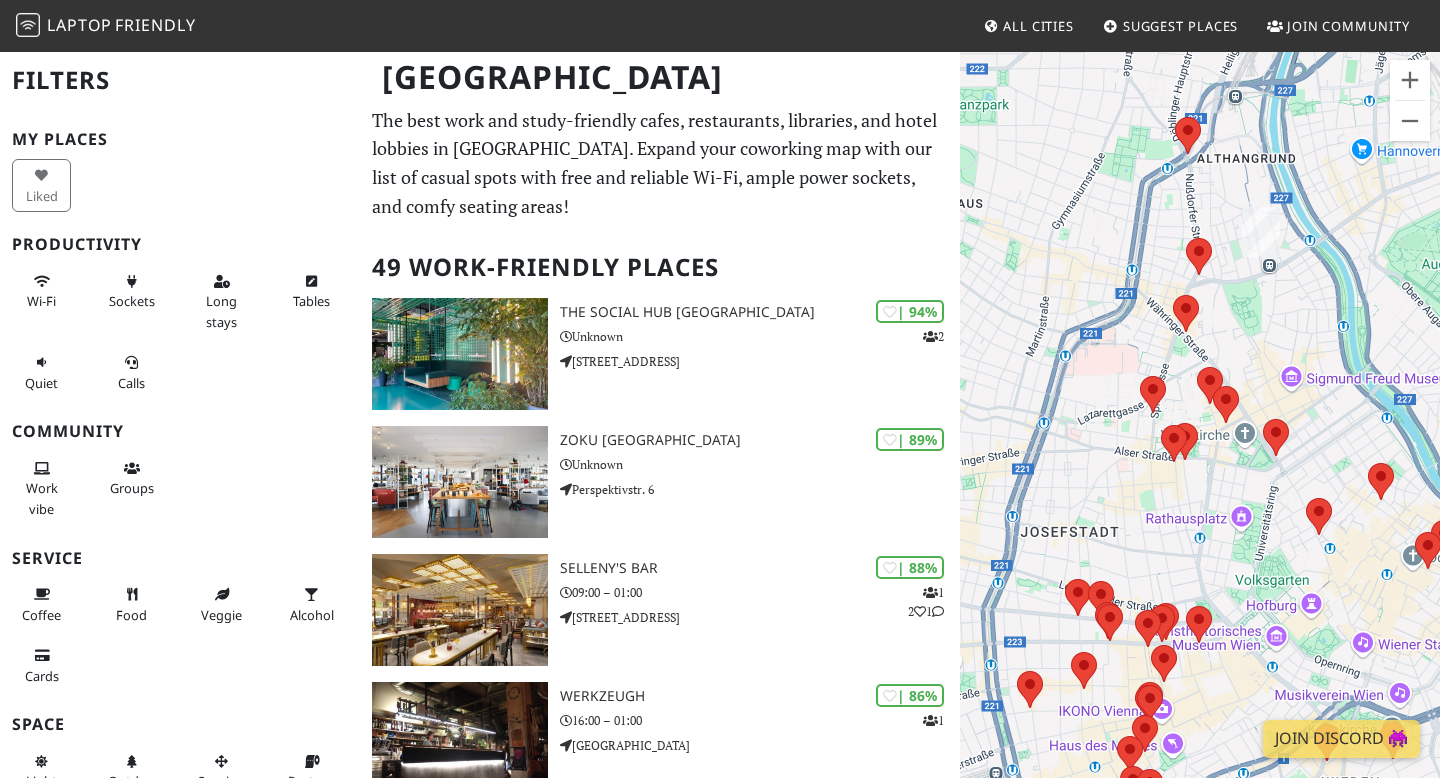 drag, startPoint x: 1355, startPoint y: 347, endPoint x: 1404, endPoint y: 255, distance: 104.23531 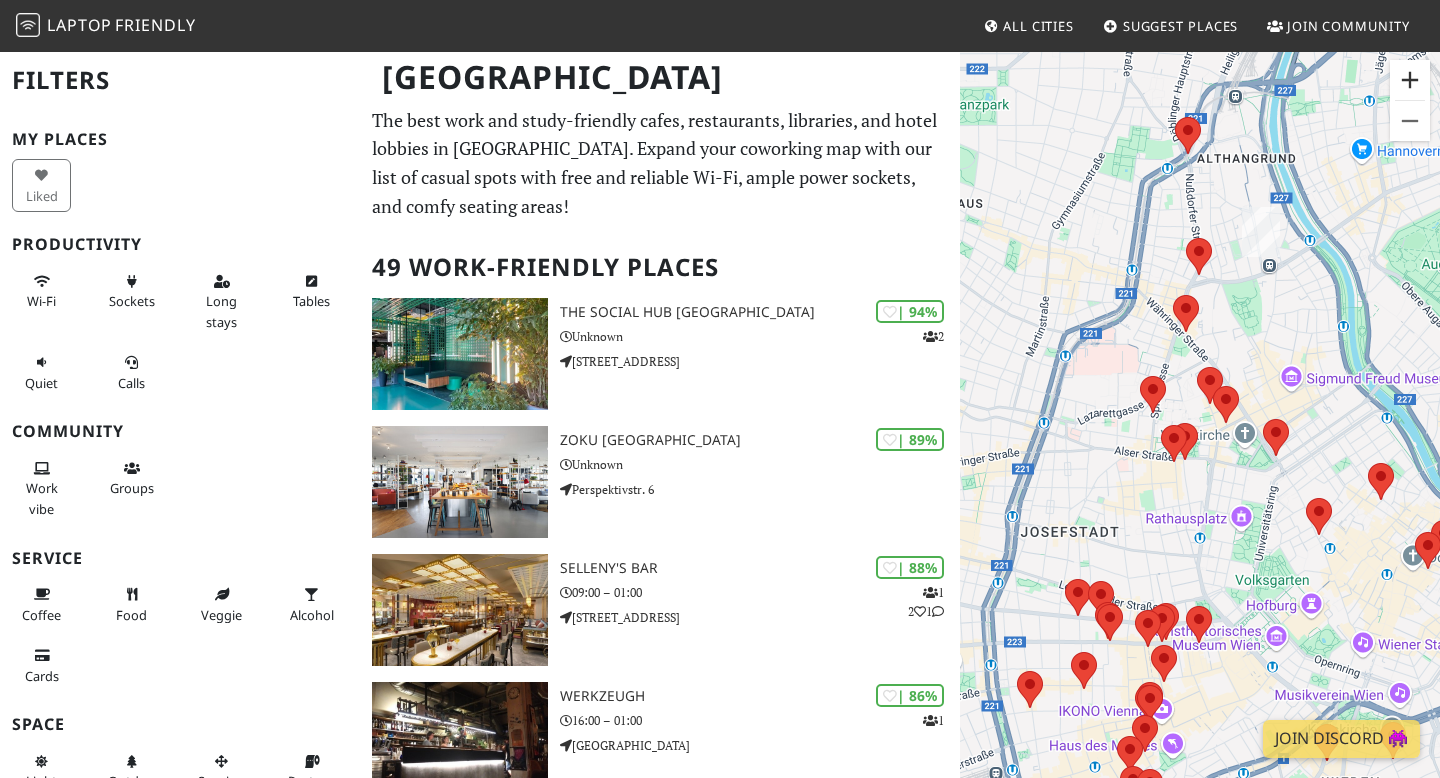 click at bounding box center (1410, 80) 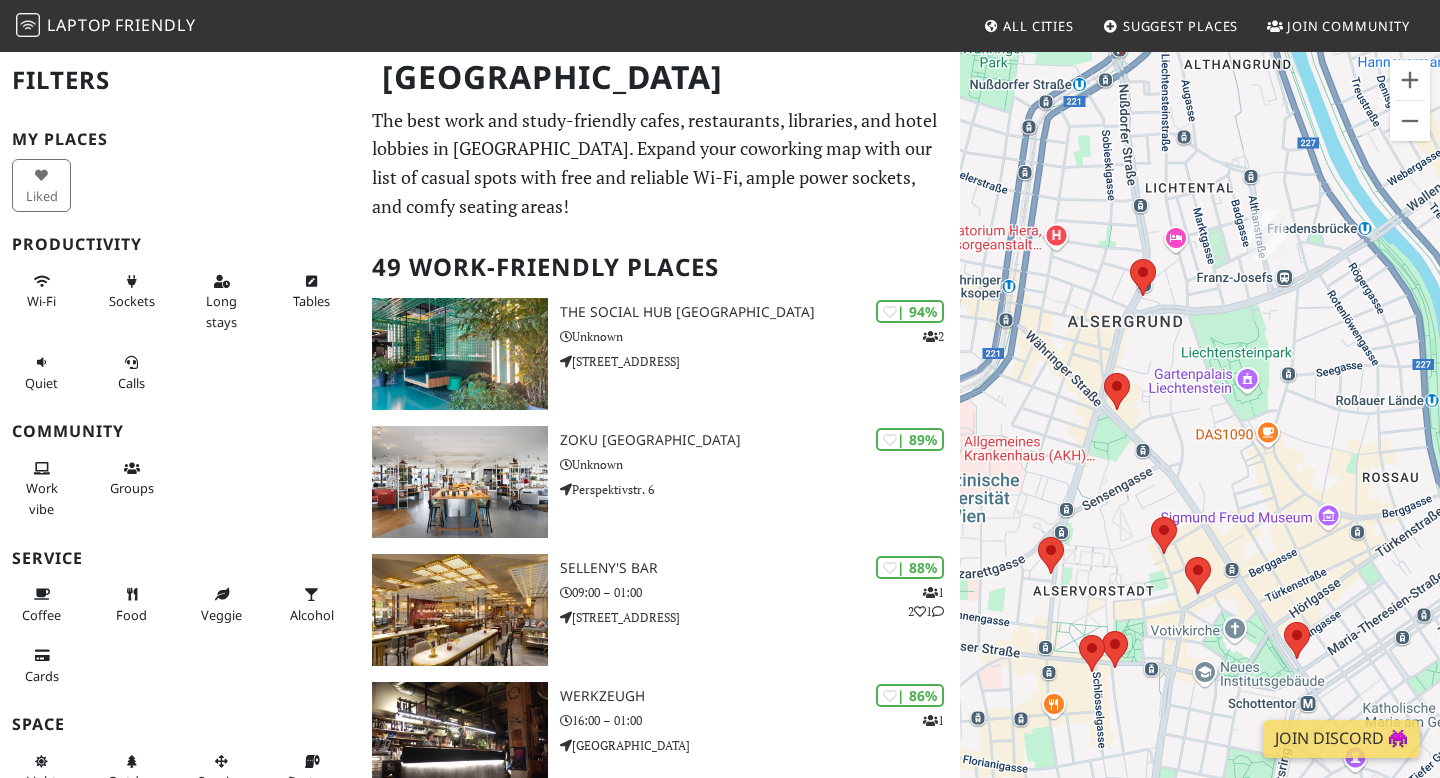 drag, startPoint x: 1309, startPoint y: 268, endPoint x: 1255, endPoint y: 456, distance: 195.60164 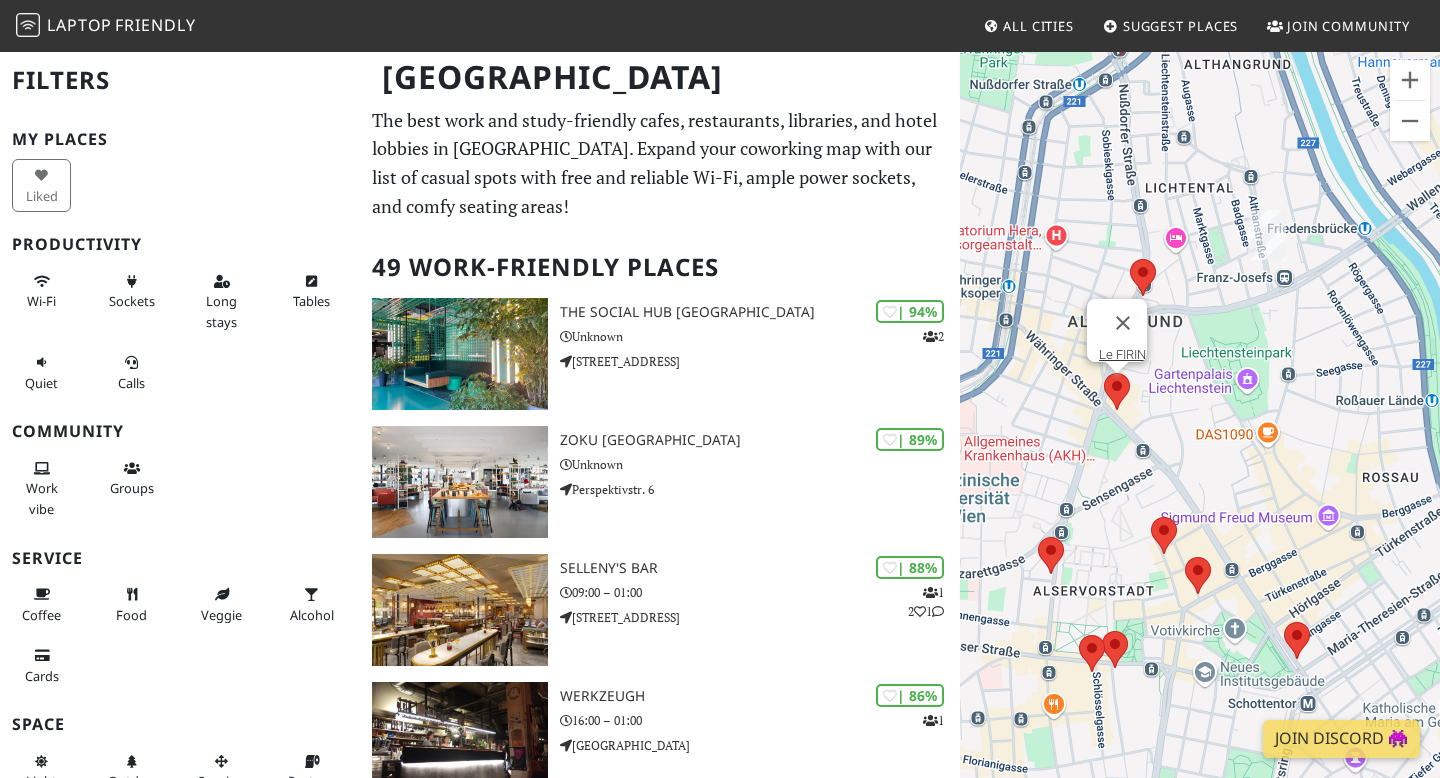 click at bounding box center [1104, 373] 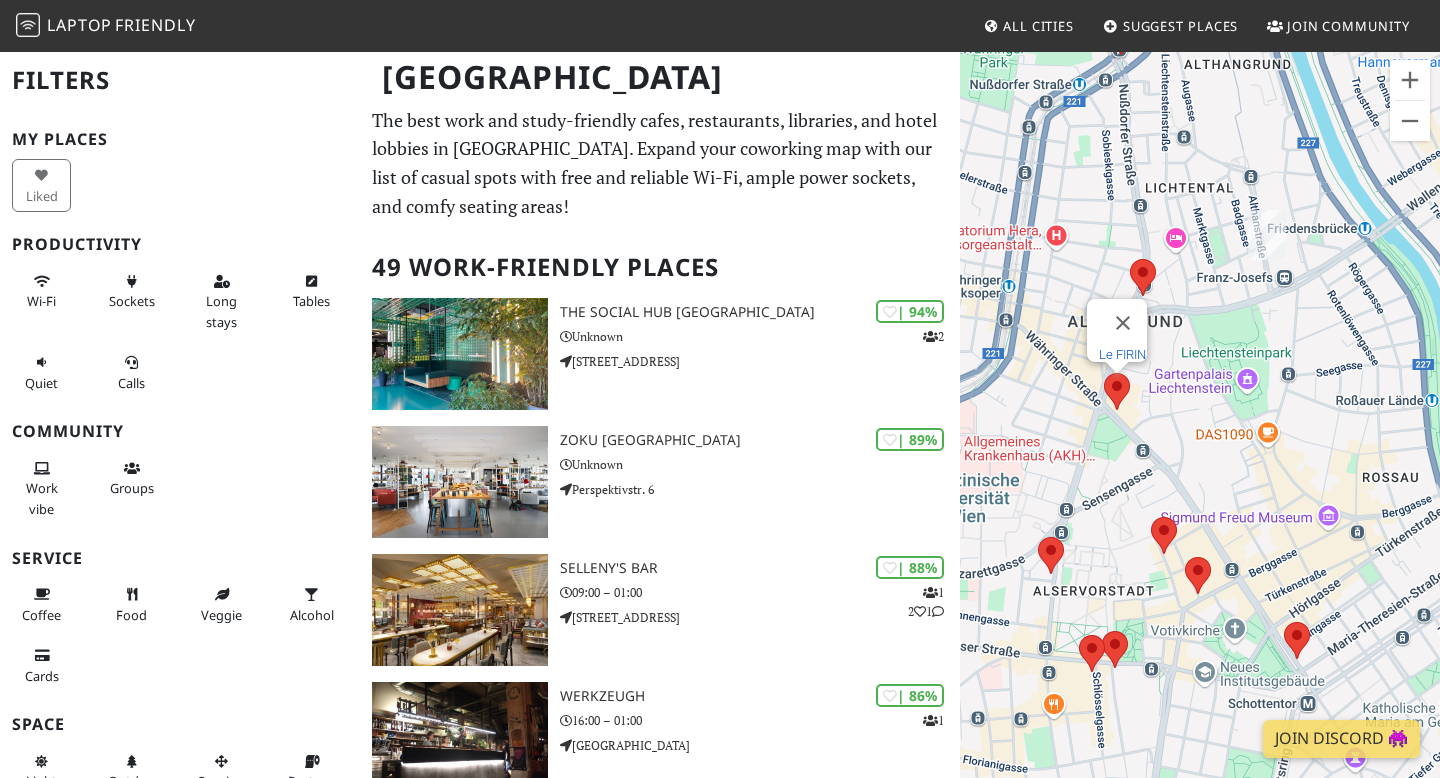 click on "Le FIRIN" at bounding box center [1122, 354] 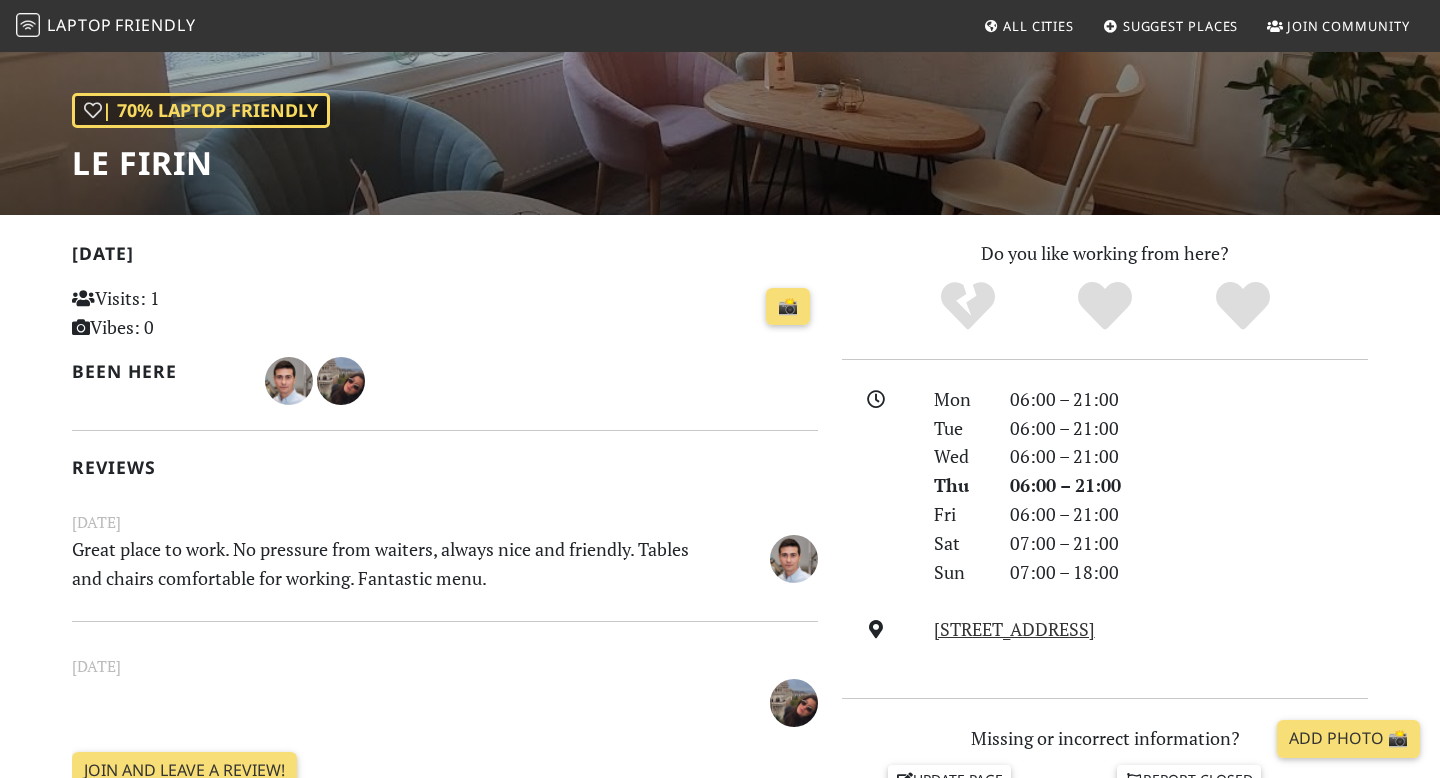 scroll, scrollTop: 0, scrollLeft: 0, axis: both 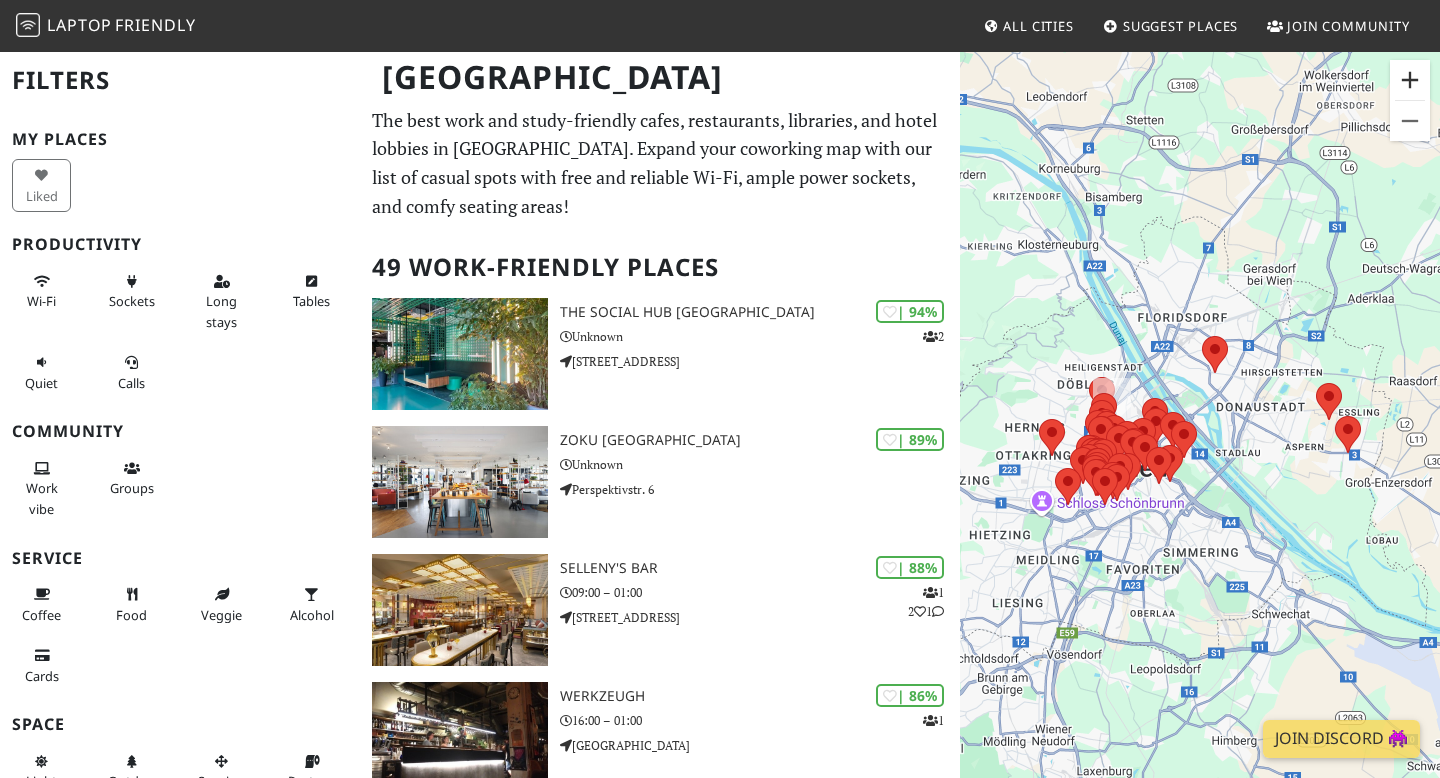 click at bounding box center (1410, 80) 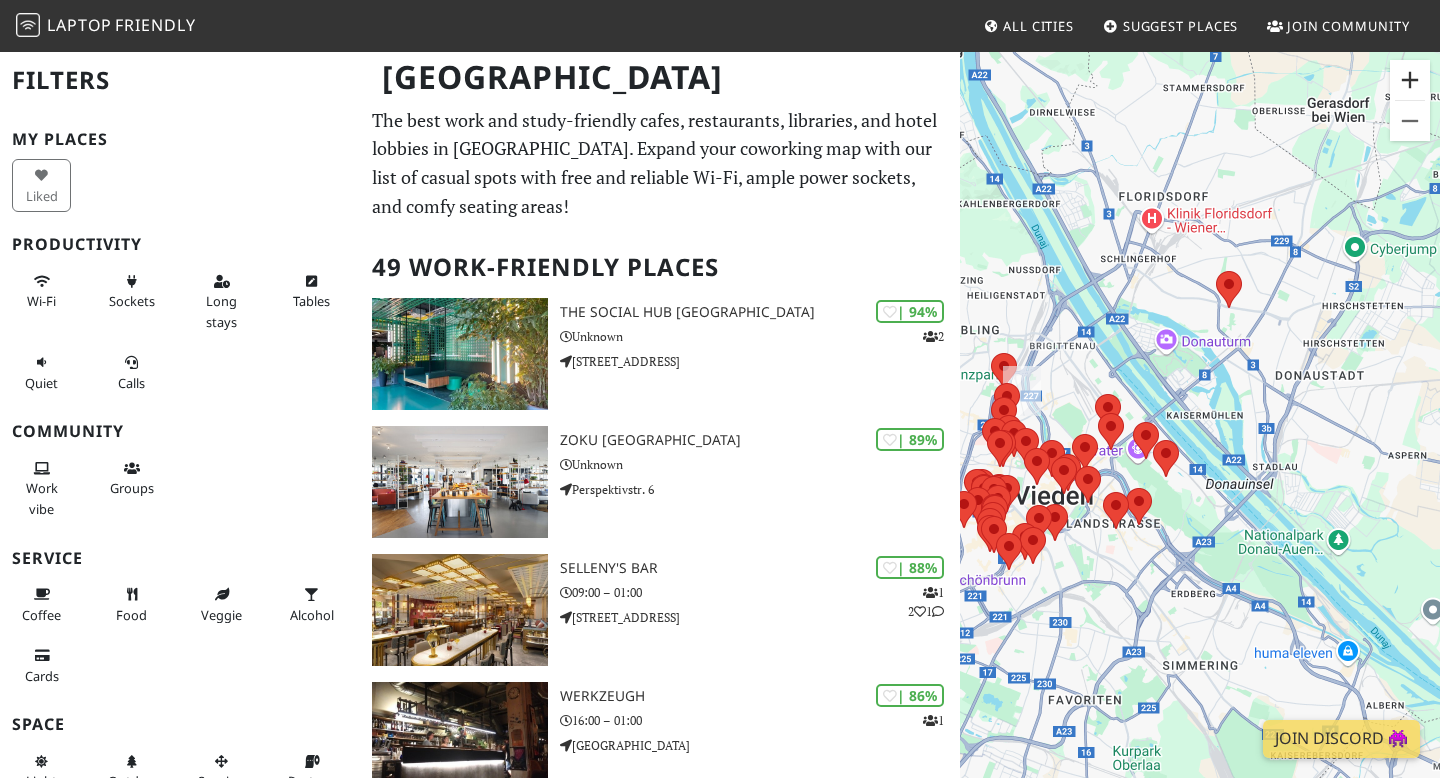 click at bounding box center (1410, 80) 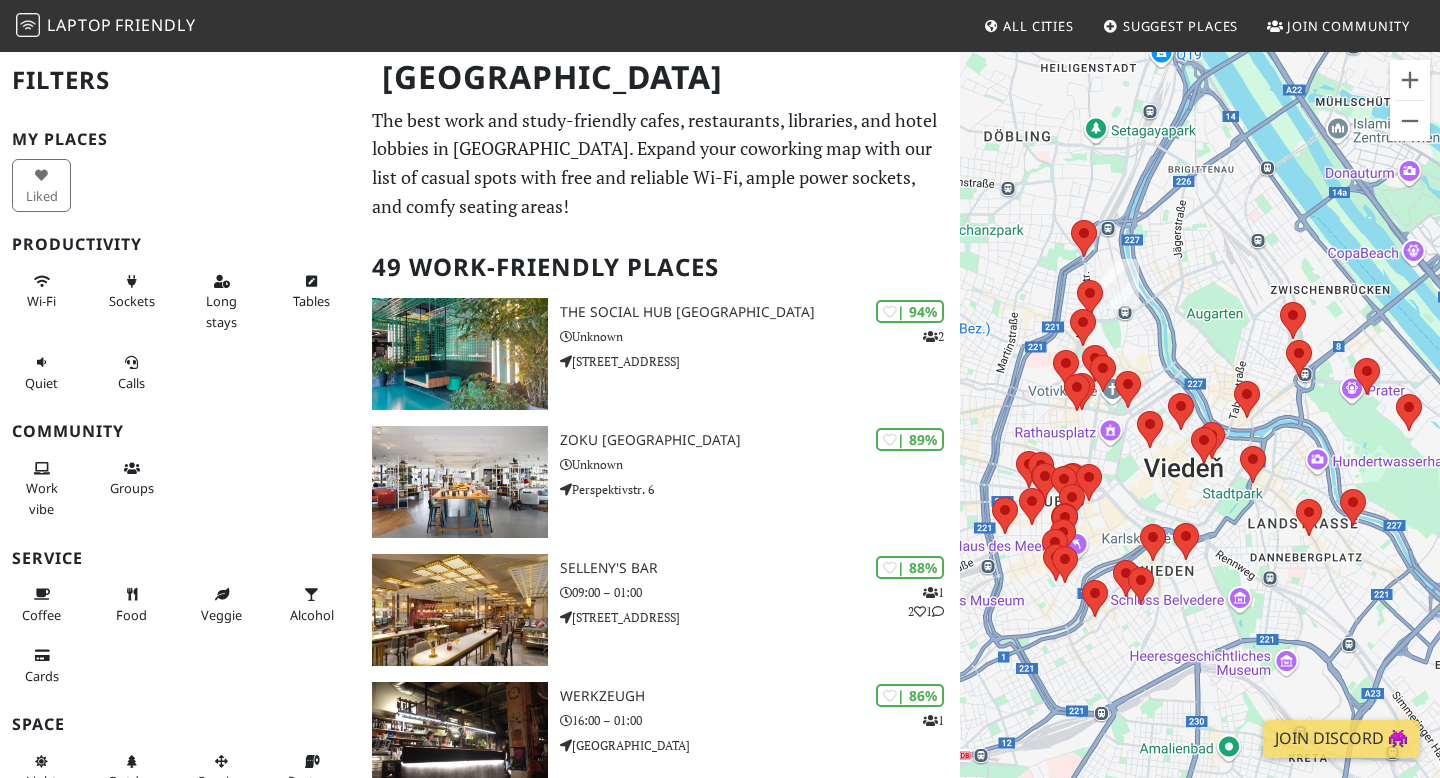 drag, startPoint x: 1161, startPoint y: 325, endPoint x: 1439, endPoint y: 241, distance: 290.4135 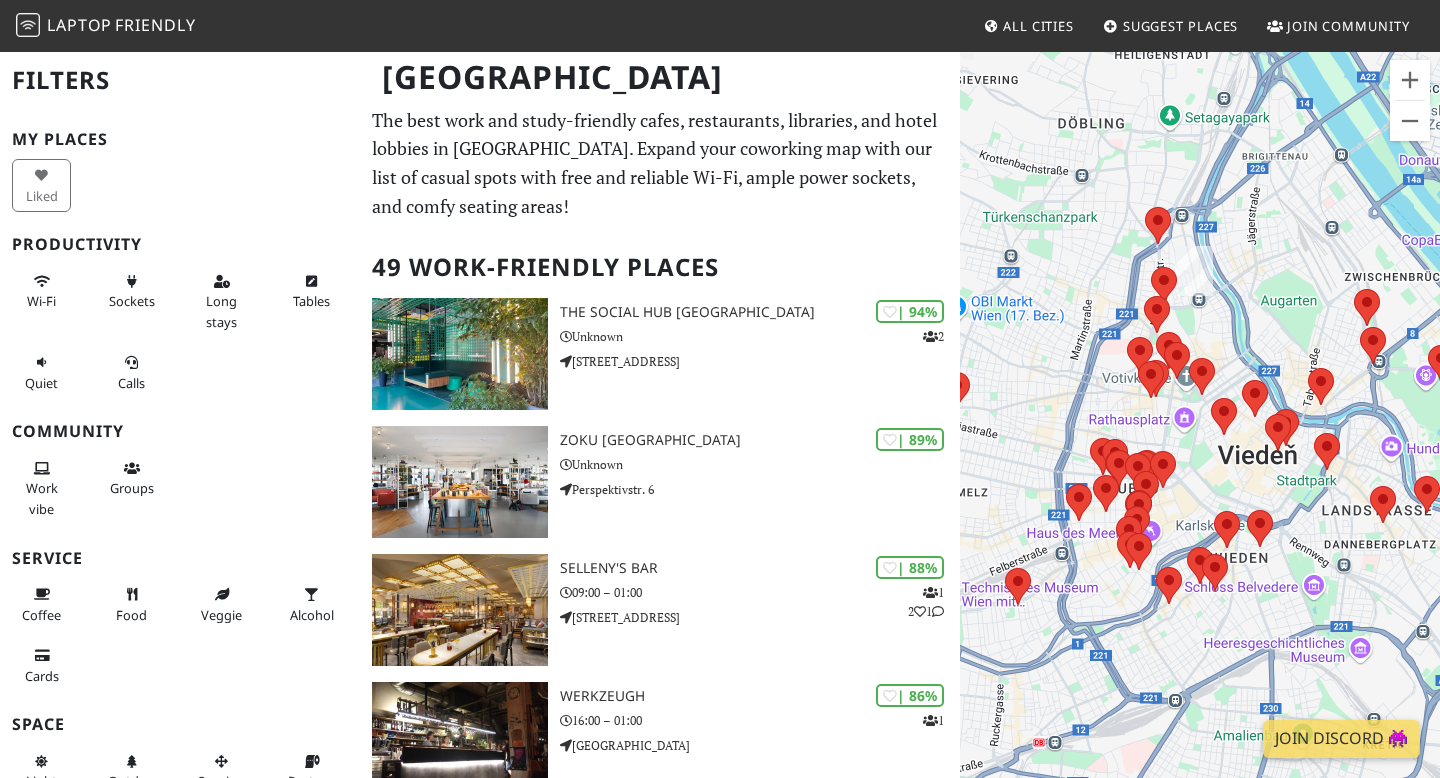 drag, startPoint x: 1211, startPoint y: 230, endPoint x: 1289, endPoint y: 215, distance: 79.429214 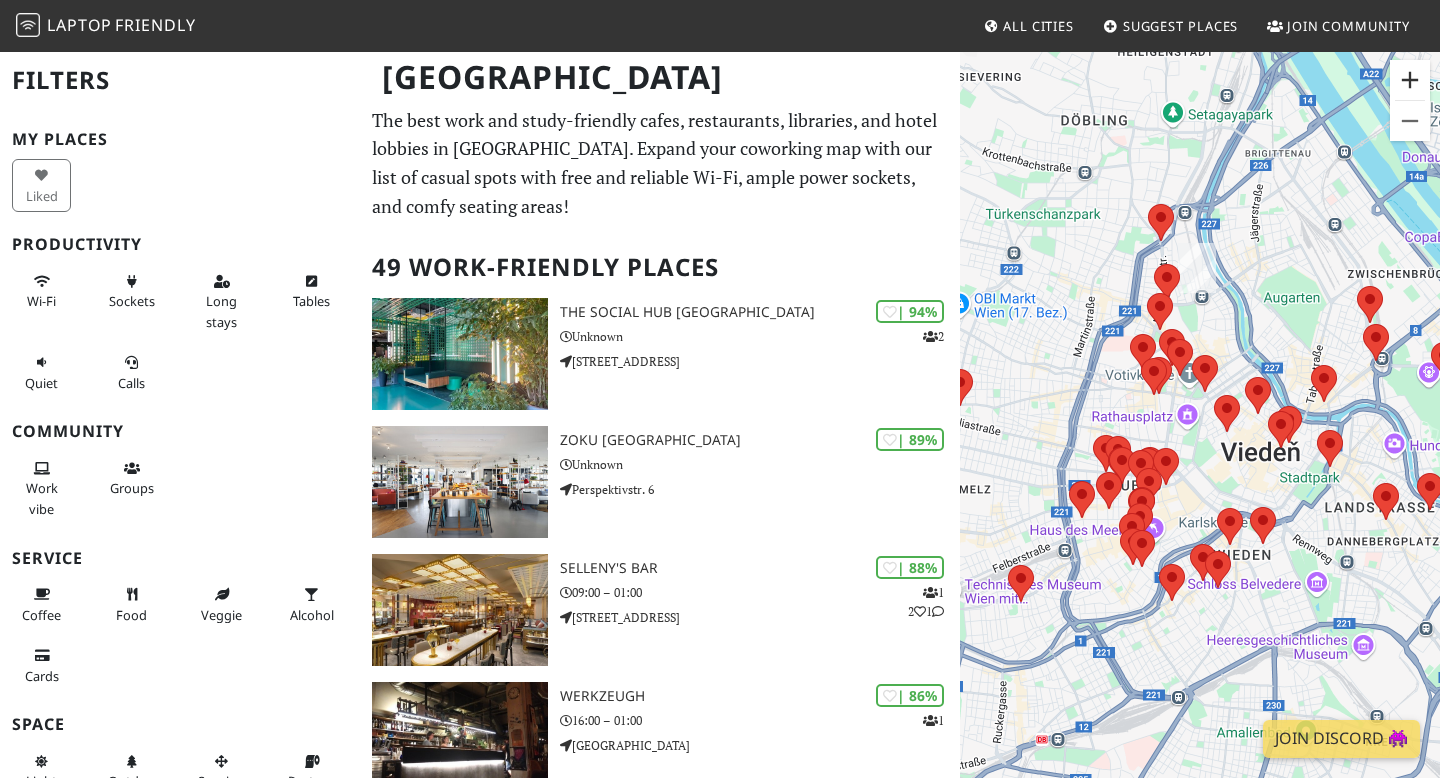 click at bounding box center (1410, 80) 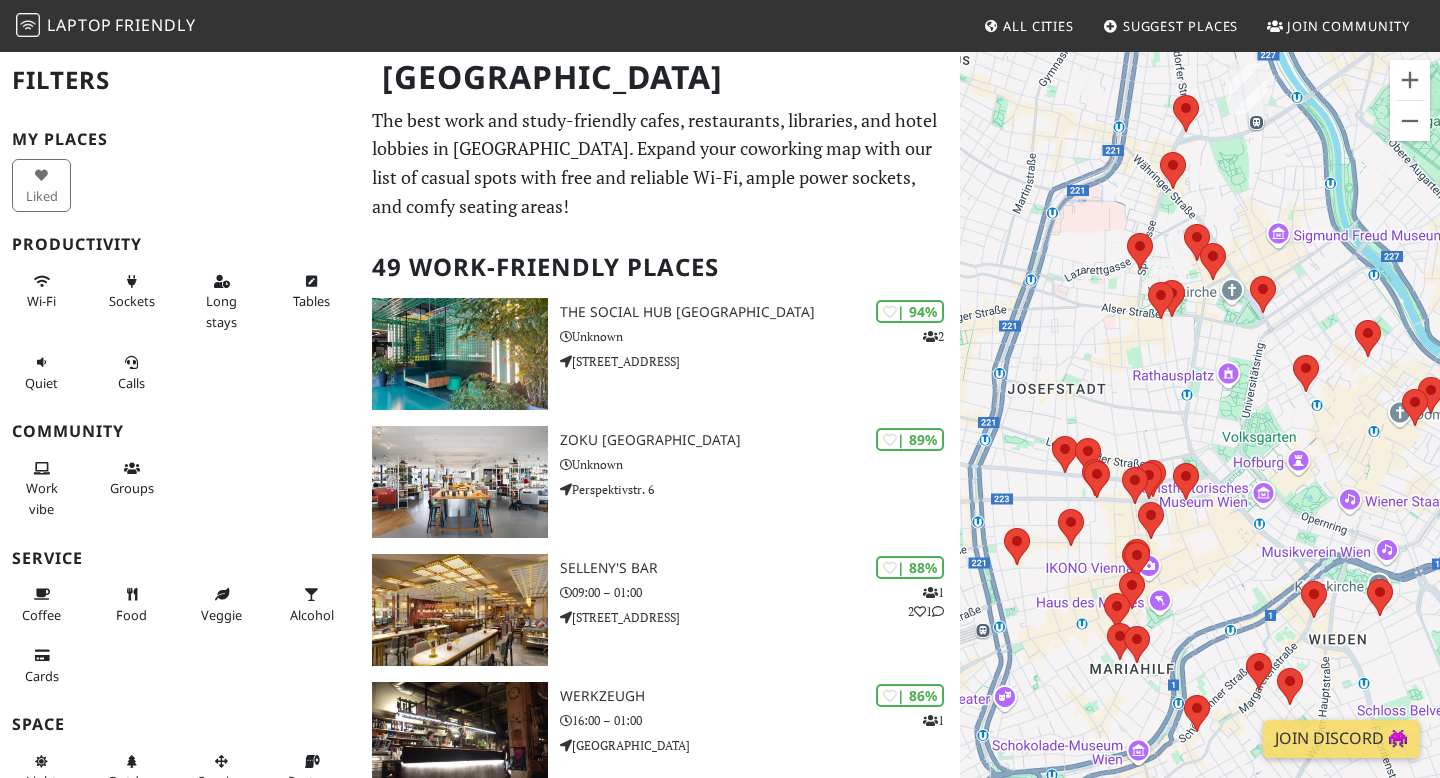 drag, startPoint x: 1136, startPoint y: 406, endPoint x: 1177, endPoint y: 372, distance: 53.263496 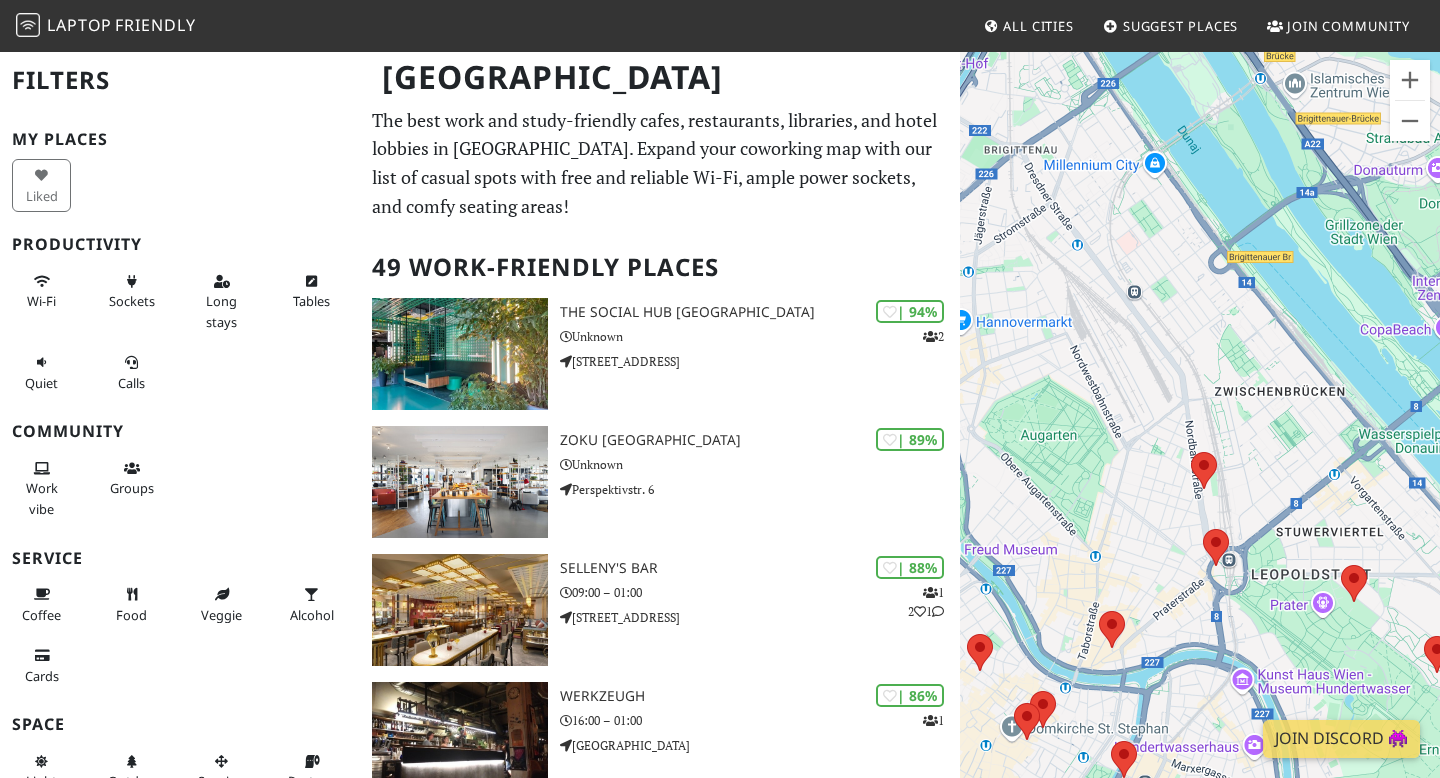 drag, startPoint x: 1096, startPoint y: 295, endPoint x: 1123, endPoint y: 549, distance: 255.43102 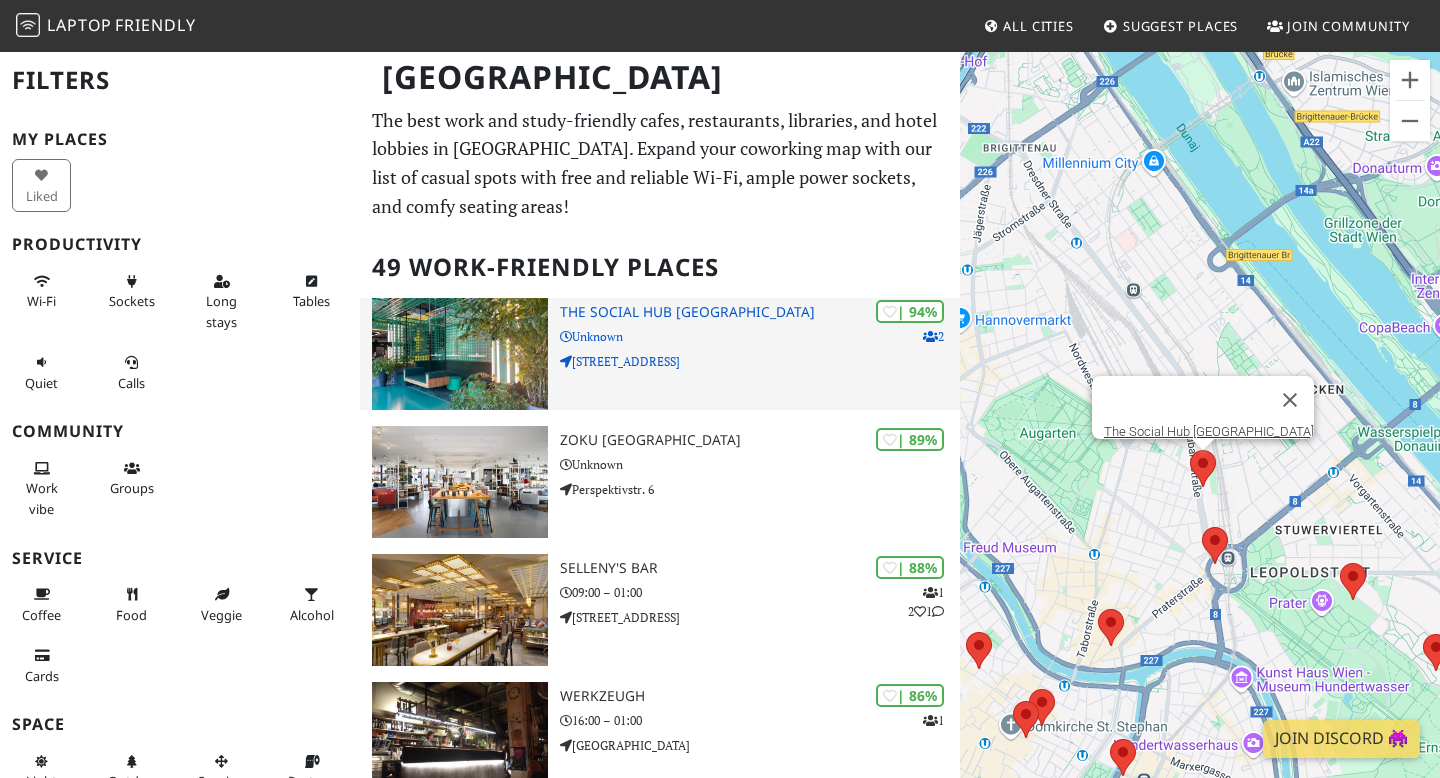 click at bounding box center (460, 354) 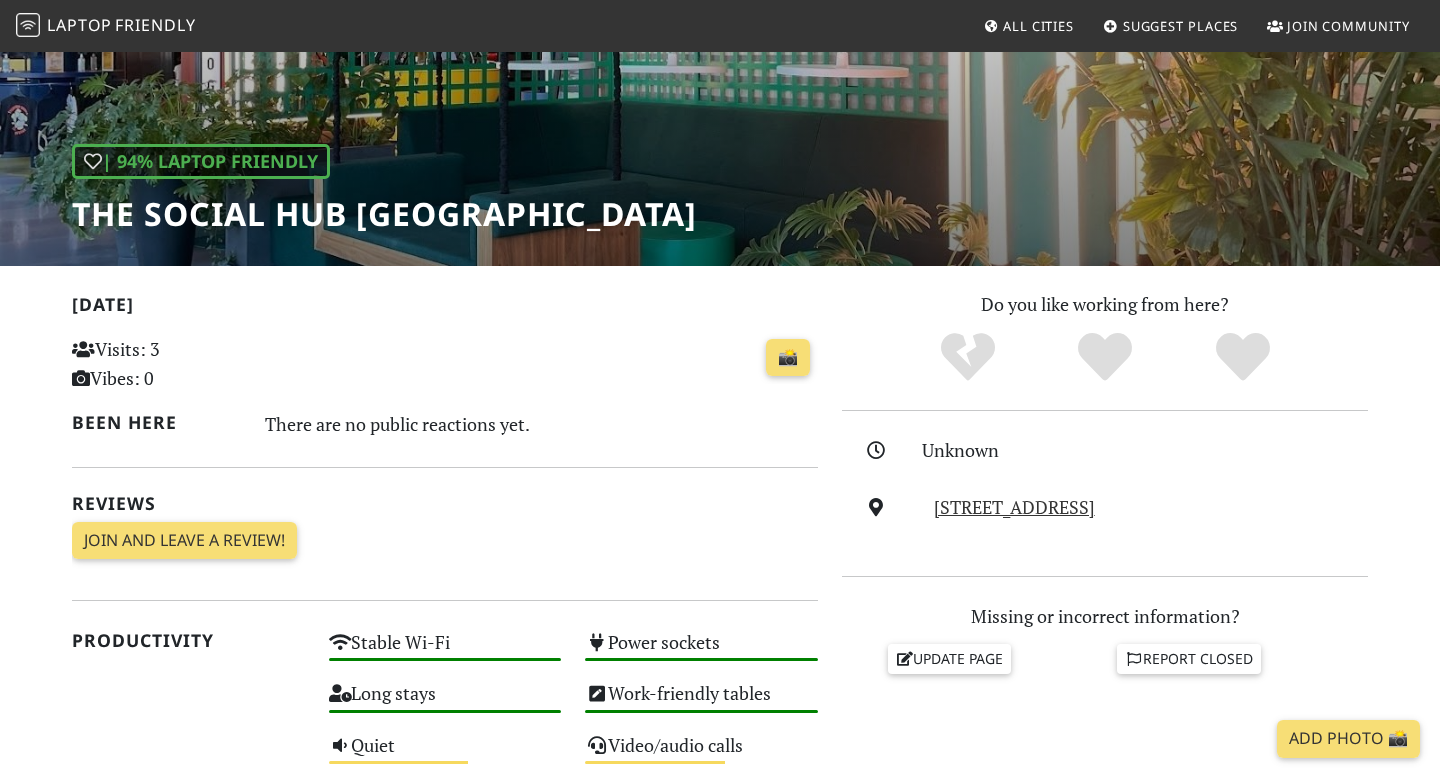 scroll, scrollTop: 0, scrollLeft: 0, axis: both 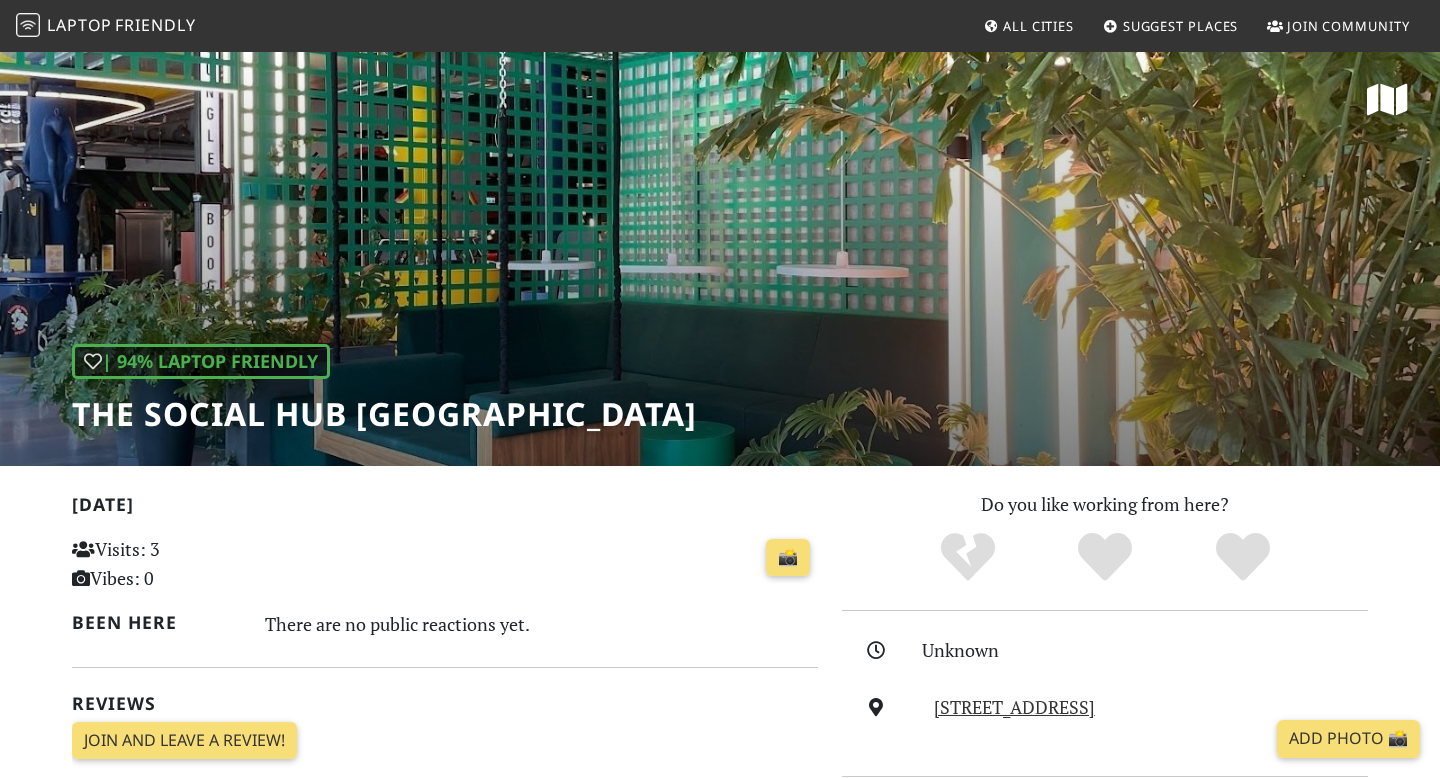 click at bounding box center [1387, 100] 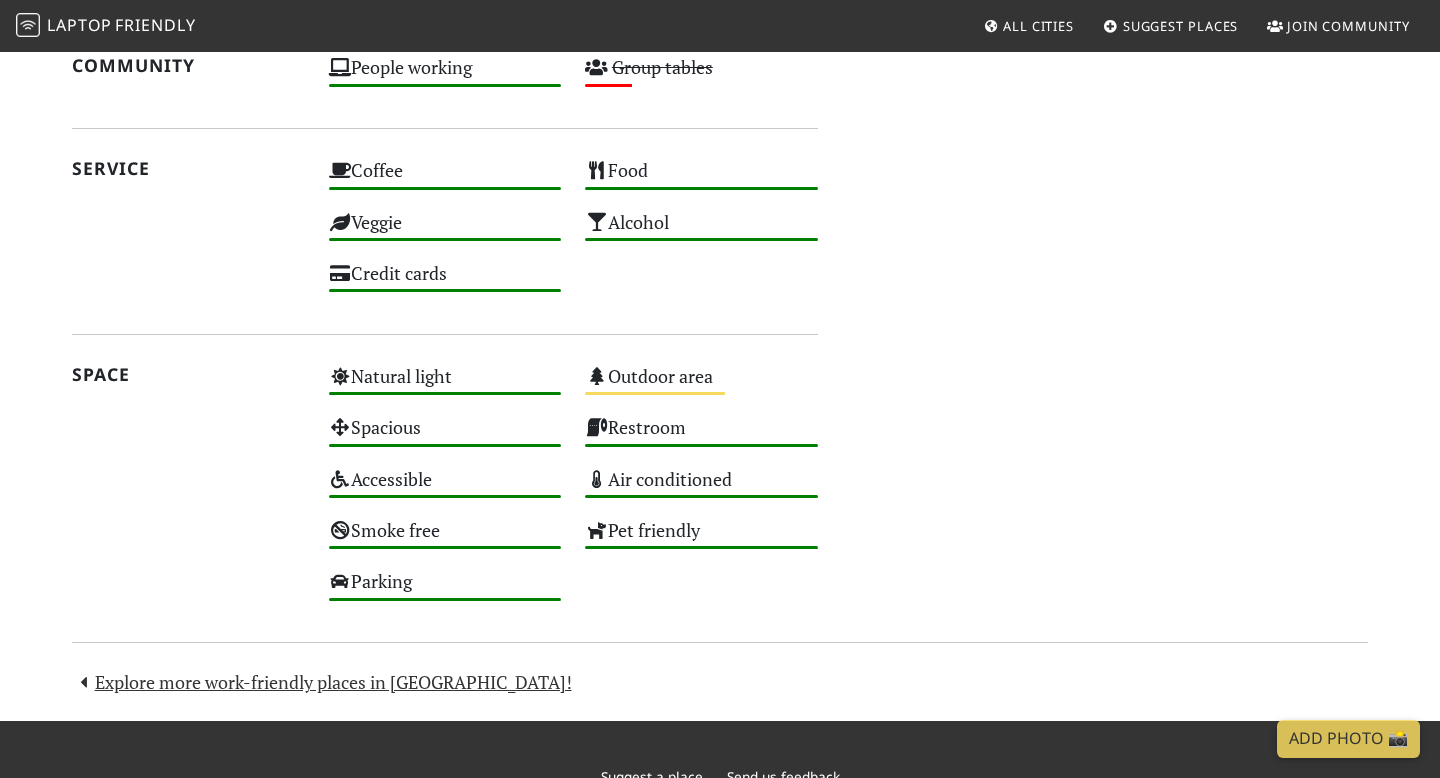 scroll, scrollTop: 1111, scrollLeft: 0, axis: vertical 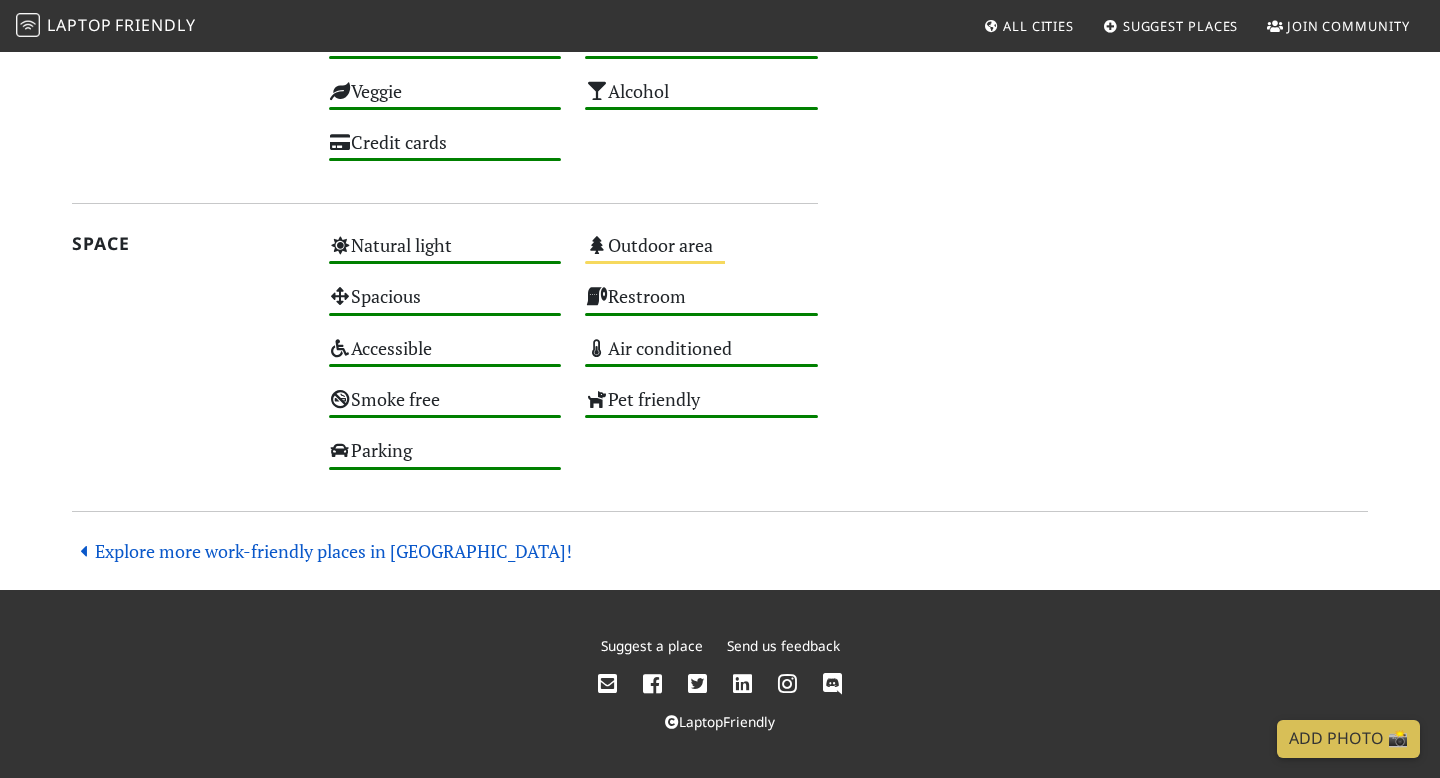 click on "Explore more work-friendly places in Vienna!" at bounding box center (322, 551) 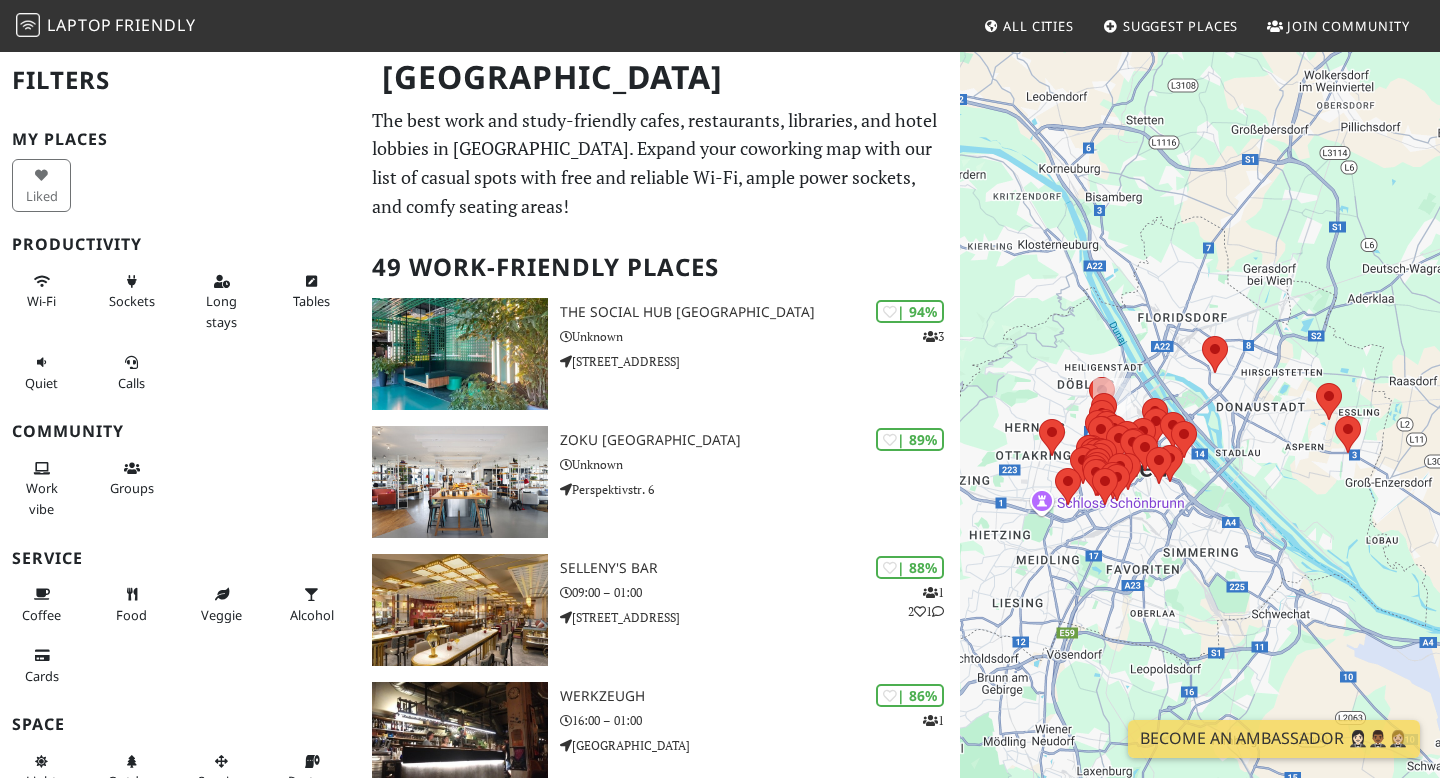 scroll, scrollTop: 0, scrollLeft: 0, axis: both 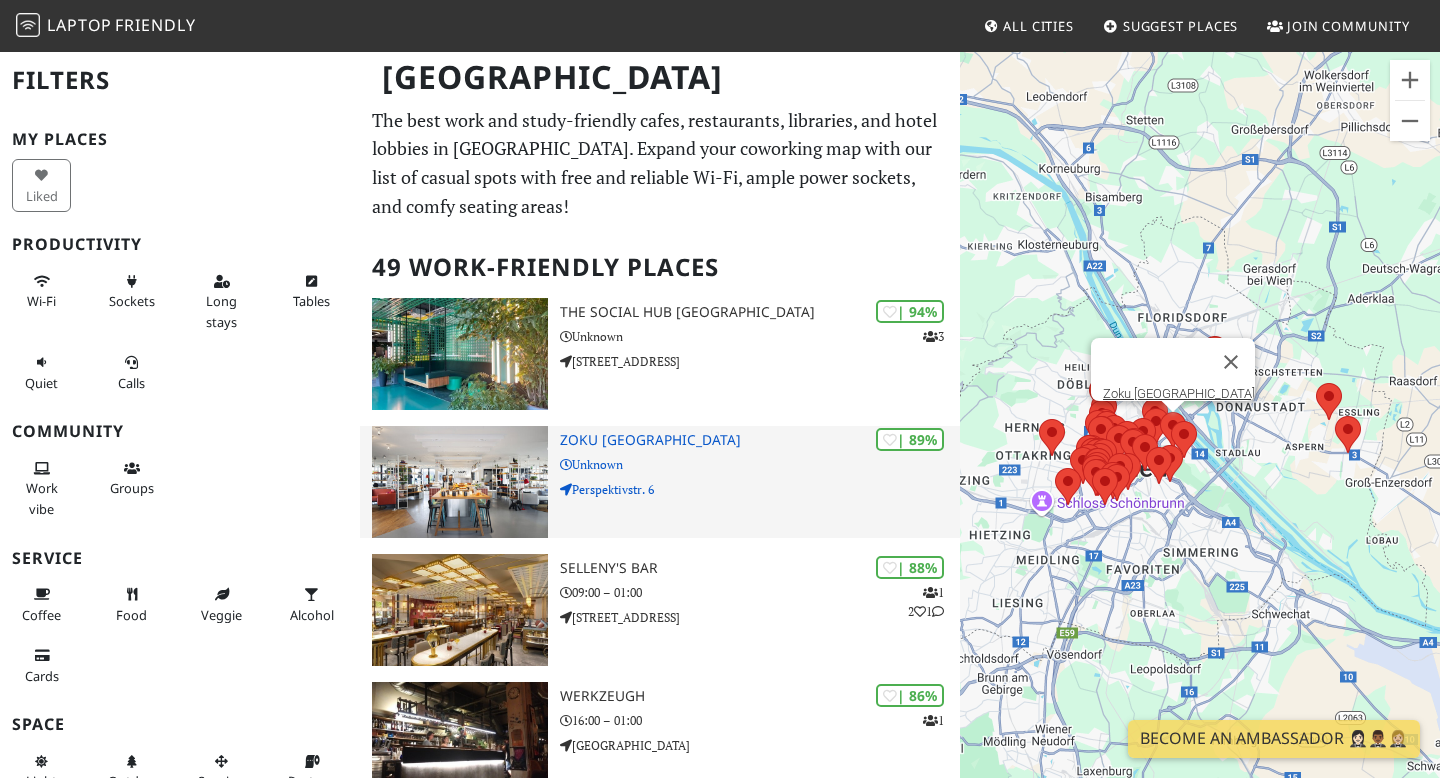 click on "Unknown" at bounding box center [760, 464] 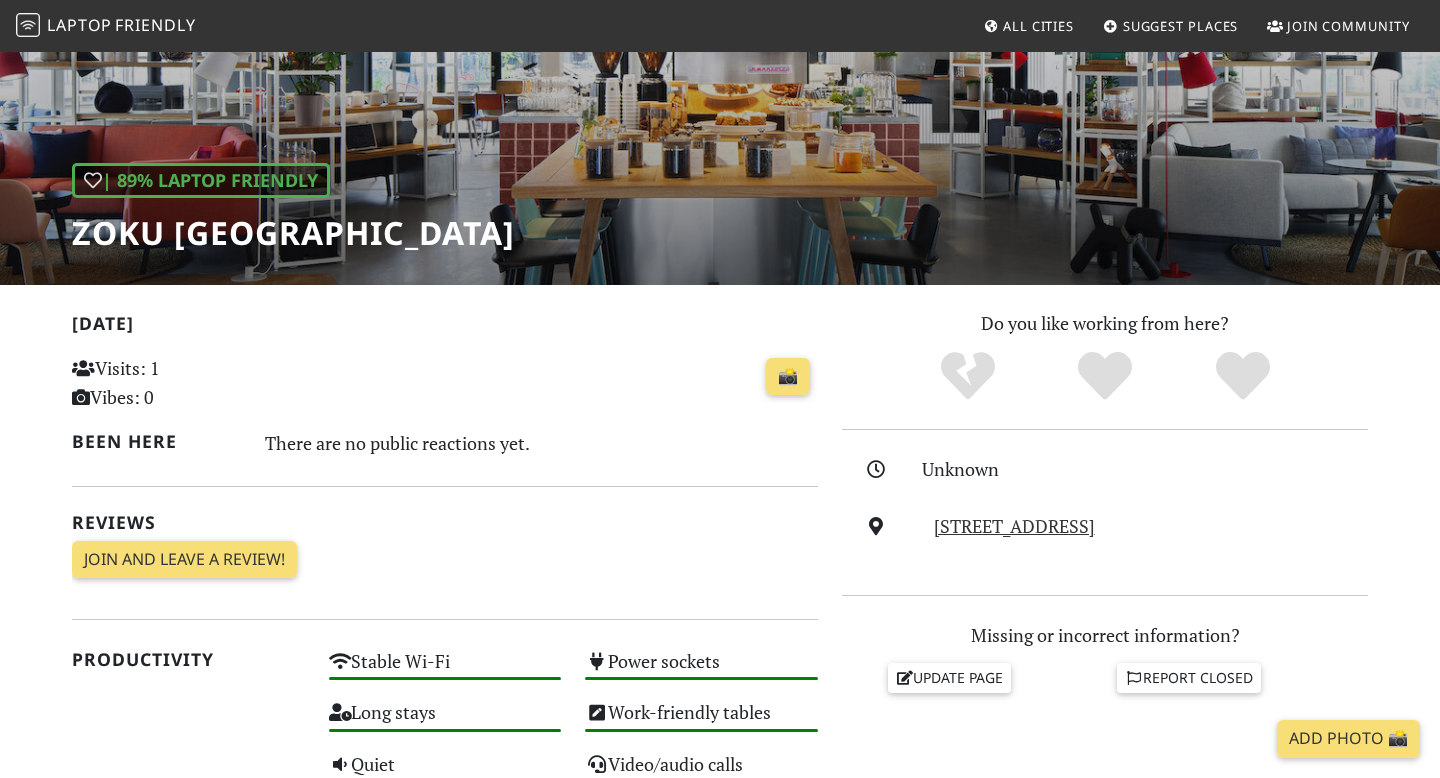 scroll, scrollTop: 172, scrollLeft: 0, axis: vertical 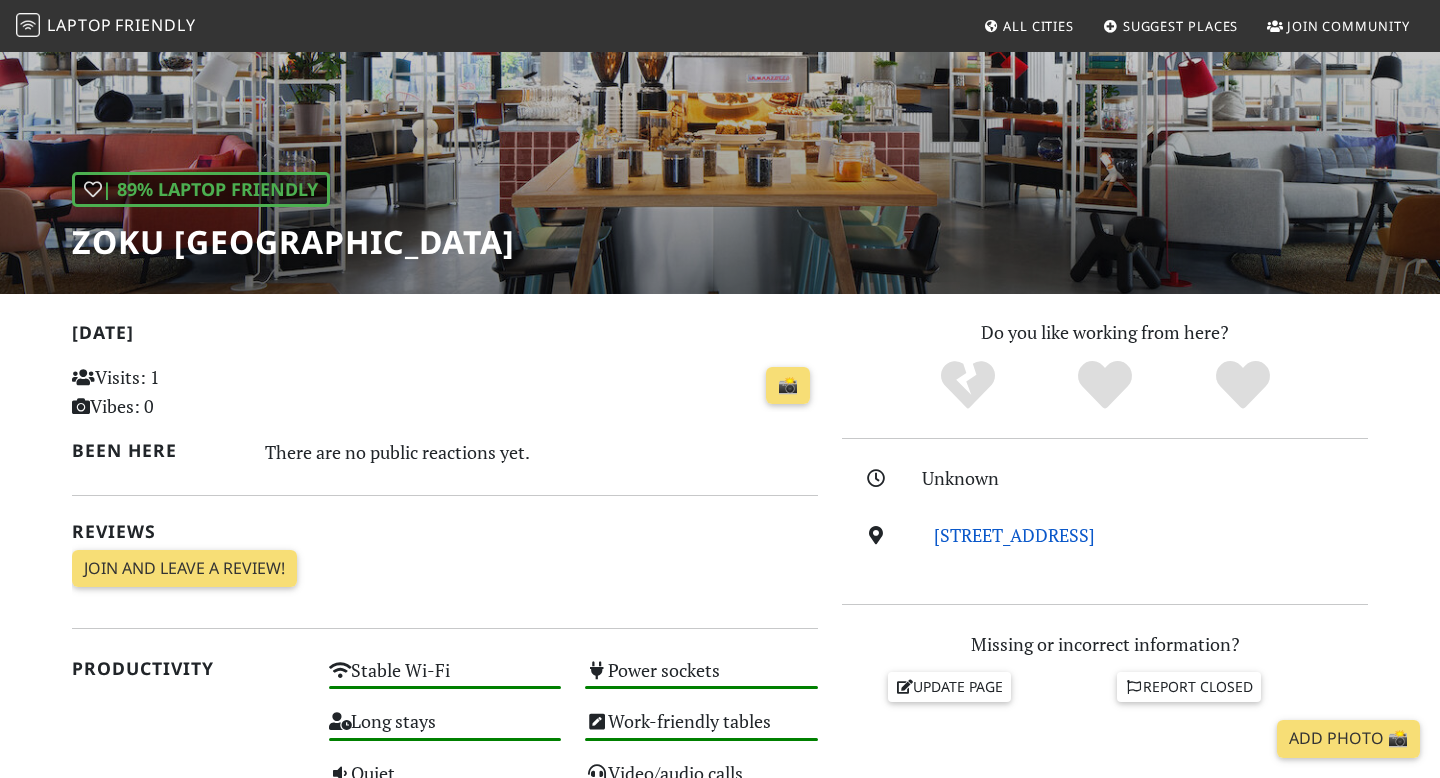 click on "[STREET_ADDRESS]" at bounding box center (1014, 535) 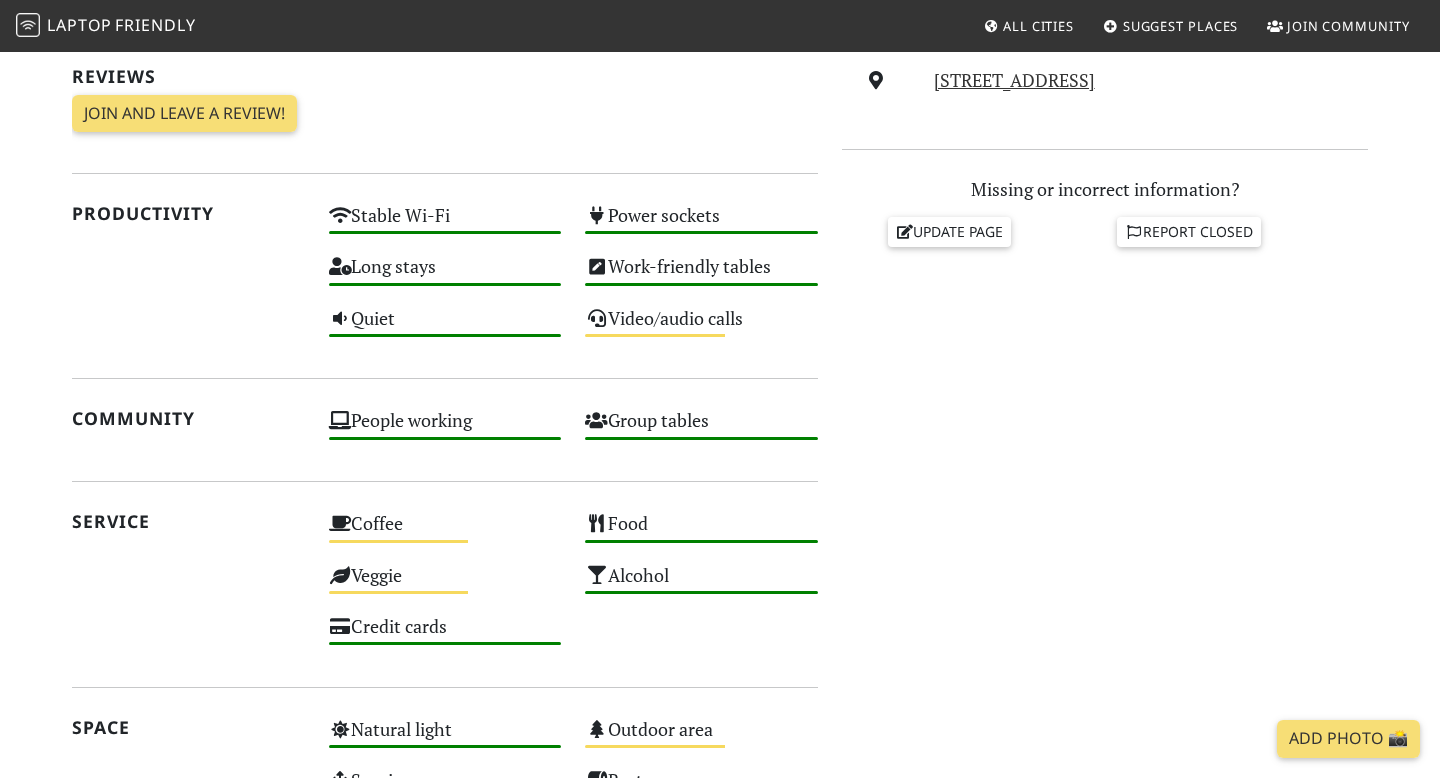 scroll, scrollTop: 1111, scrollLeft: 0, axis: vertical 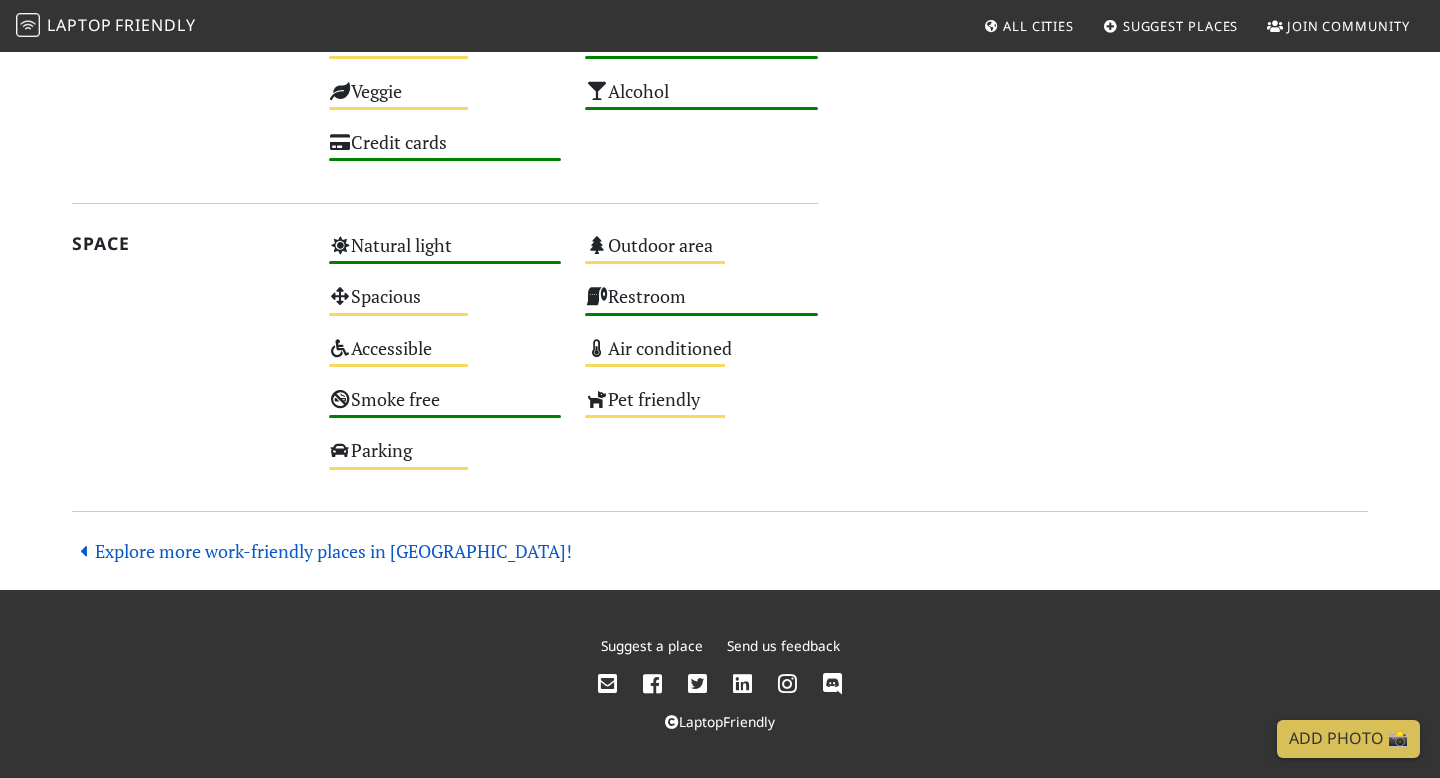 click on "Explore more work-friendly places in [GEOGRAPHIC_DATA]!" at bounding box center [322, 551] 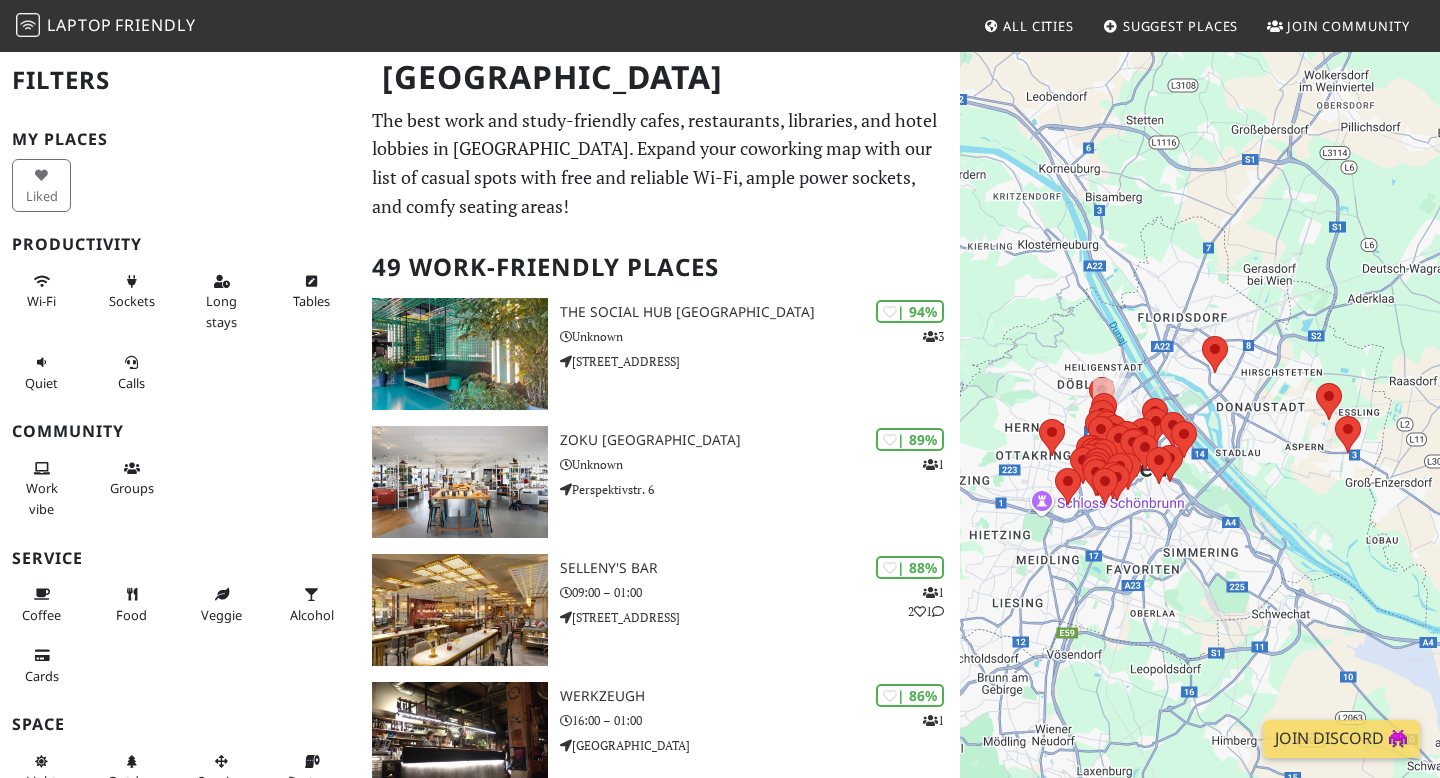 scroll, scrollTop: 0, scrollLeft: 0, axis: both 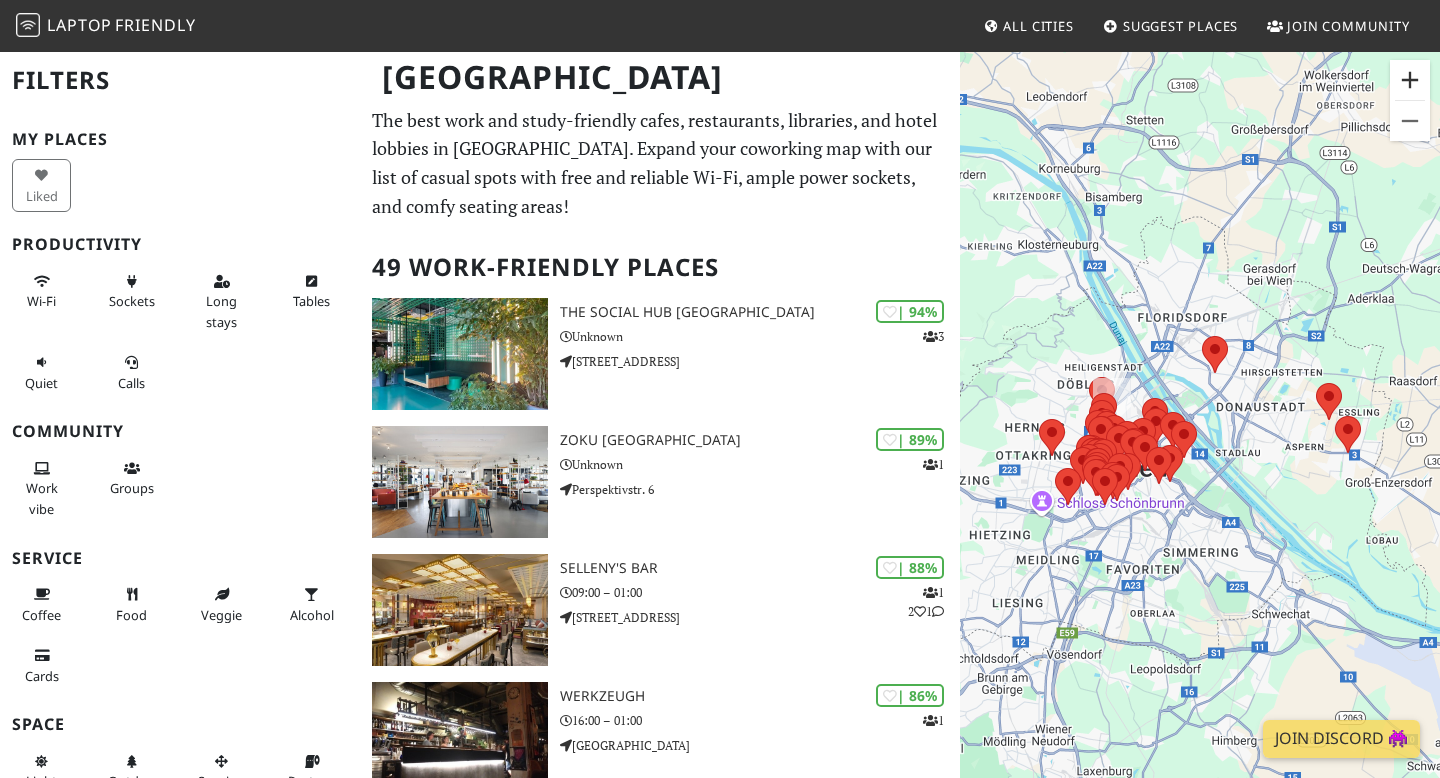 click at bounding box center (1410, 80) 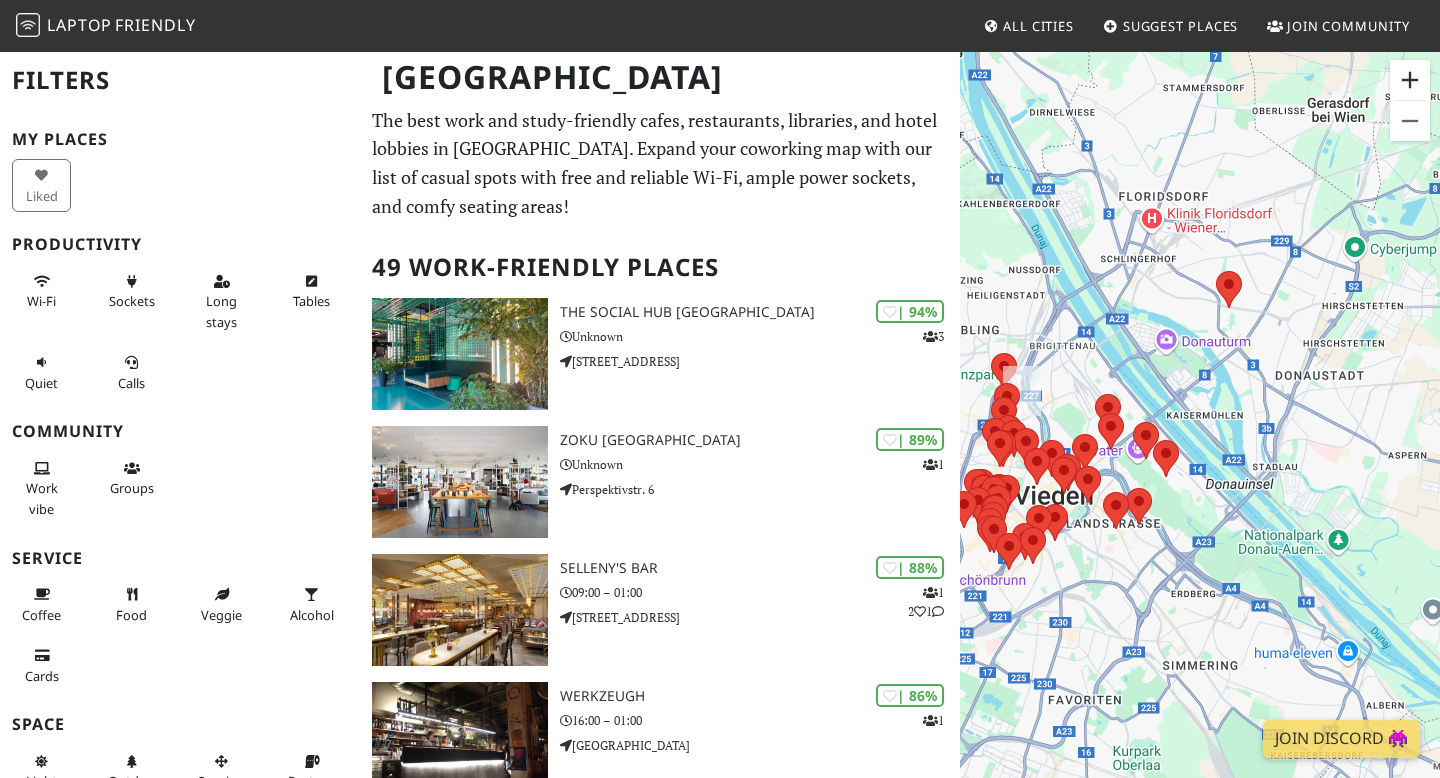 click at bounding box center (1410, 80) 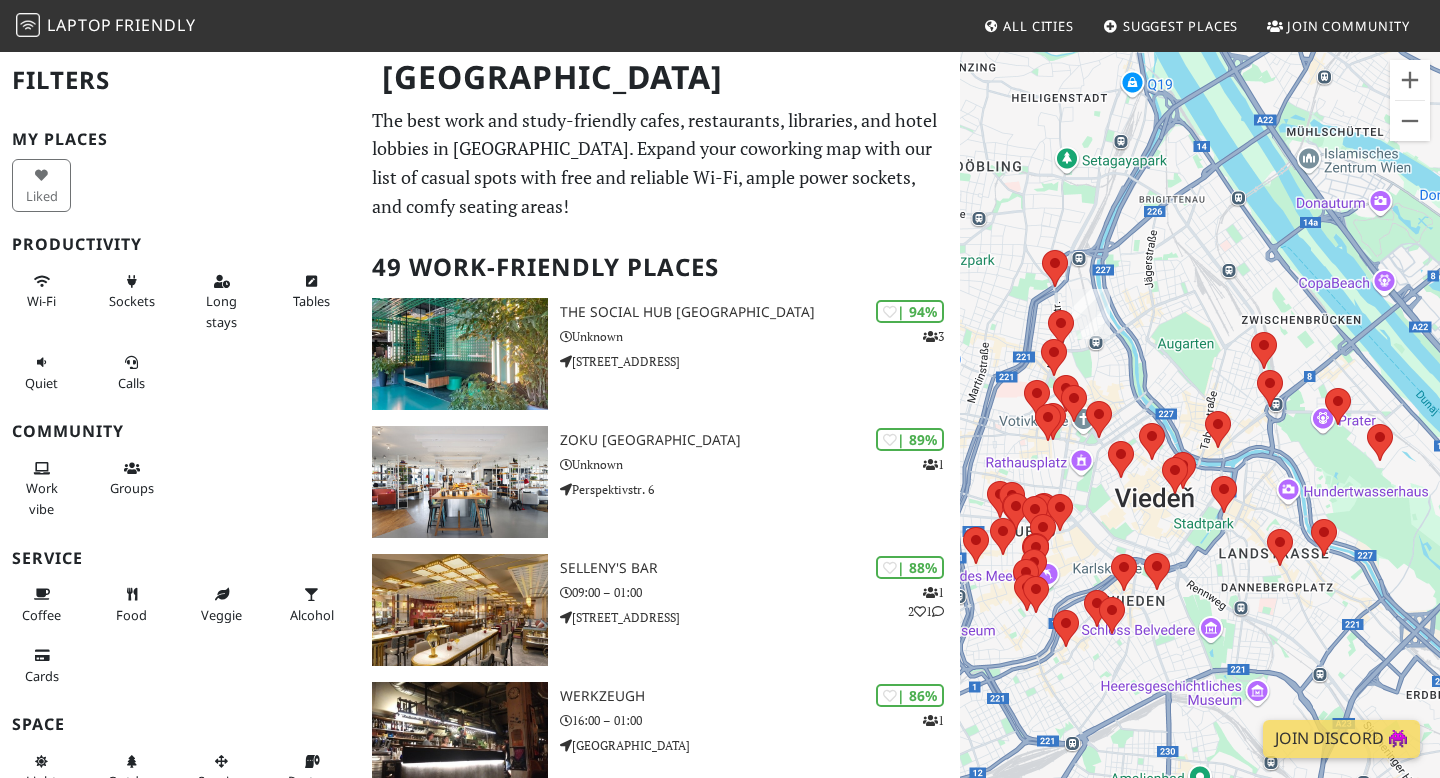 drag, startPoint x: 1190, startPoint y: 239, endPoint x: 1439, endPoint y: 173, distance: 257.5985 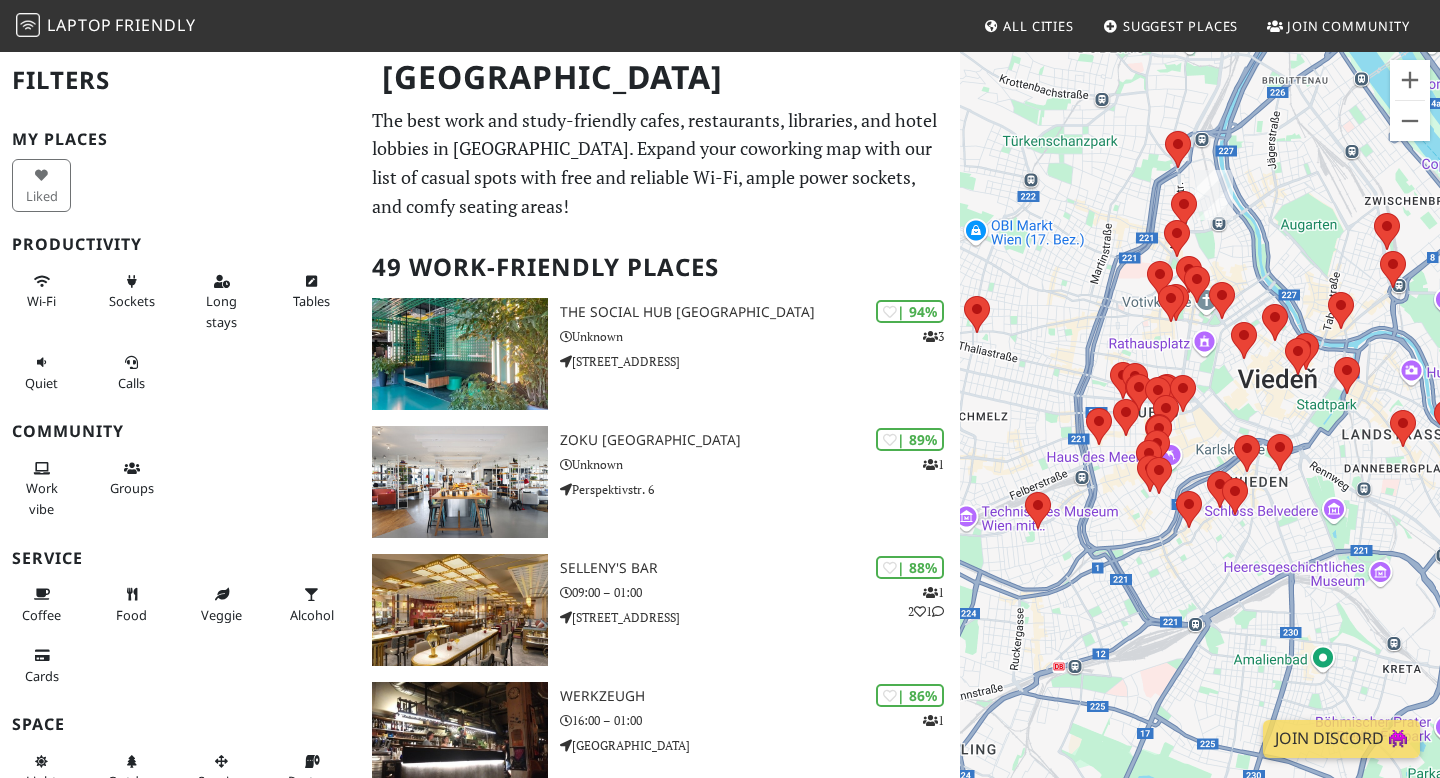 drag, startPoint x: 1211, startPoint y: 312, endPoint x: 1337, endPoint y: 219, distance: 156.6046 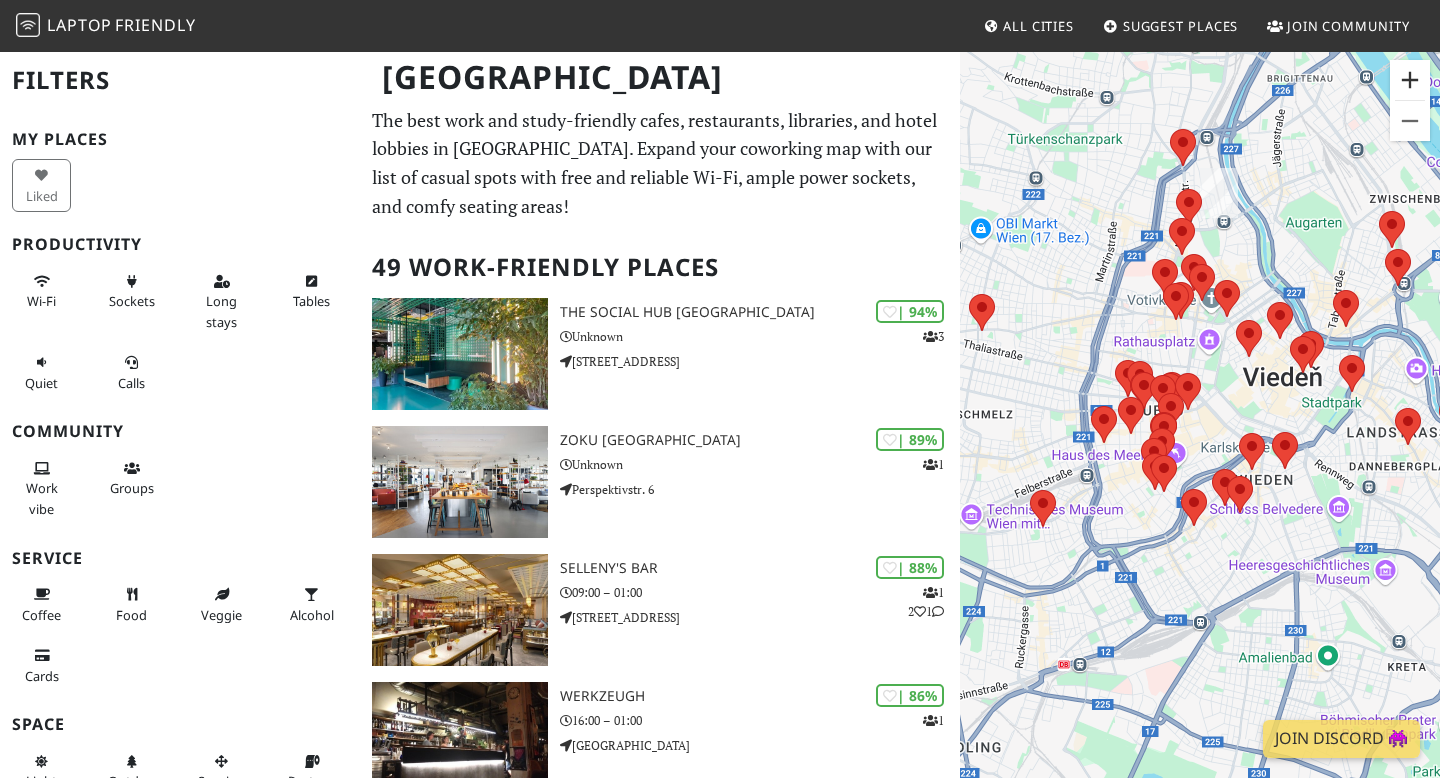 click at bounding box center [1410, 80] 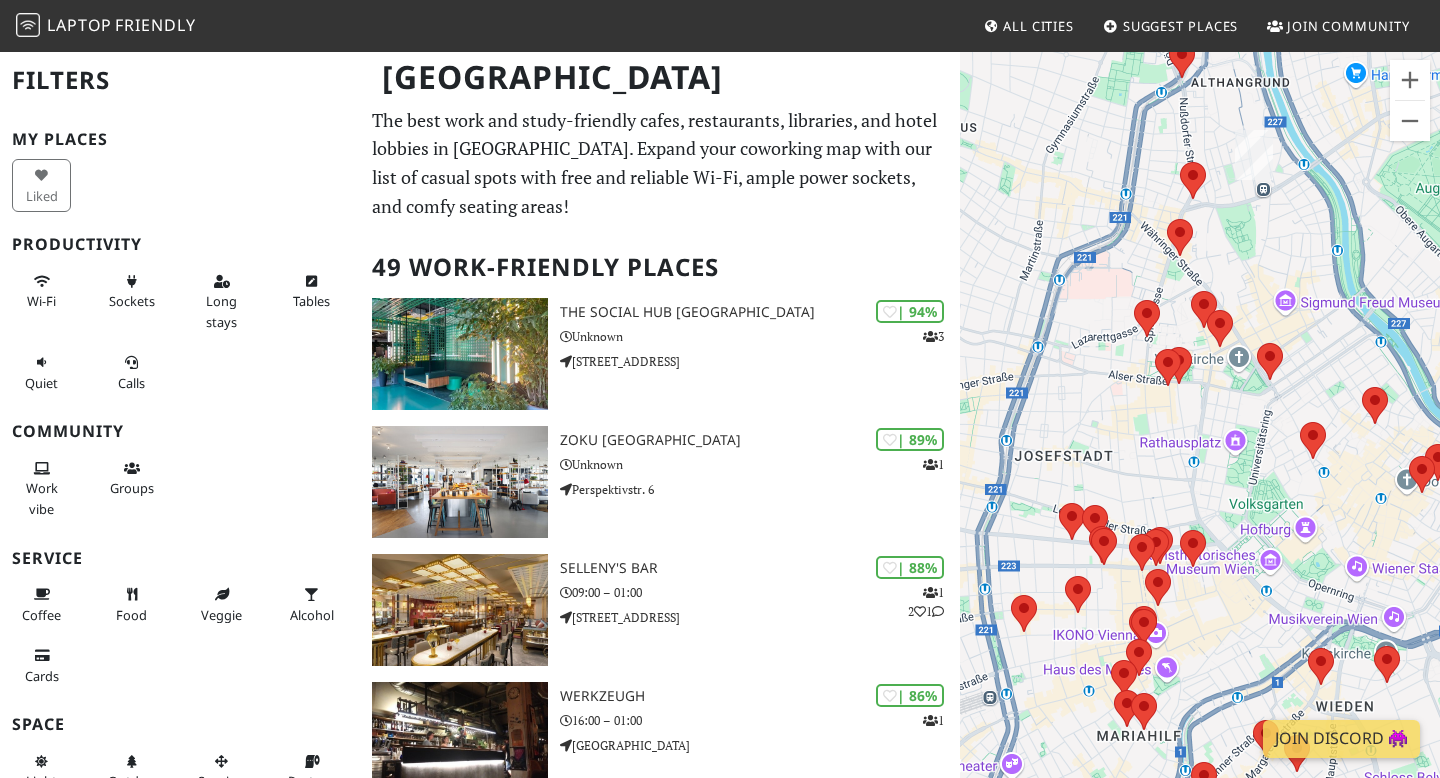 drag, startPoint x: 1278, startPoint y: 247, endPoint x: 1293, endPoint y: 433, distance: 186.60385 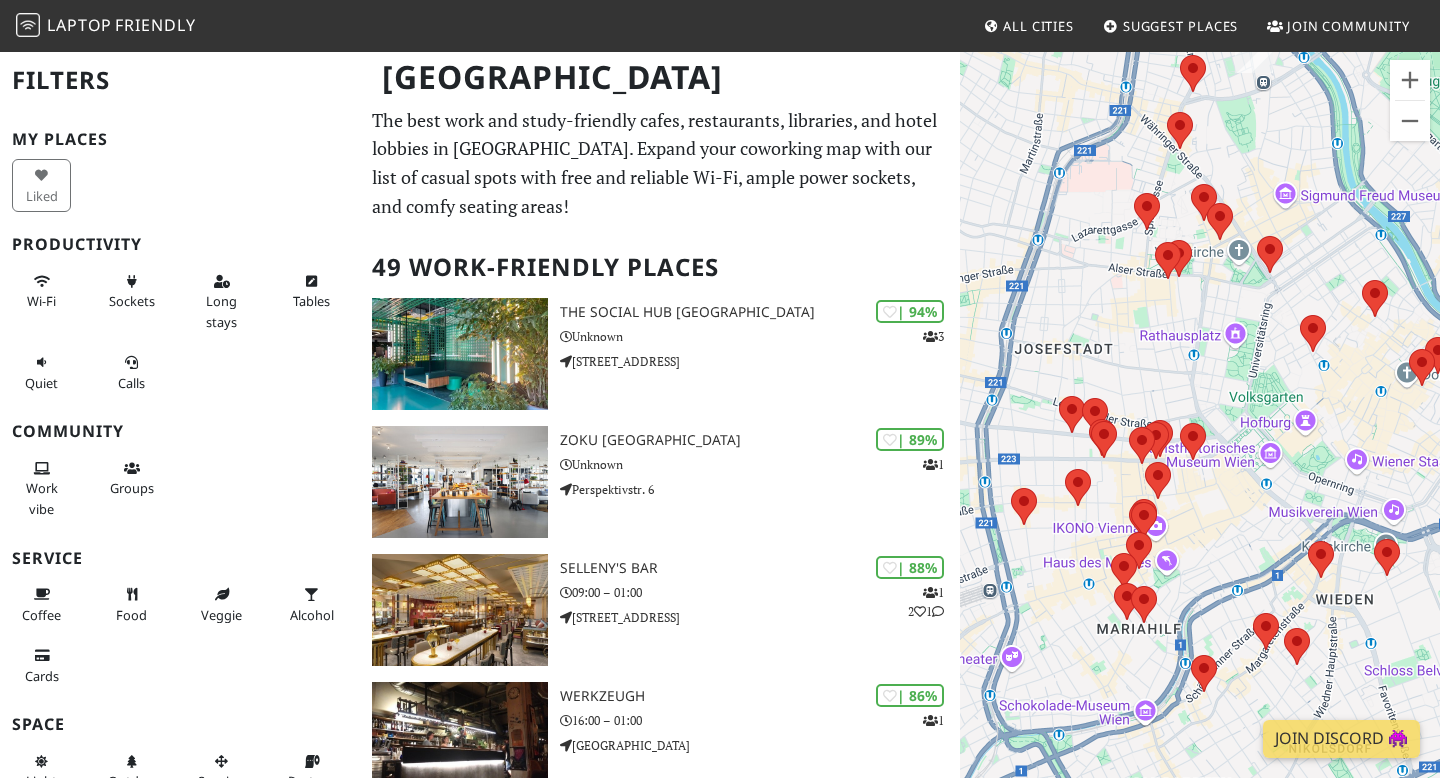 drag, startPoint x: 1200, startPoint y: 502, endPoint x: 1203, endPoint y: 397, distance: 105.04285 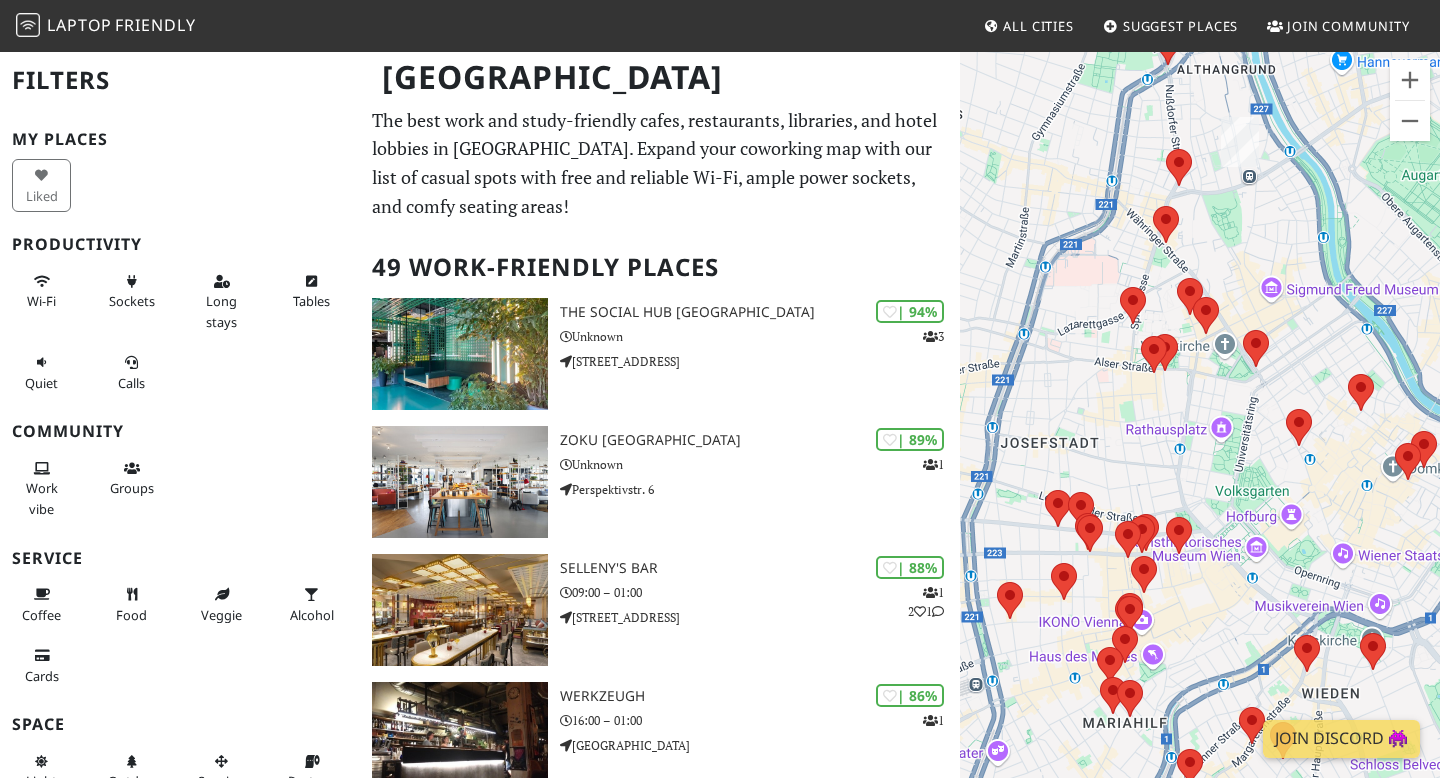 drag, startPoint x: 1276, startPoint y: 164, endPoint x: 1273, endPoint y: 246, distance: 82.05486 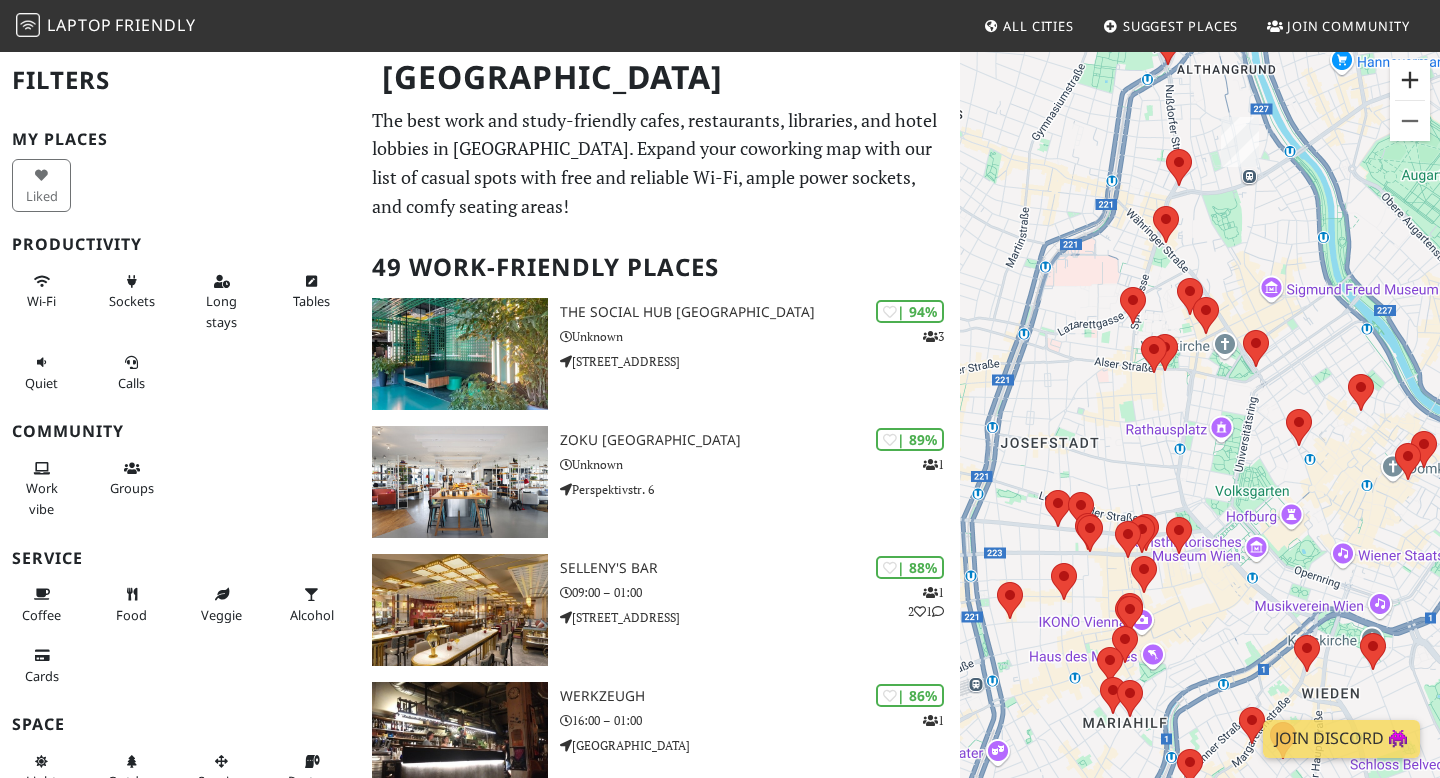 click at bounding box center [1410, 80] 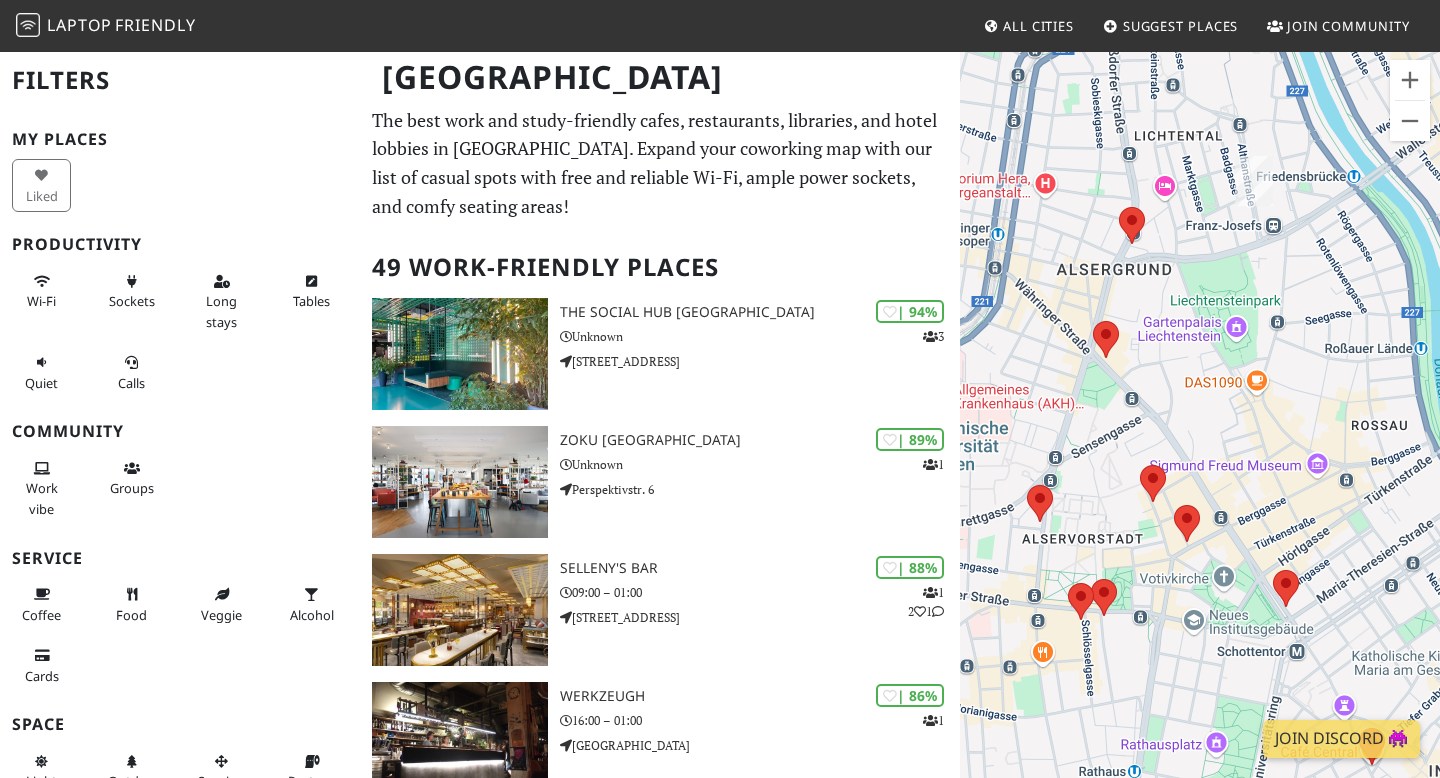 drag, startPoint x: 1268, startPoint y: 122, endPoint x: 1243, endPoint y: 438, distance: 316.9874 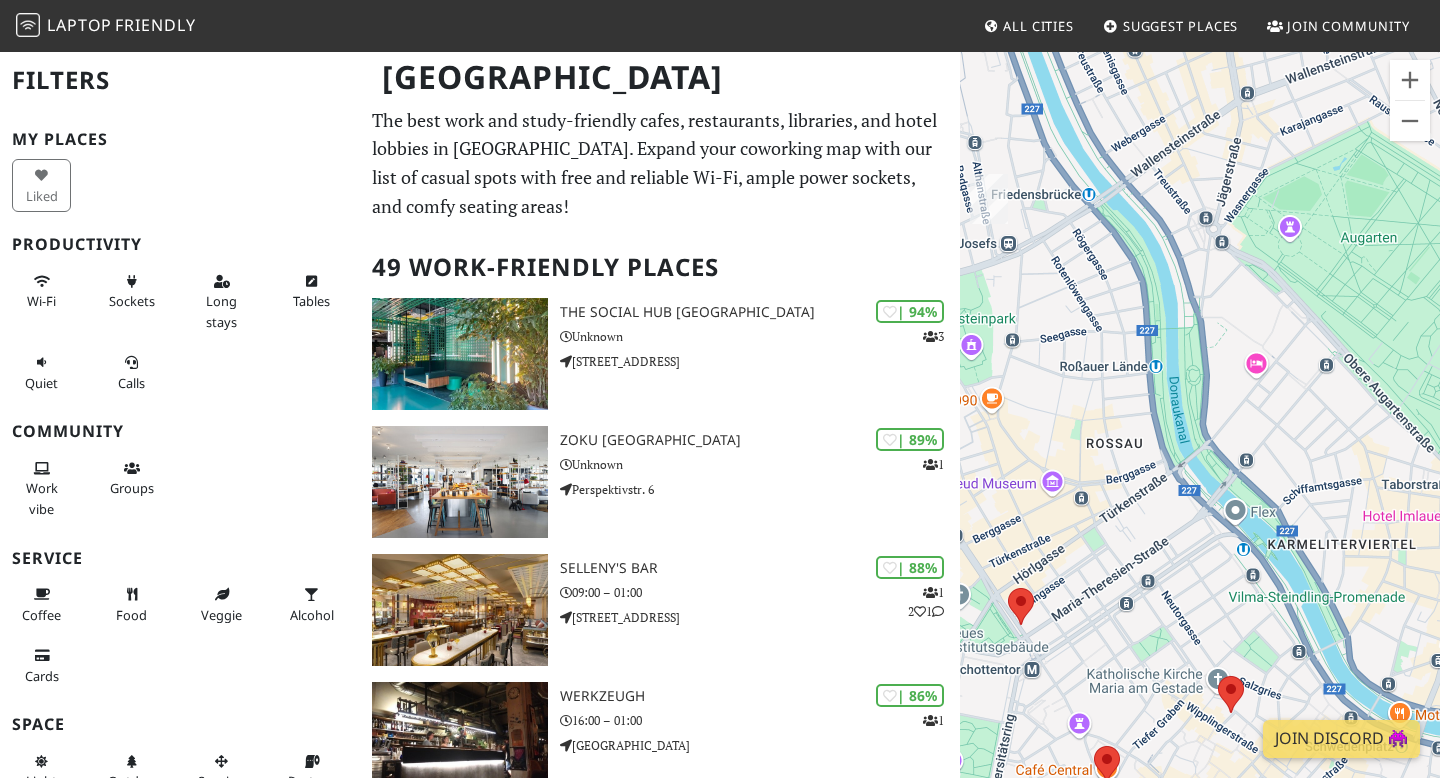 drag, startPoint x: 1058, startPoint y: 362, endPoint x: 1439, endPoint y: 380, distance: 381.42496 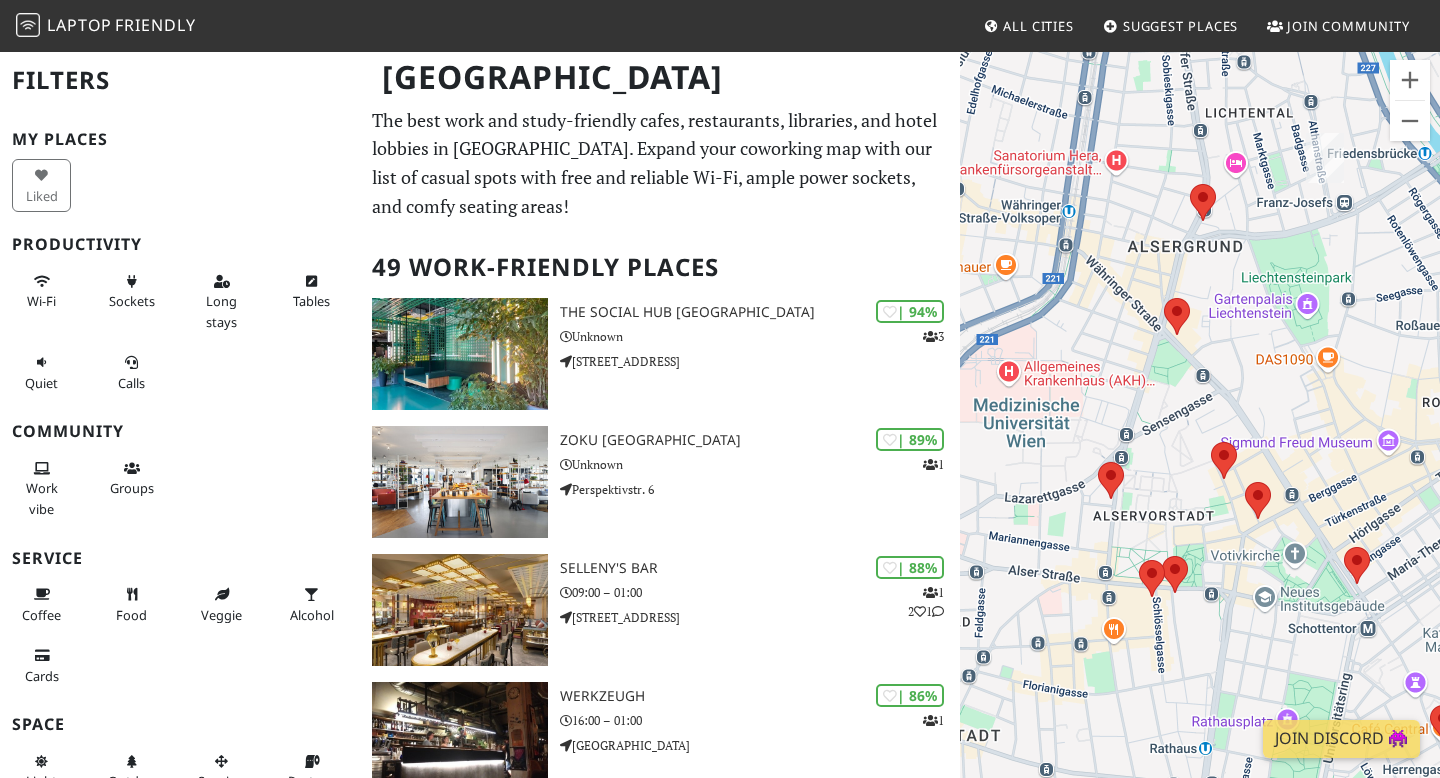 drag, startPoint x: 1100, startPoint y: 342, endPoint x: 1439, endPoint y: 301, distance: 341.47034 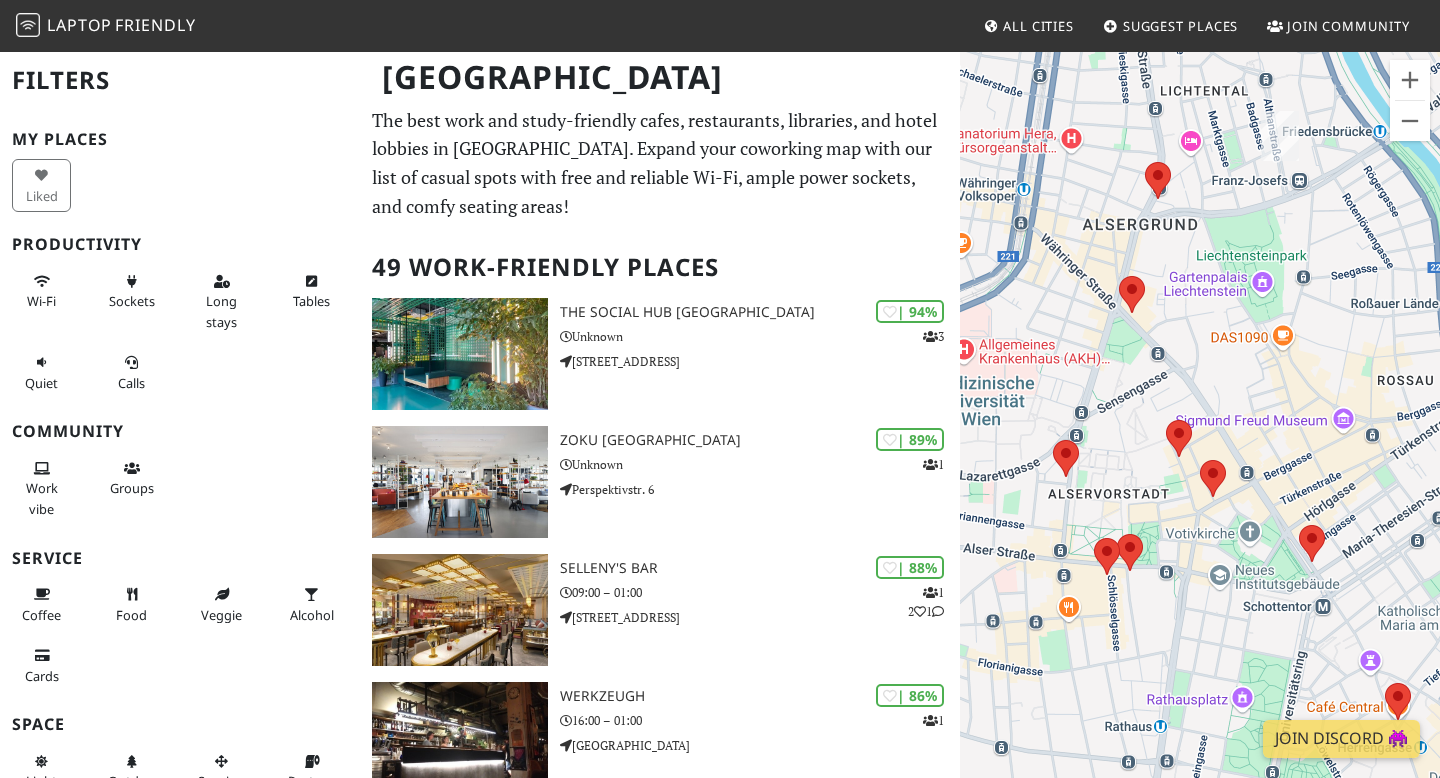 drag, startPoint x: 1268, startPoint y: 328, endPoint x: 1221, endPoint y: 306, distance: 51.894123 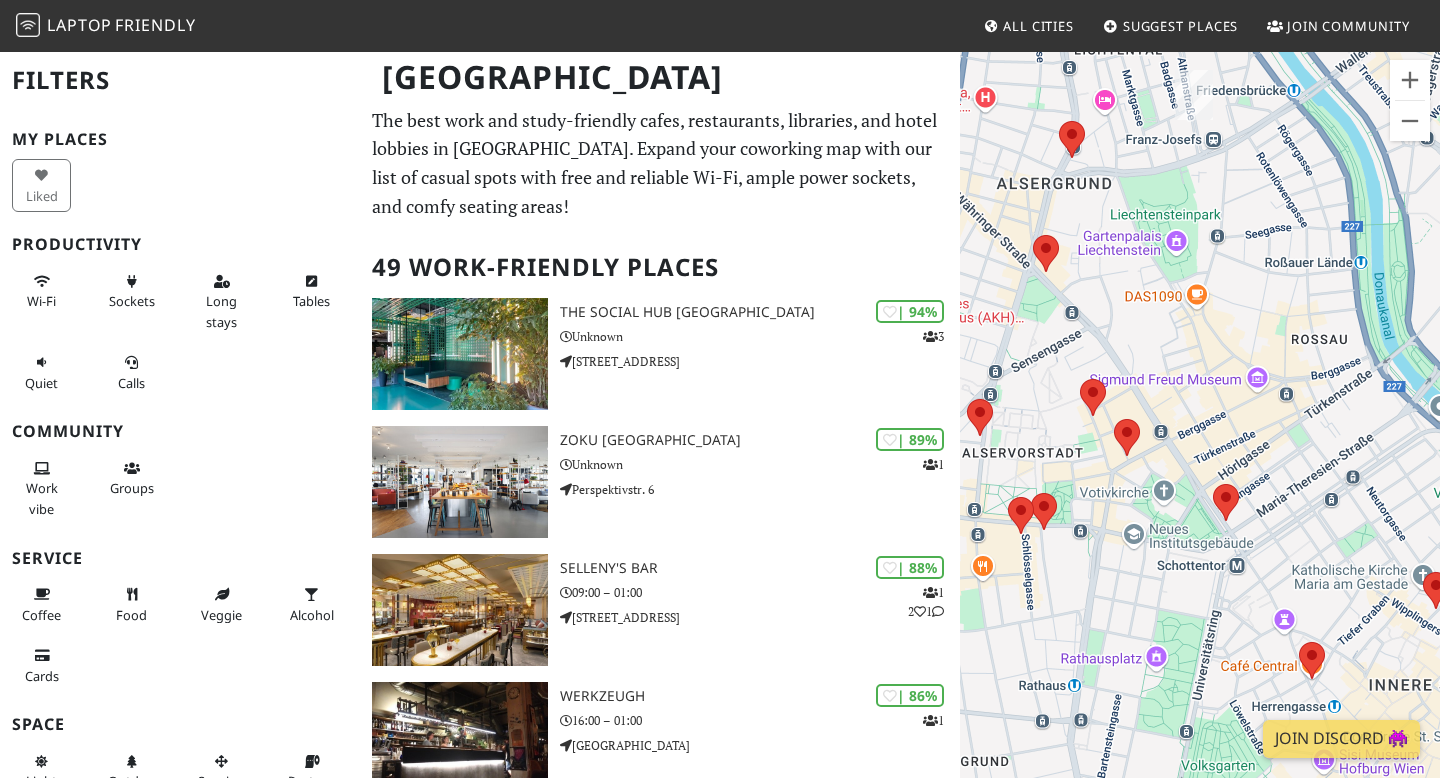 drag, startPoint x: 1264, startPoint y: 599, endPoint x: 1161, endPoint y: 558, distance: 110.860275 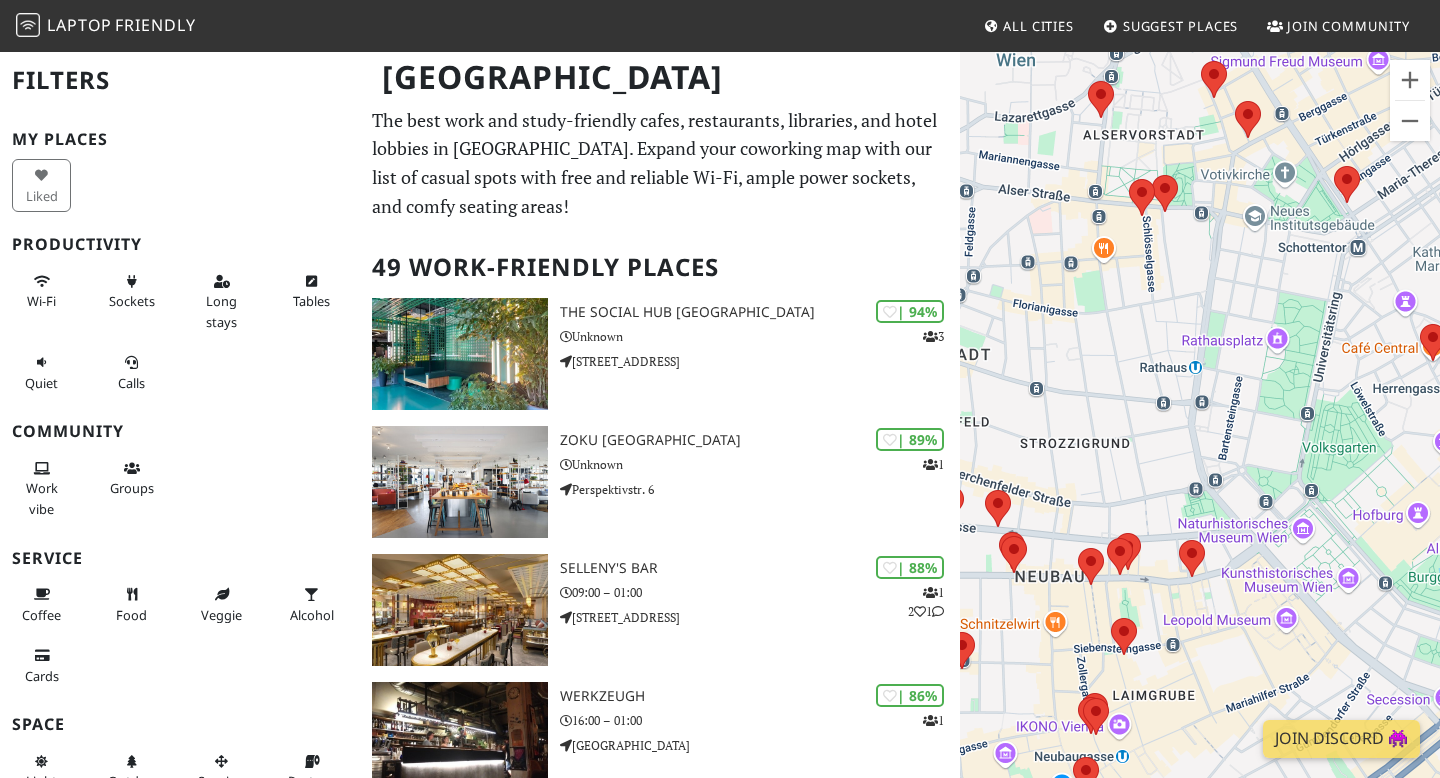 drag, startPoint x: 1186, startPoint y: 638, endPoint x: 1307, endPoint y: 318, distance: 342.11255 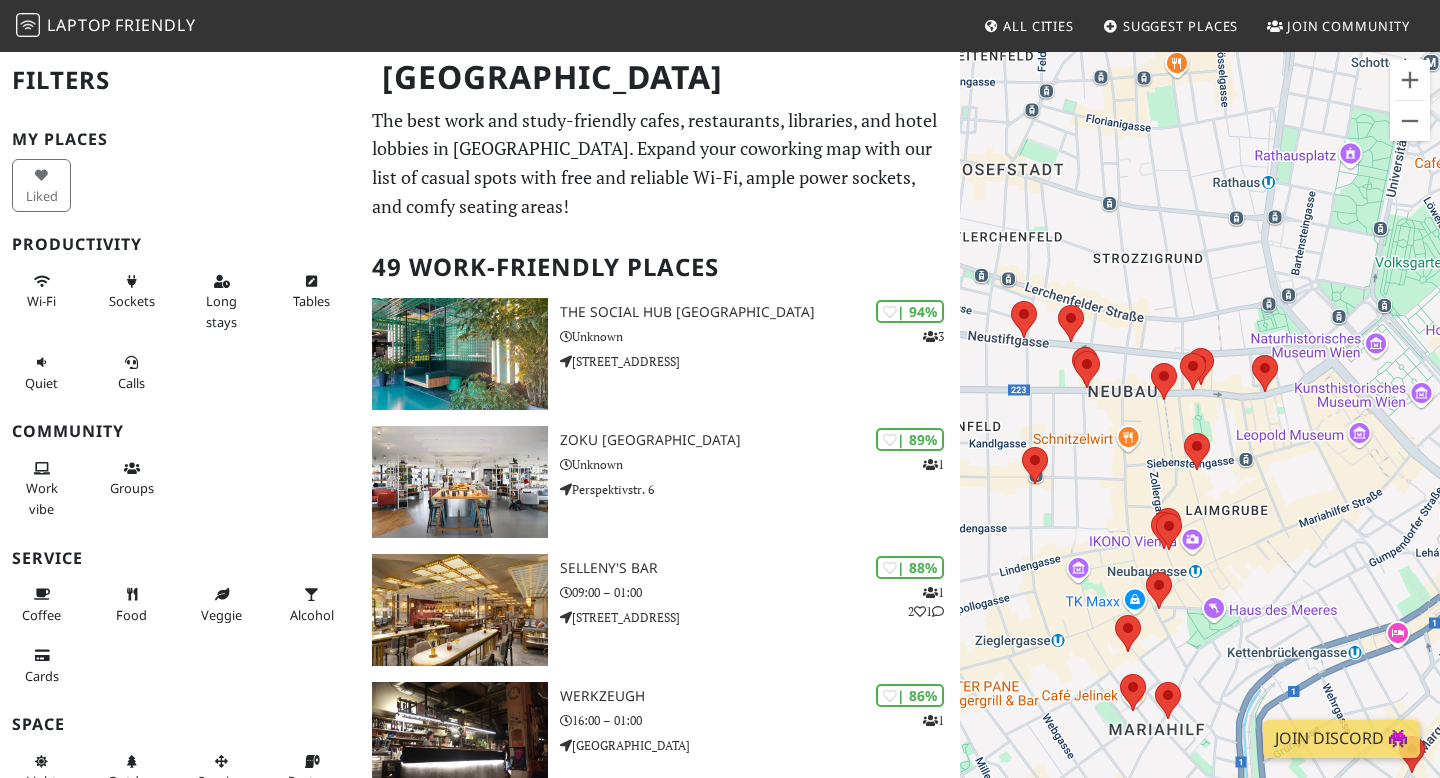 drag, startPoint x: 1119, startPoint y: 432, endPoint x: 1192, endPoint y: 249, distance: 197.02284 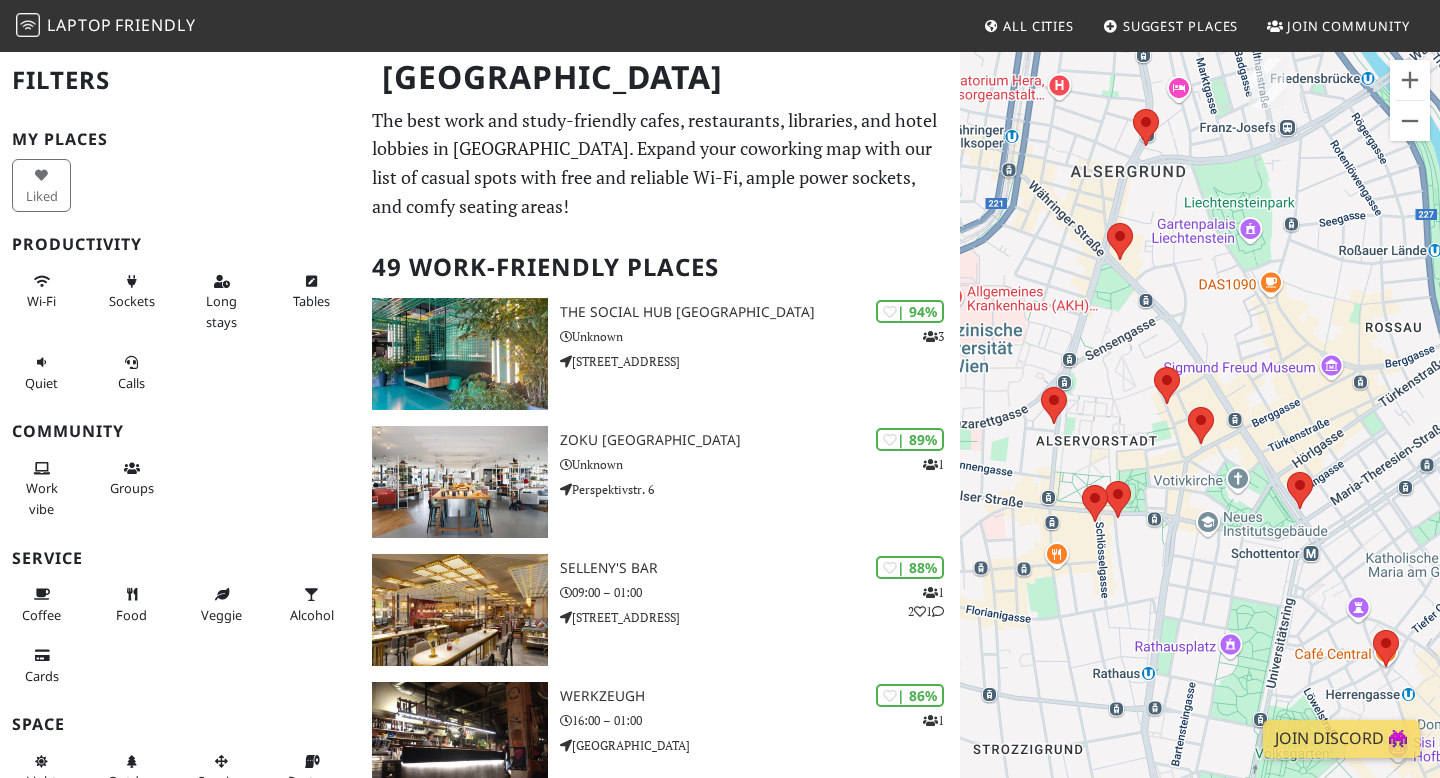 drag, startPoint x: 1158, startPoint y: 267, endPoint x: 1038, endPoint y: 763, distance: 510.30972 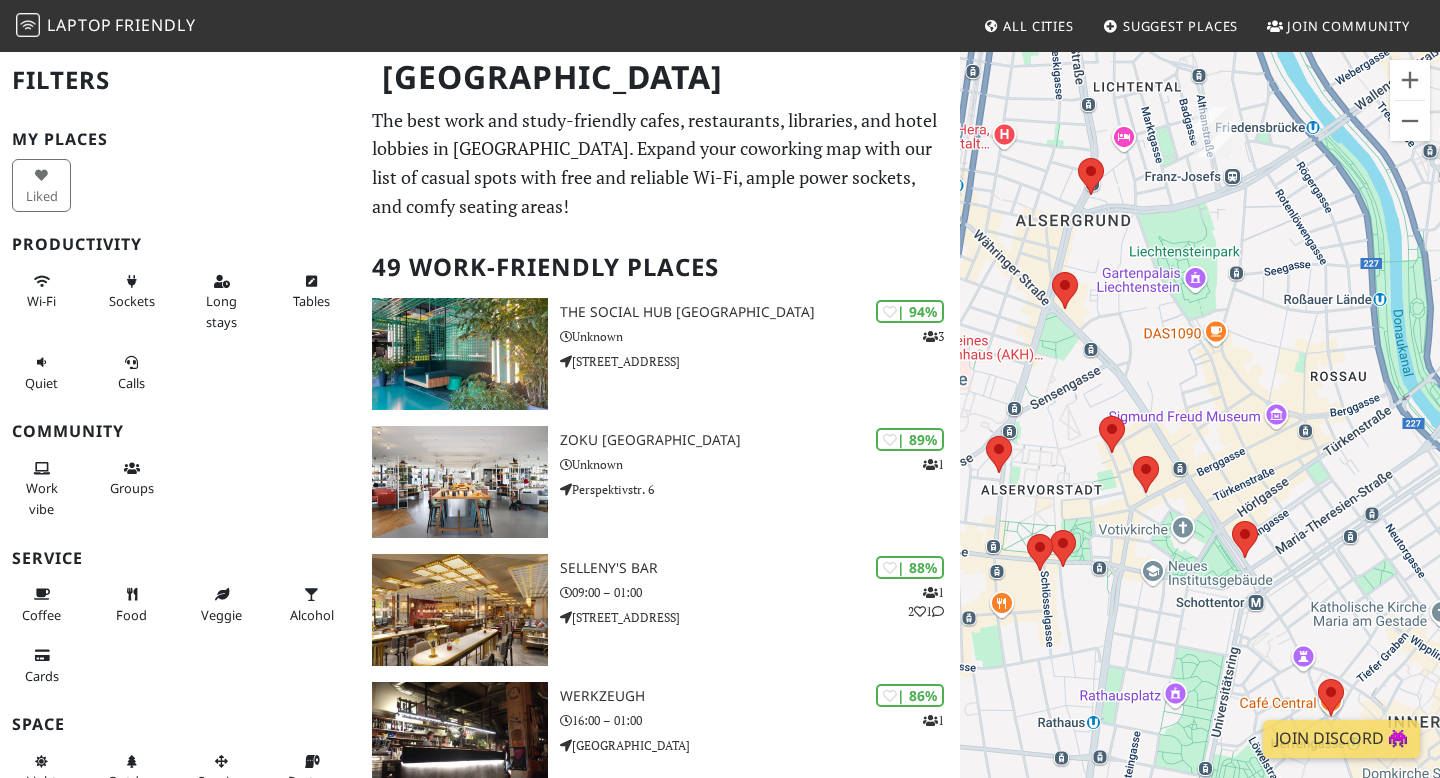 drag, startPoint x: 1135, startPoint y: 686, endPoint x: 1078, endPoint y: 731, distance: 72.62231 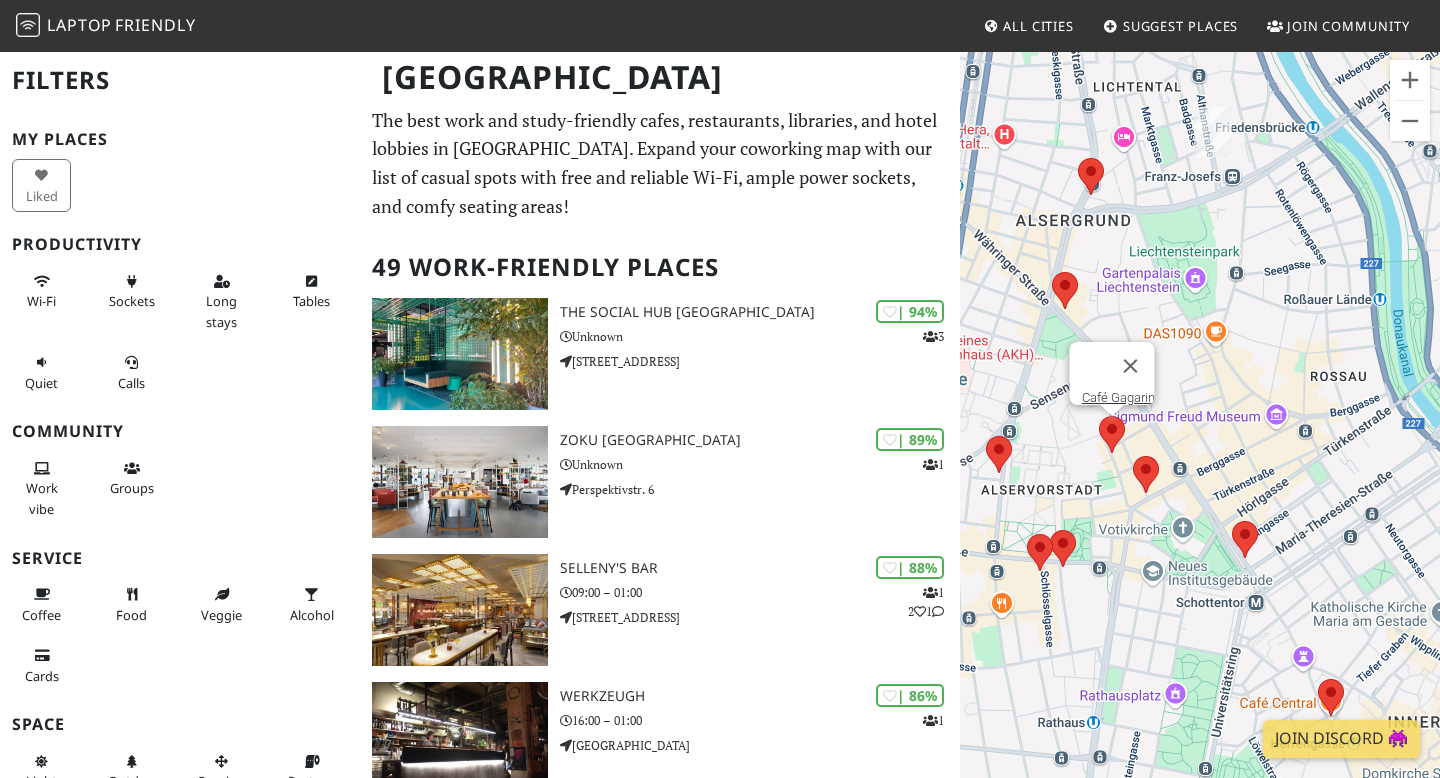 click at bounding box center [1099, 416] 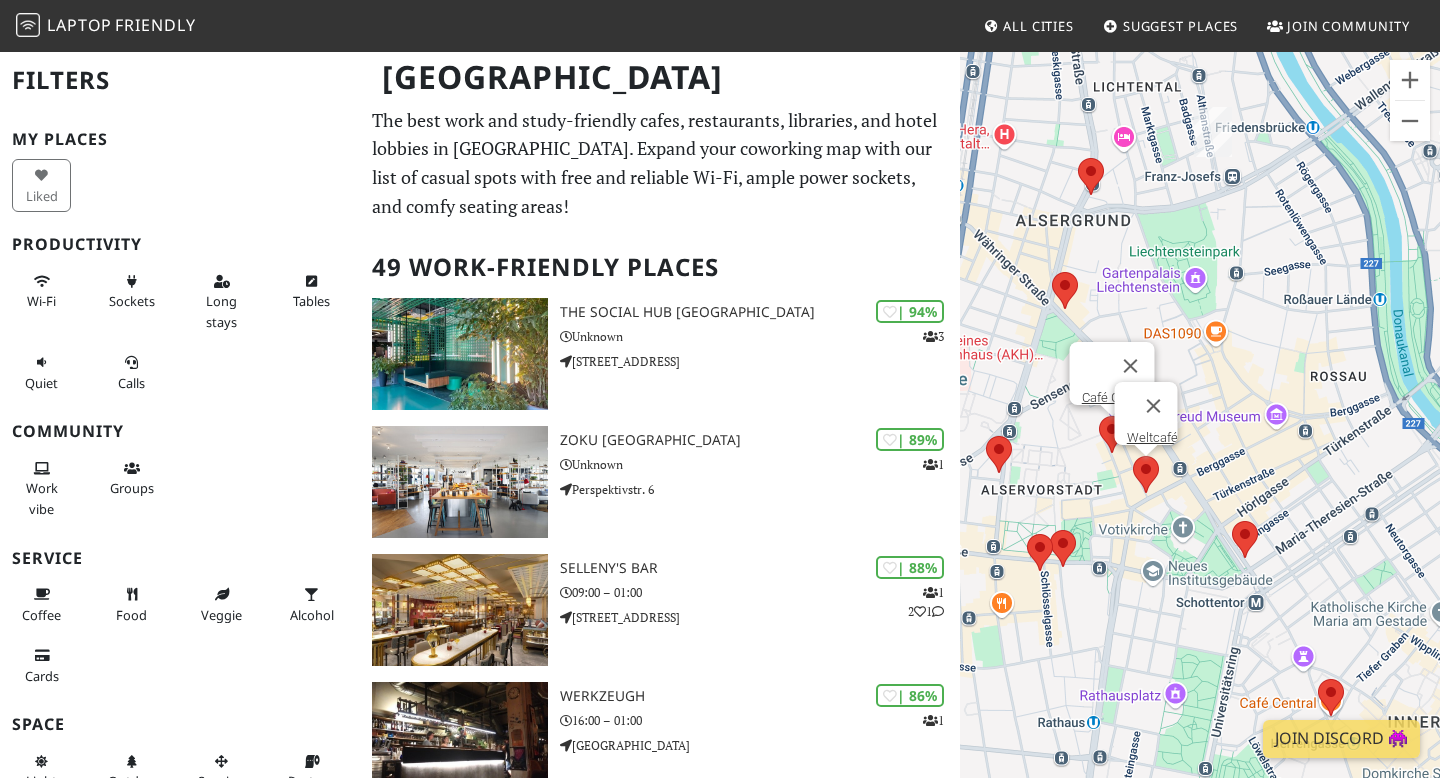 click at bounding box center [1133, 456] 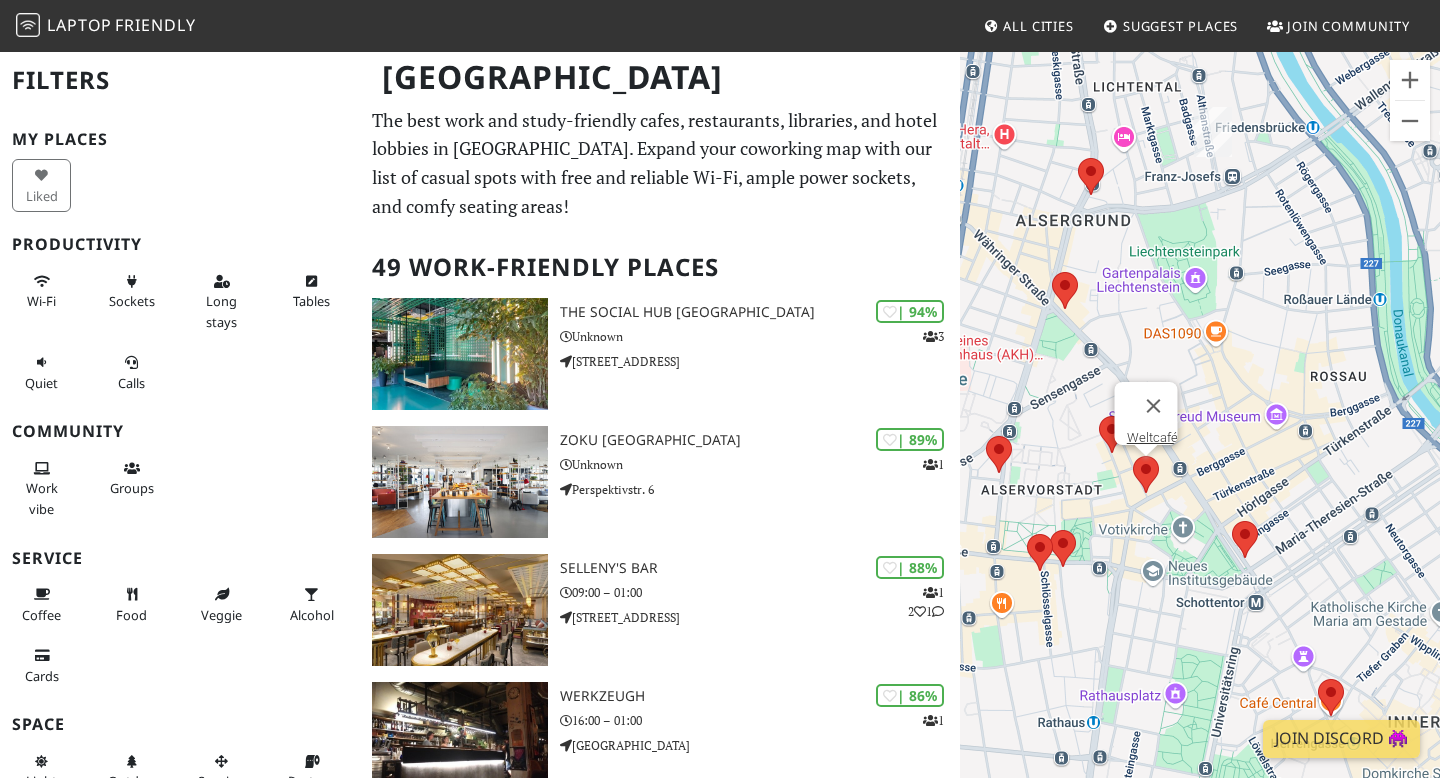click on "Navigácia sa ovláda pomocou klávesov so šípkami. Weltcafé" at bounding box center (1200, 439) 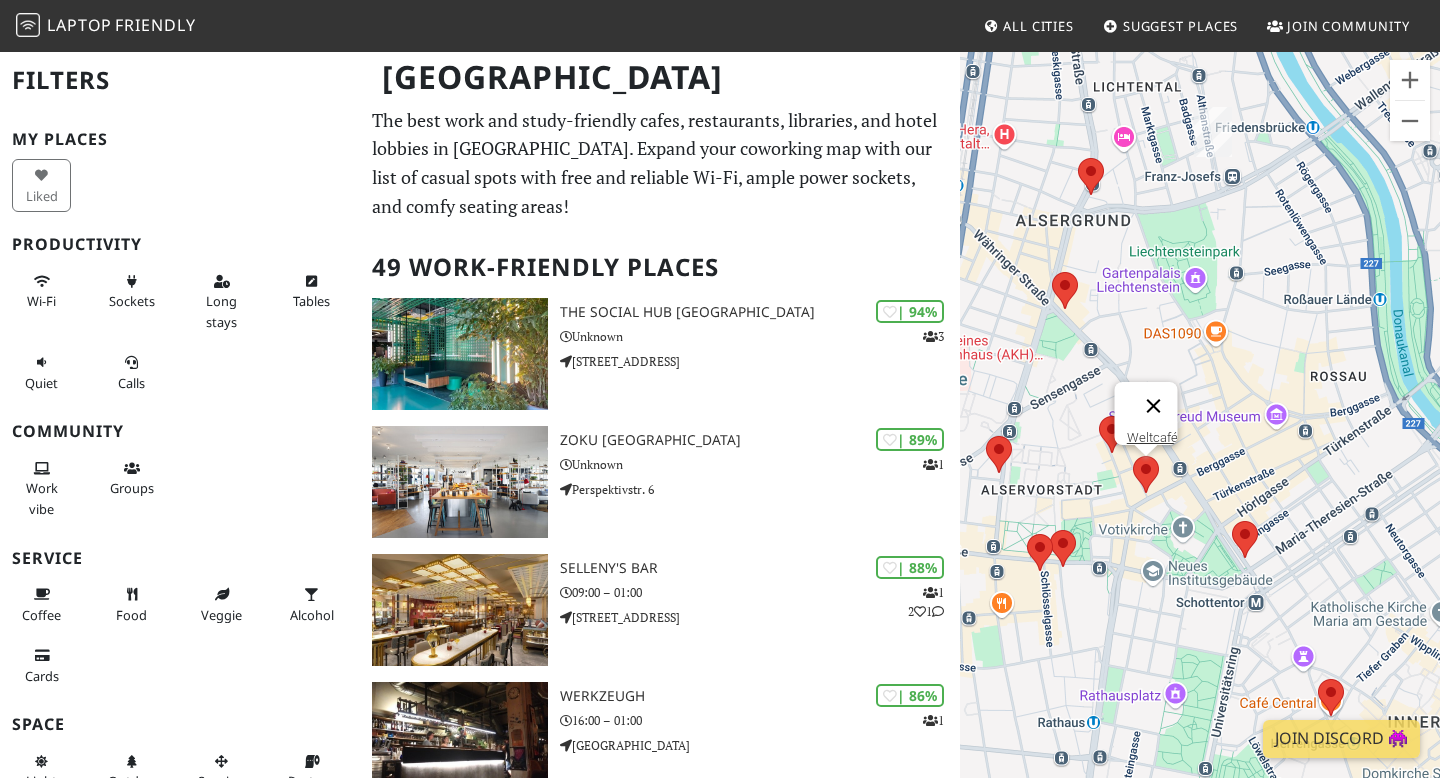 click at bounding box center (1154, 406) 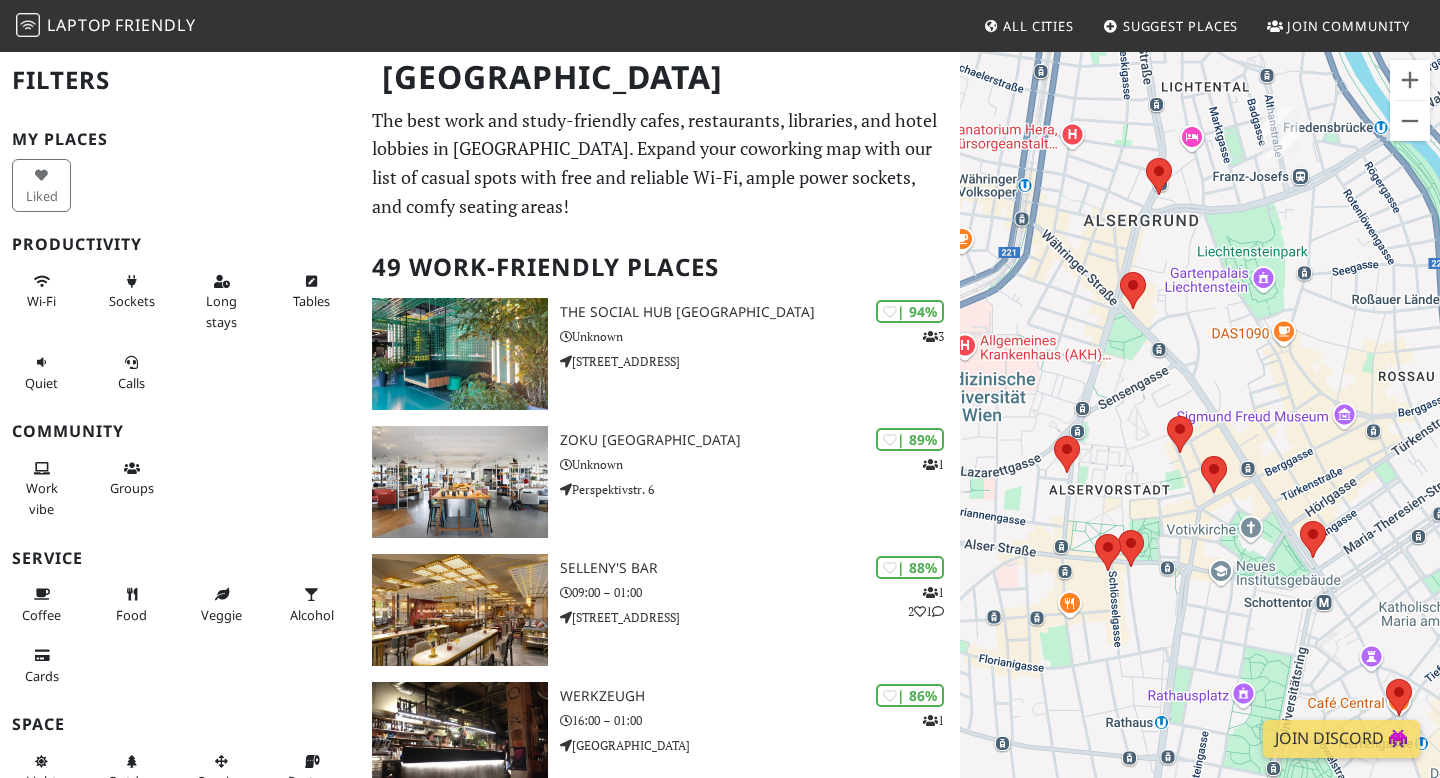 click on "Navigácia sa ovláda pomocou klávesov so šípkami." at bounding box center [1200, 439] 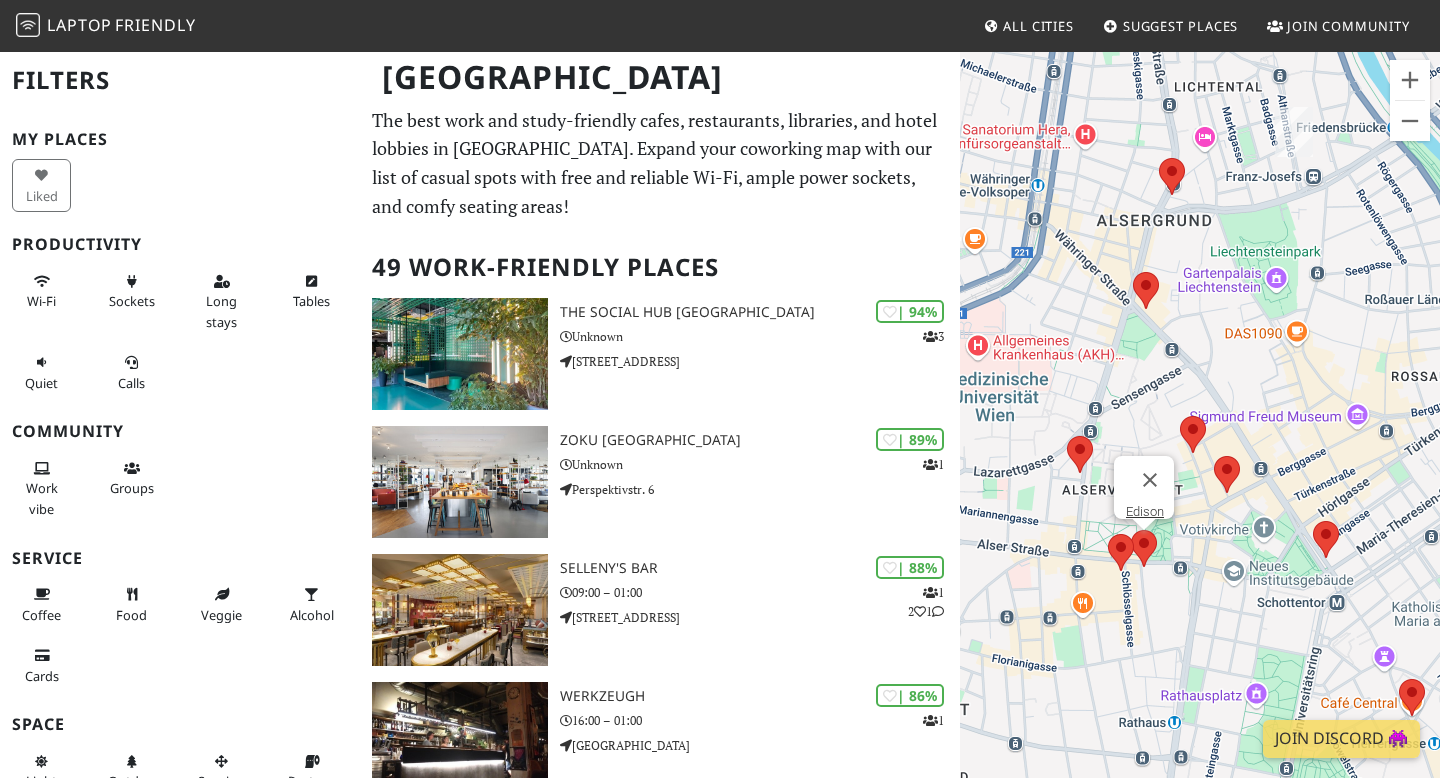 click at bounding box center (1131, 530) 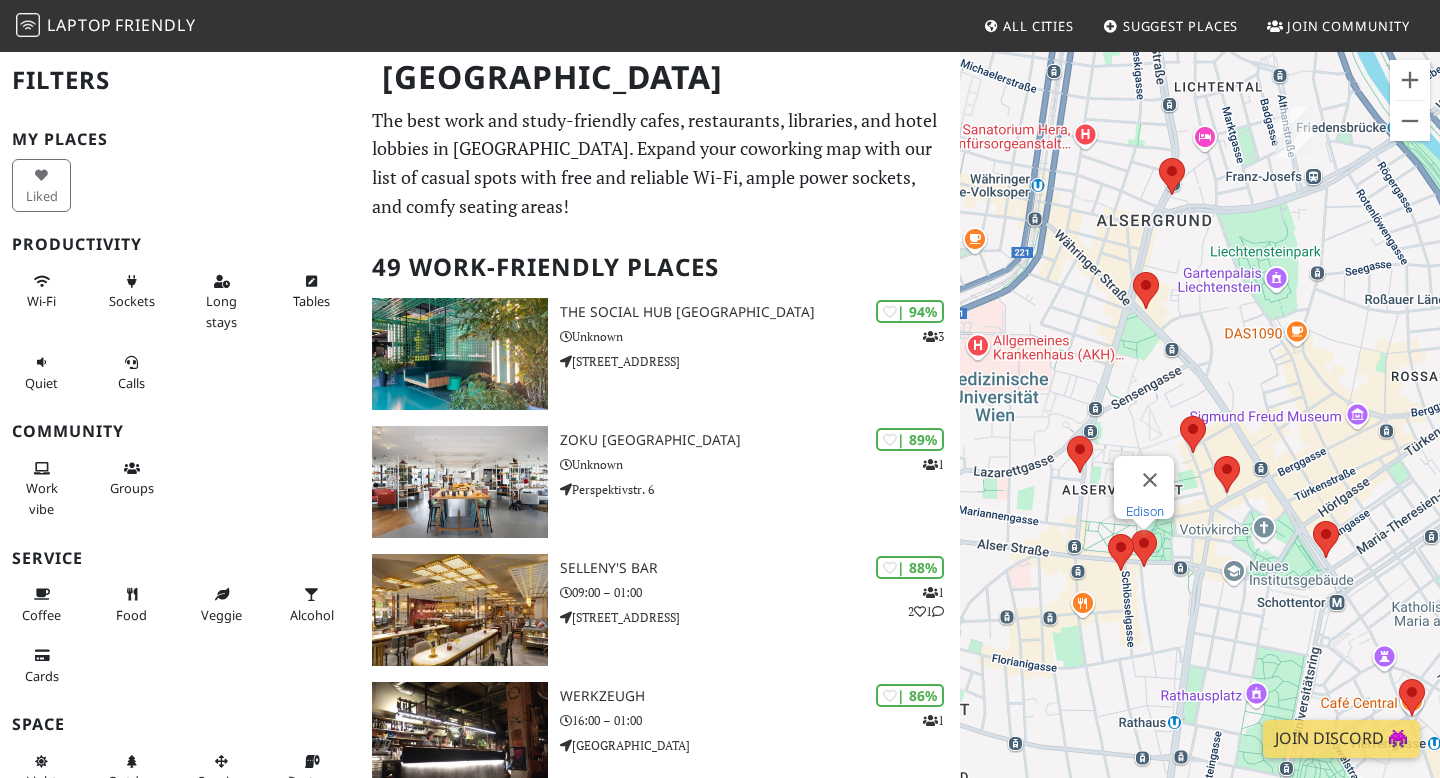 click on "Edison" at bounding box center [1145, 511] 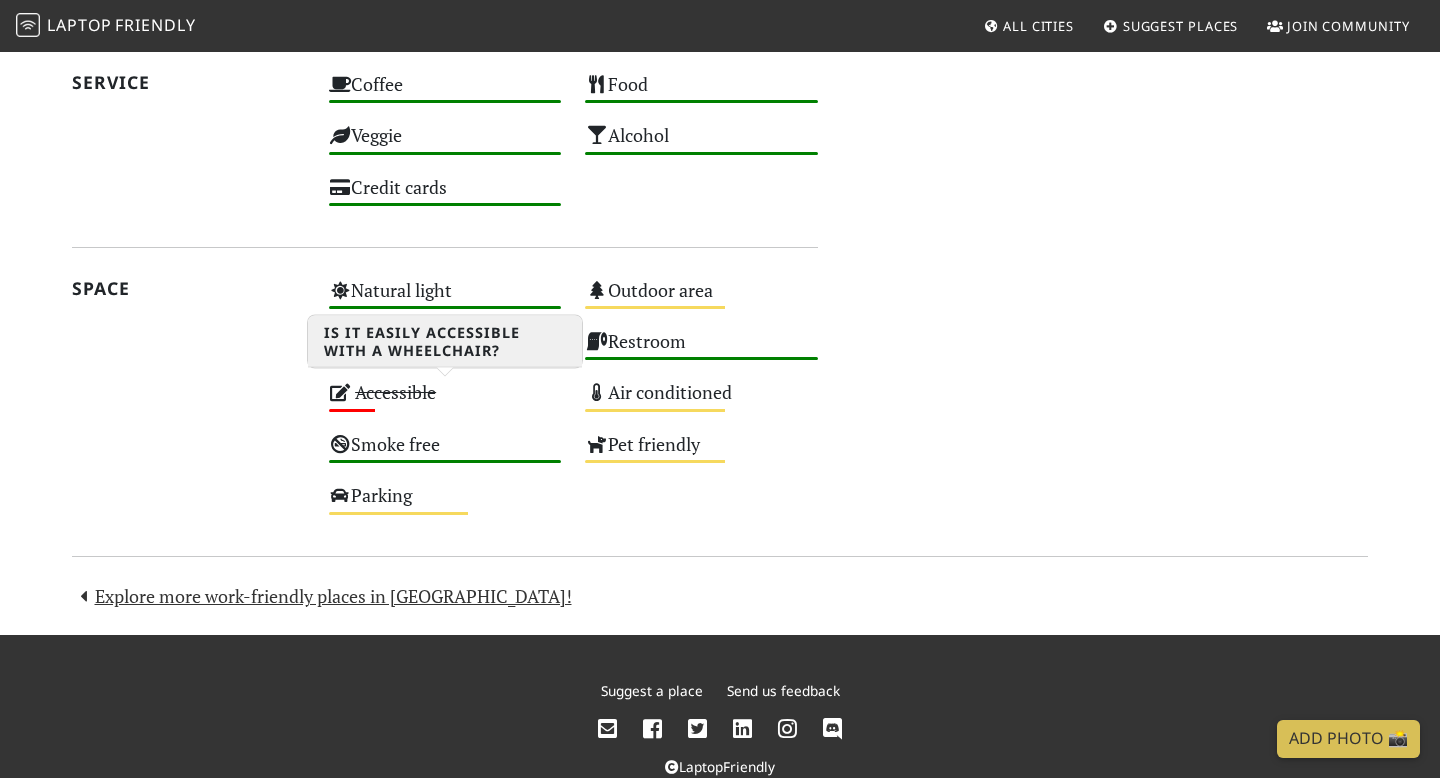 scroll, scrollTop: 1084, scrollLeft: 0, axis: vertical 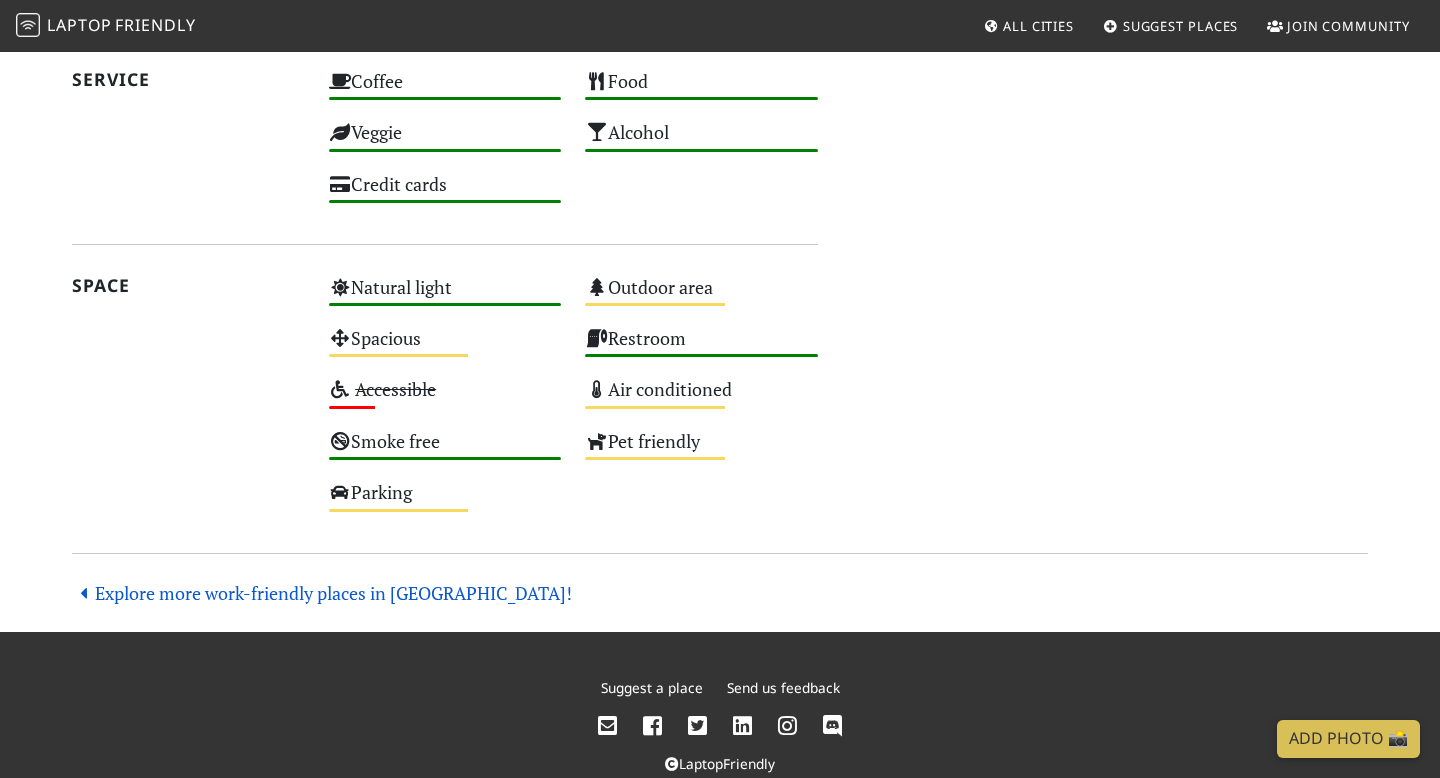 click on "Explore more work-friendly places in [GEOGRAPHIC_DATA]!" at bounding box center [322, 593] 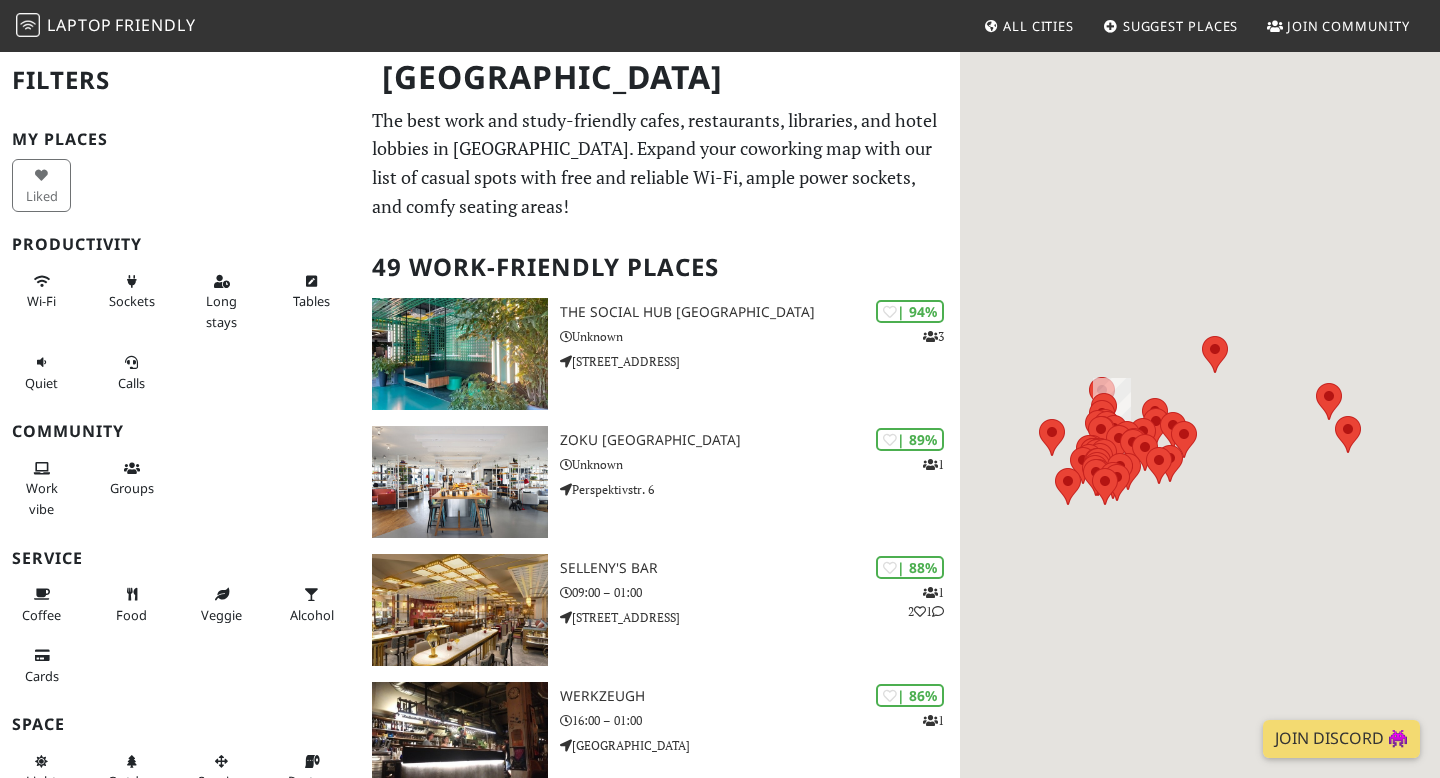 scroll, scrollTop: 0, scrollLeft: 0, axis: both 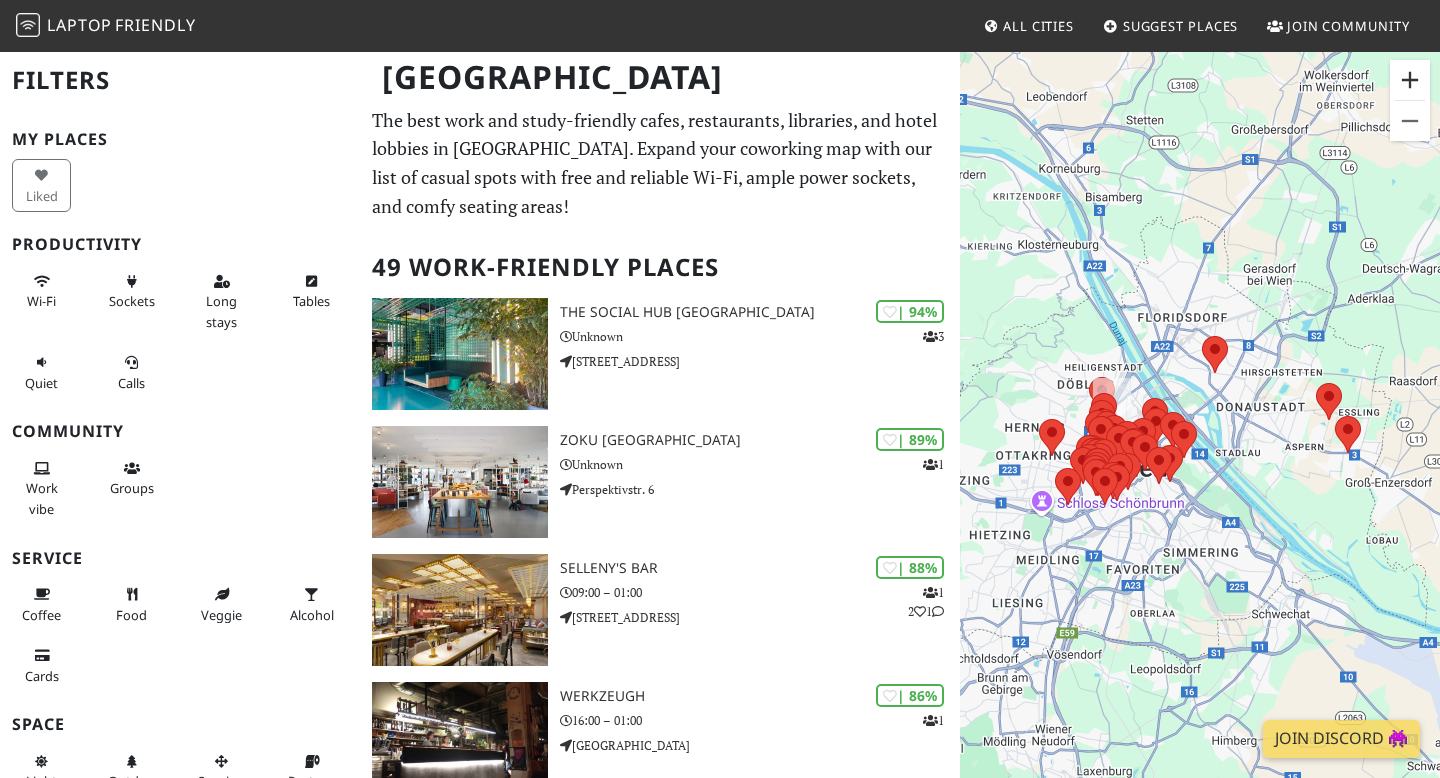 click at bounding box center [1410, 80] 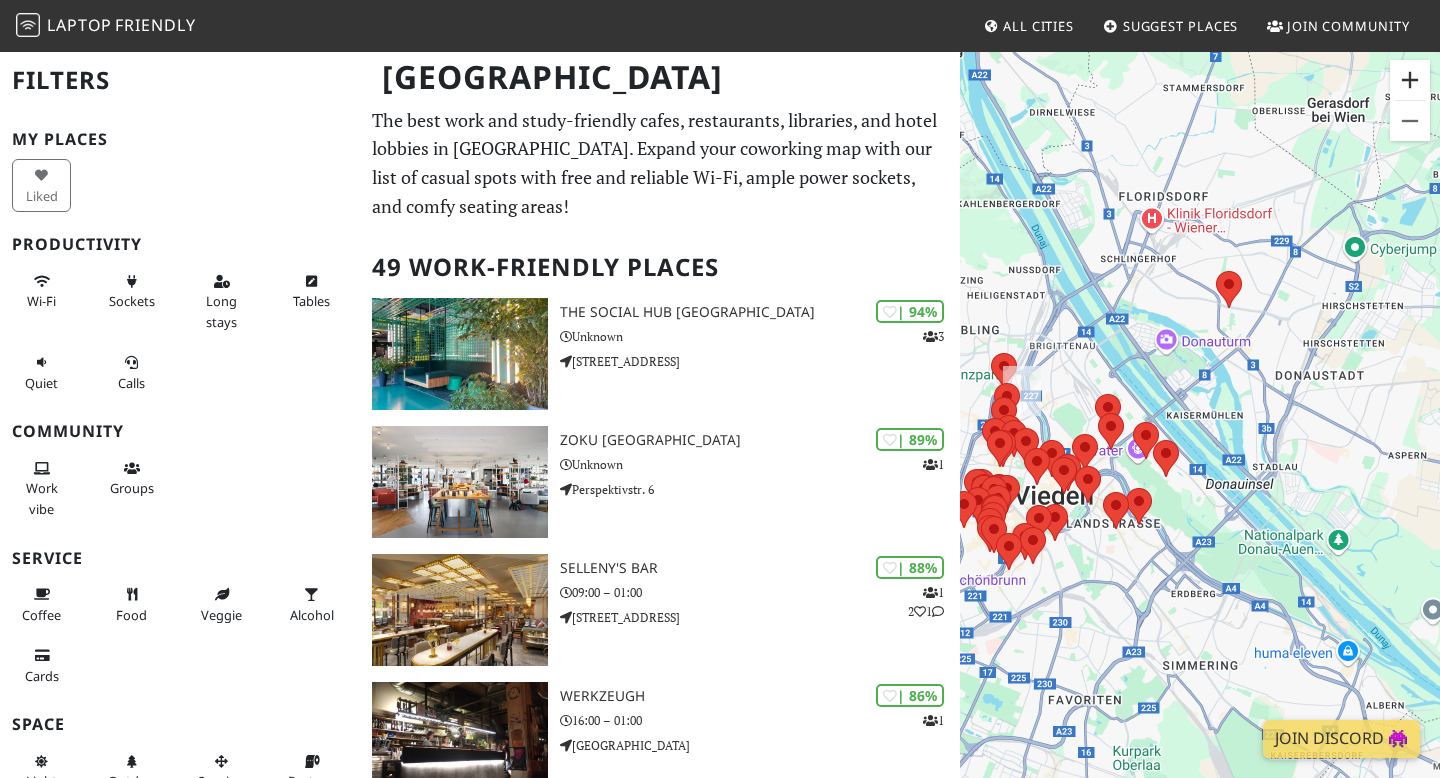 click at bounding box center (1410, 80) 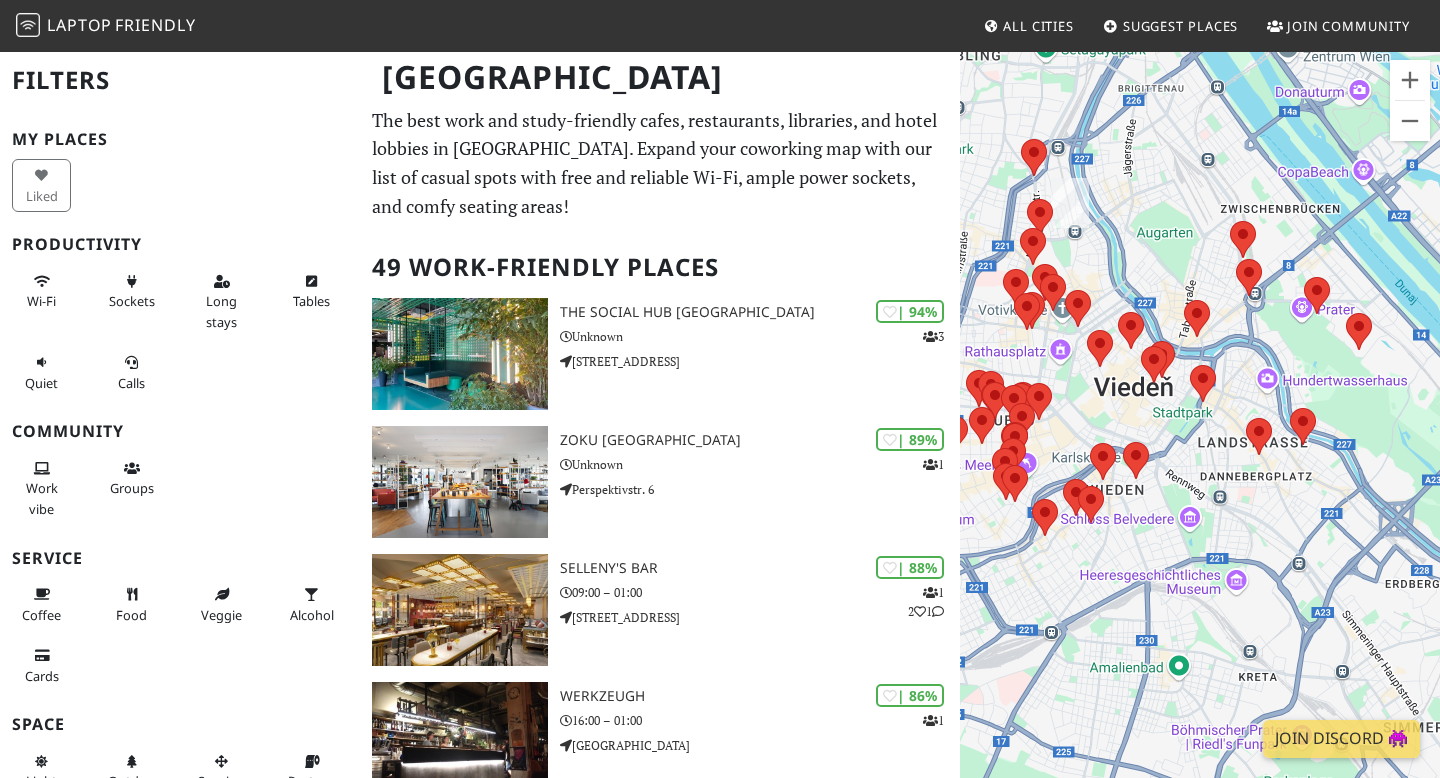 drag, startPoint x: 1210, startPoint y: 239, endPoint x: 1439, endPoint y: 74, distance: 282.25165 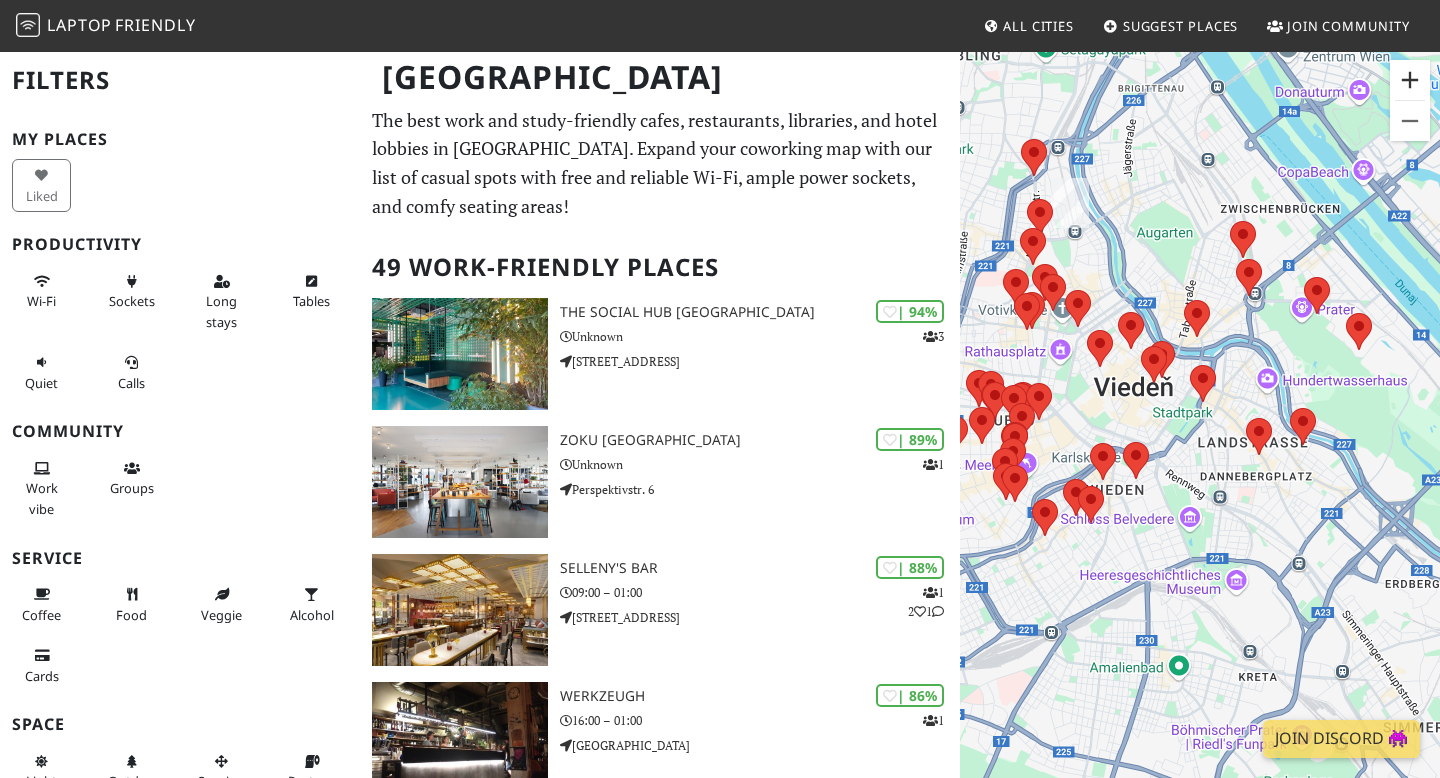 click at bounding box center (1410, 80) 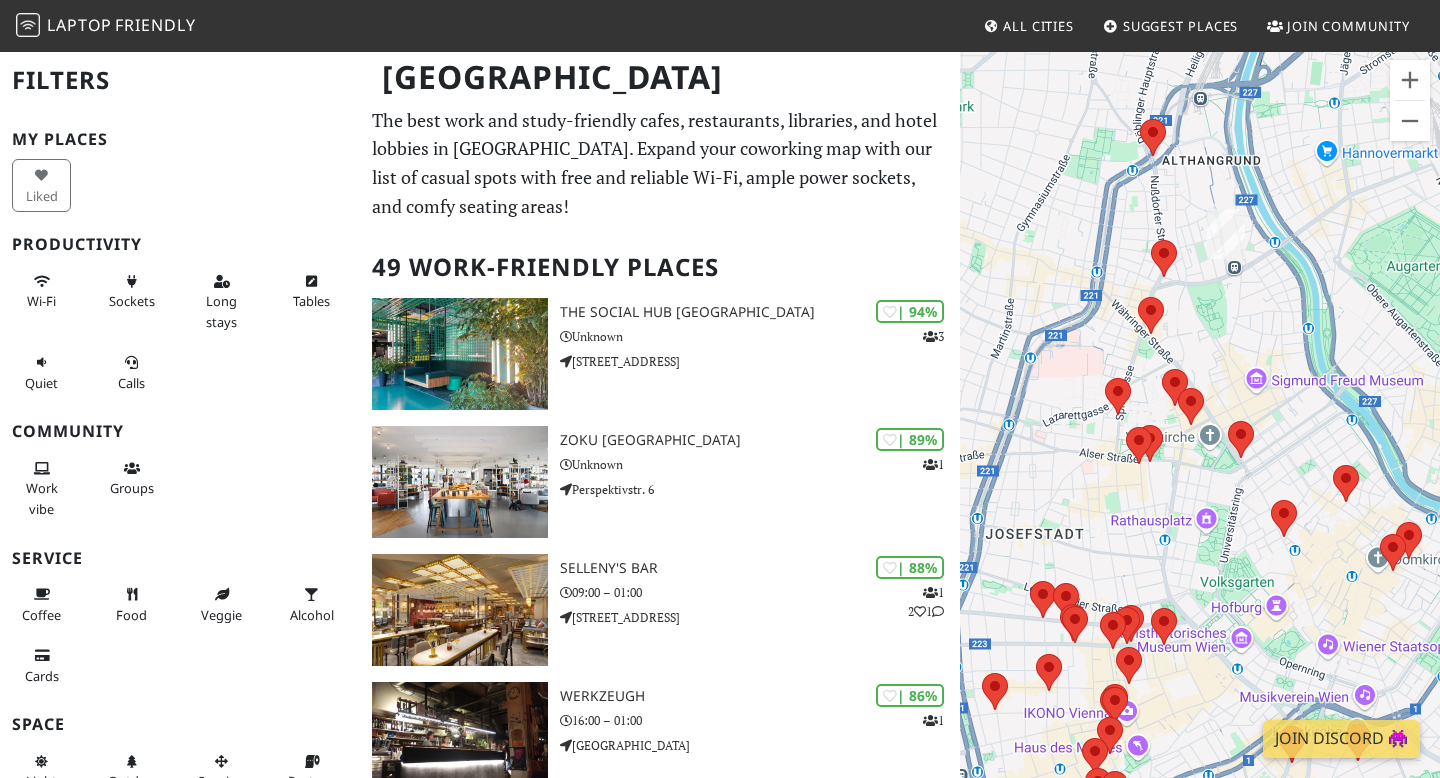drag, startPoint x: 1107, startPoint y: 397, endPoint x: 1395, endPoint y: 639, distance: 376.17548 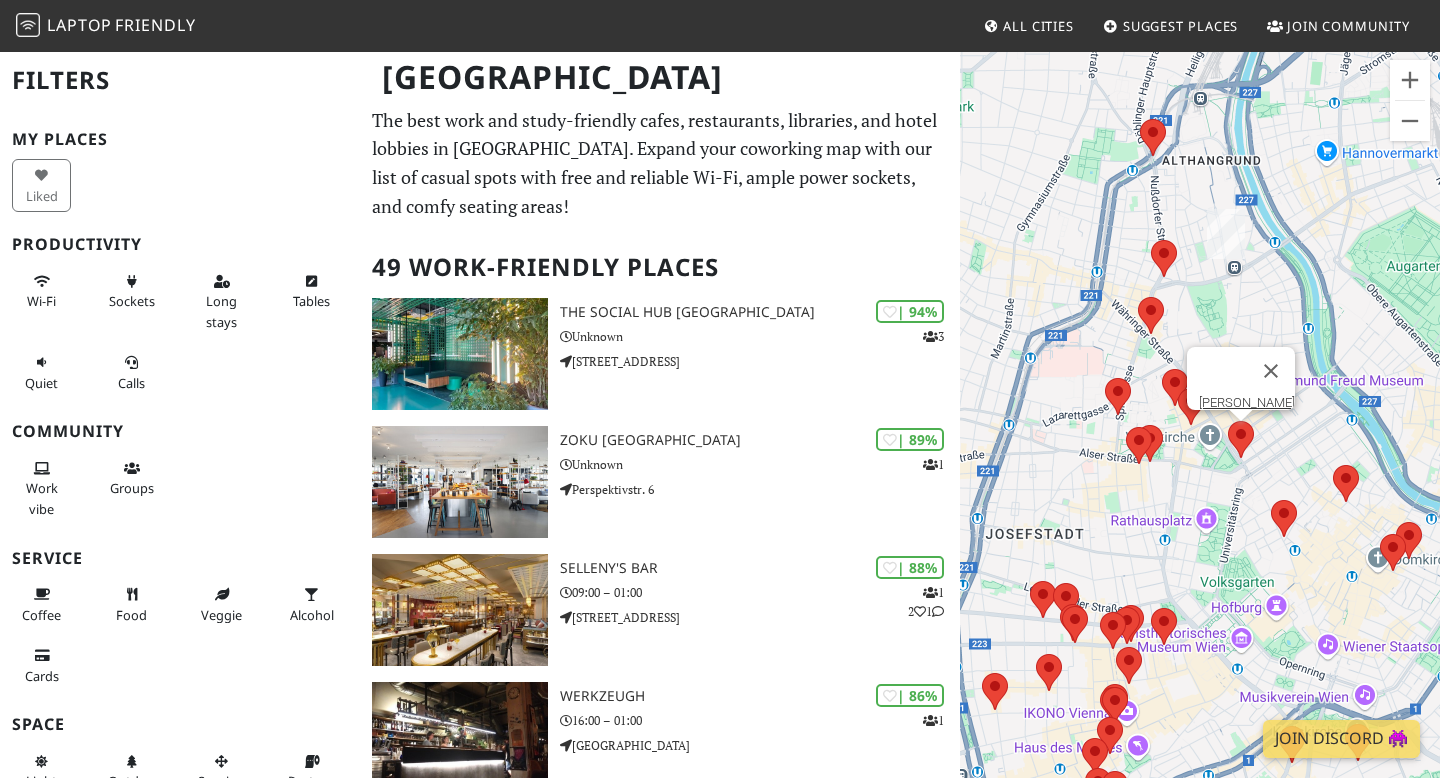 click at bounding box center [1228, 421] 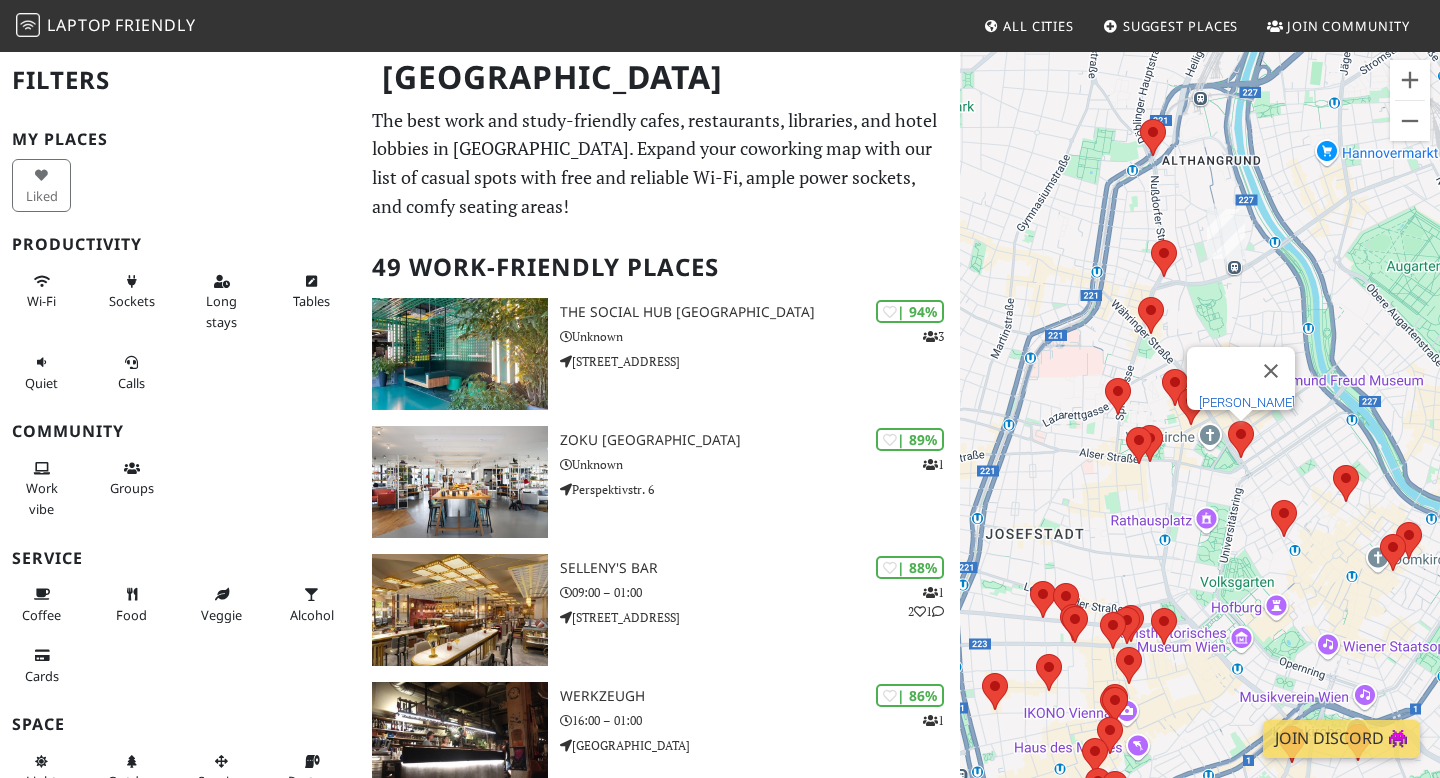 click on "[PERSON_NAME]" at bounding box center [1247, 402] 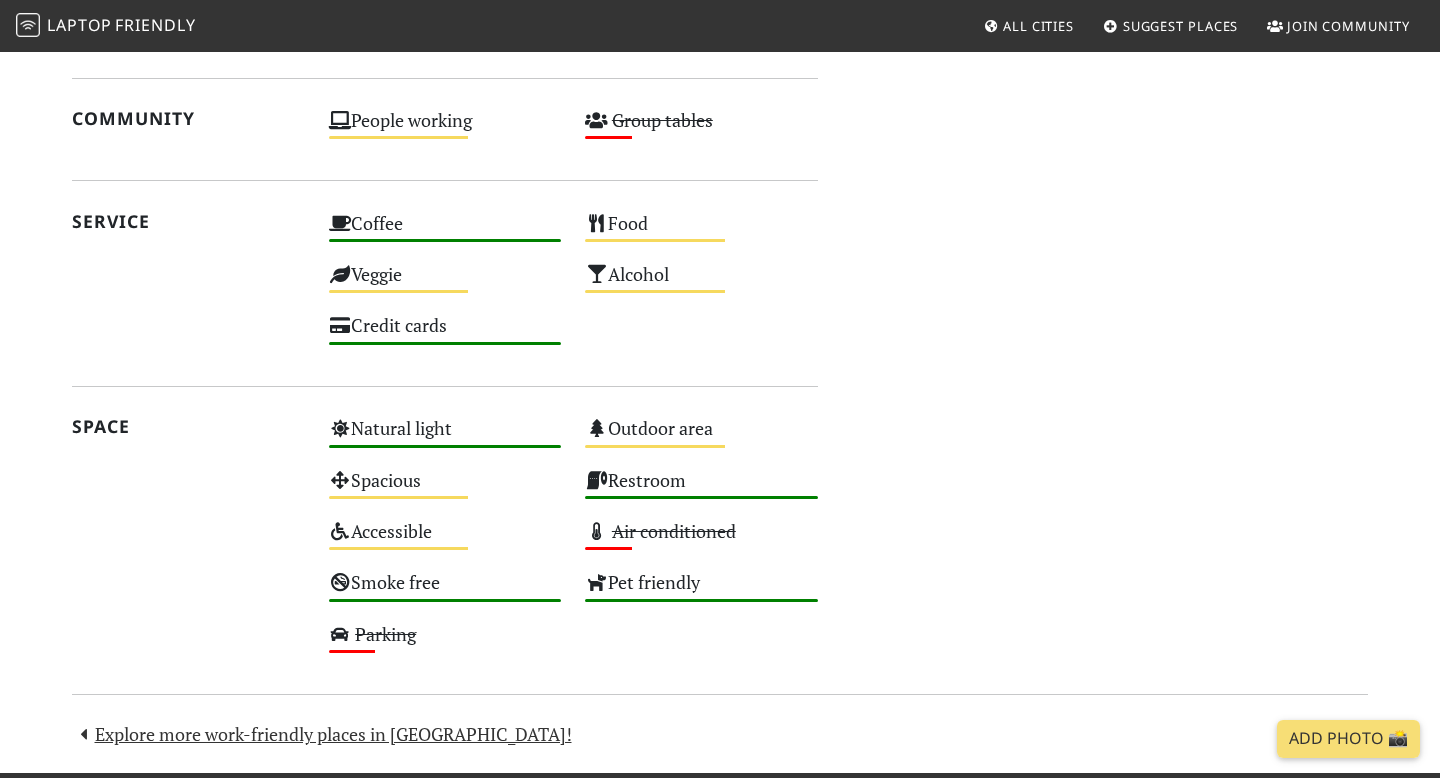 scroll, scrollTop: 1492, scrollLeft: 0, axis: vertical 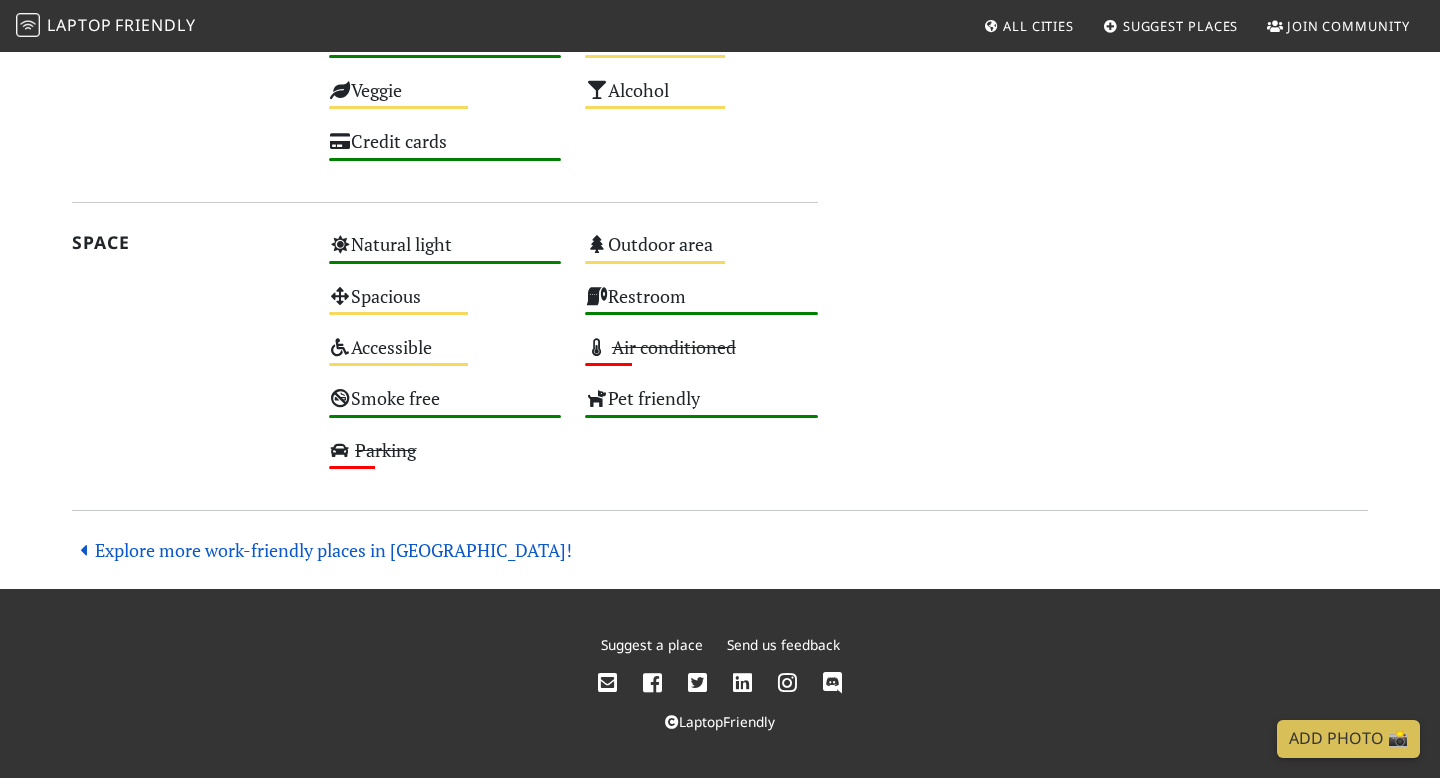 click on "Explore more work-friendly places in [GEOGRAPHIC_DATA]!" at bounding box center [322, 550] 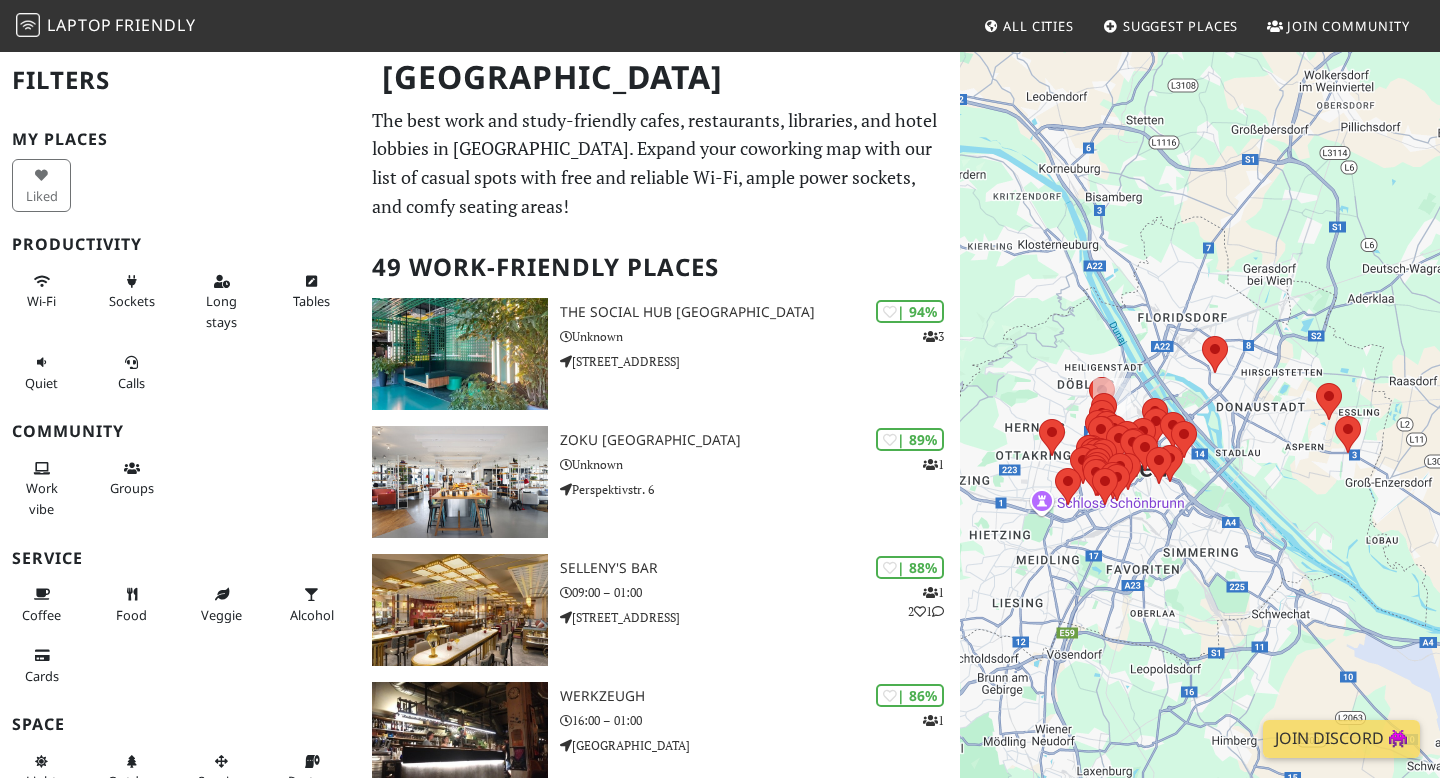 scroll, scrollTop: 0, scrollLeft: 0, axis: both 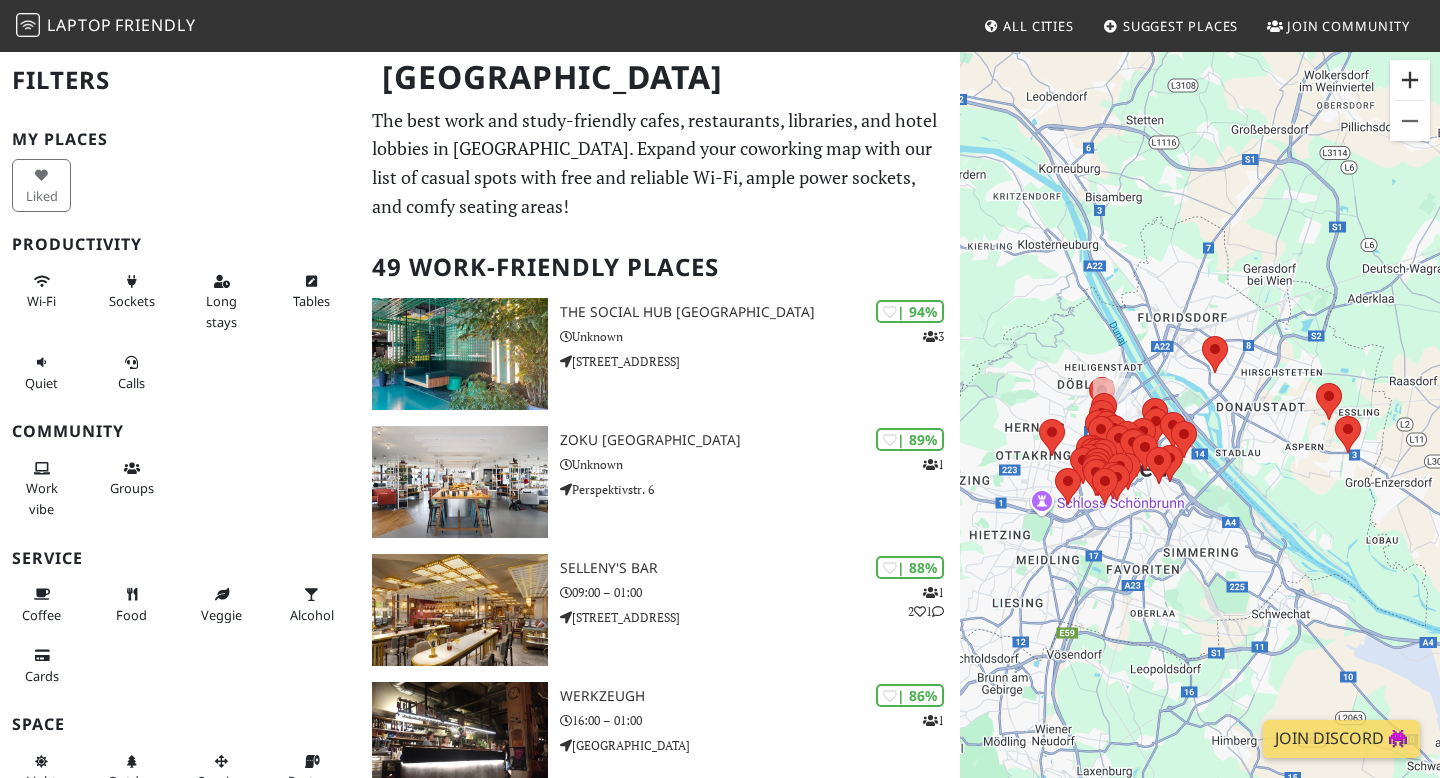 click at bounding box center (1410, 80) 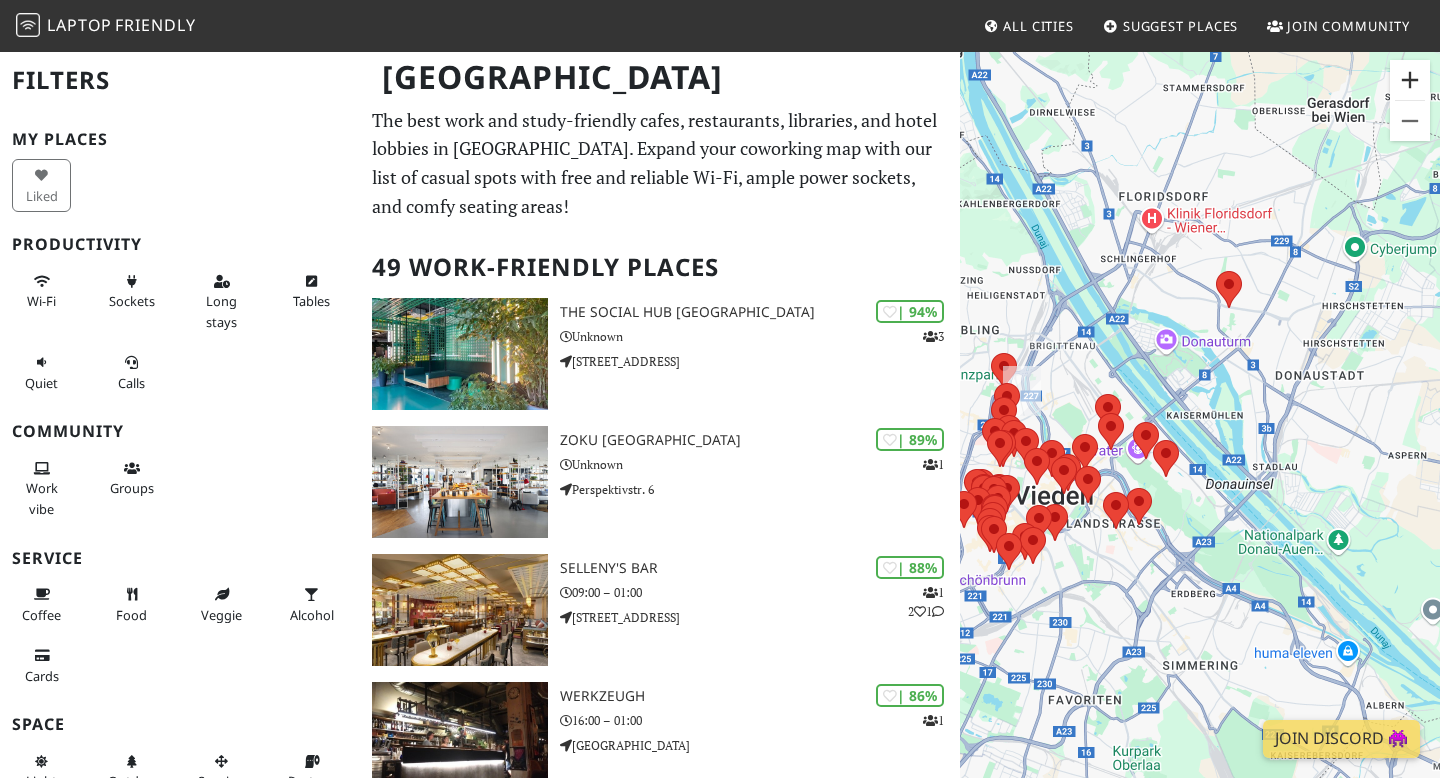 click at bounding box center (1410, 80) 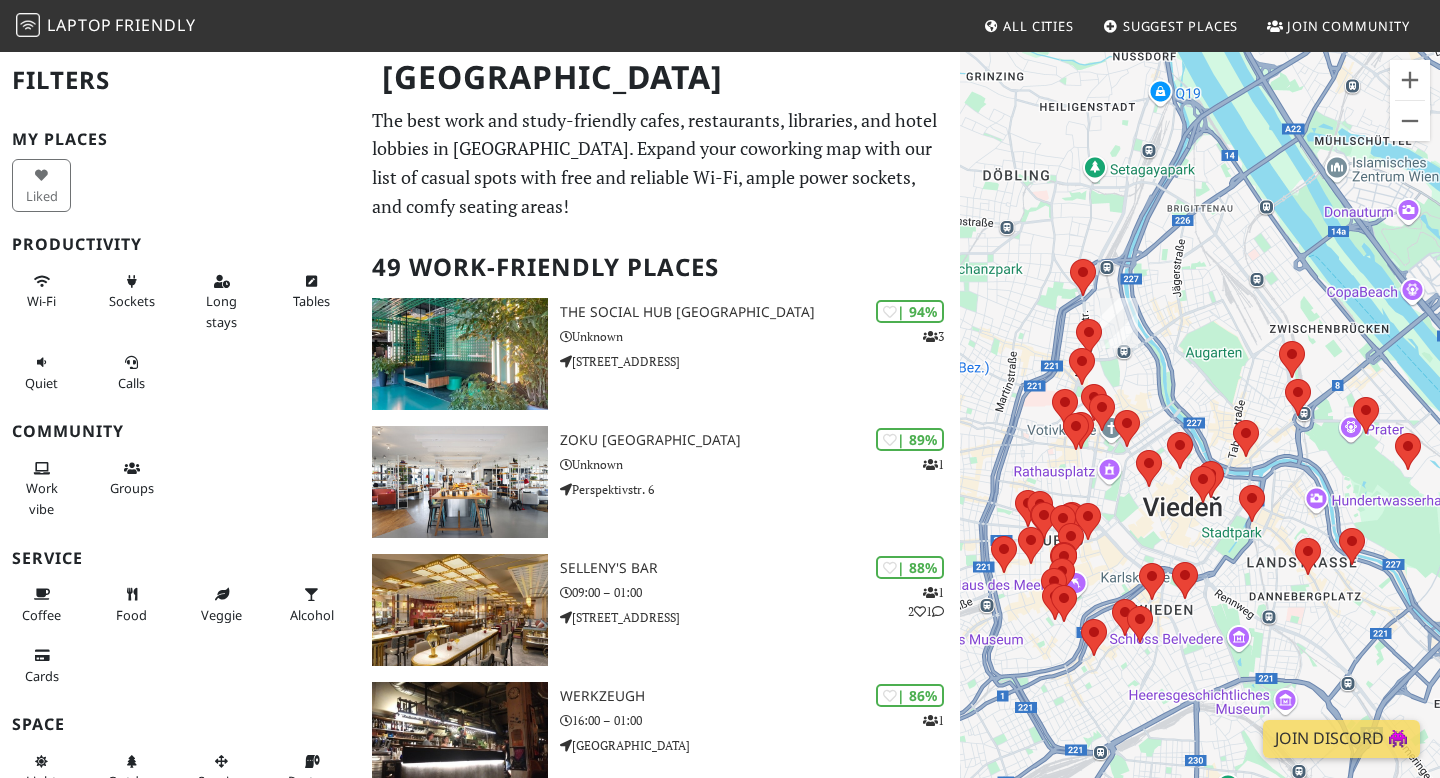 drag, startPoint x: 1162, startPoint y: 286, endPoint x: 1439, endPoint y: 235, distance: 281.65582 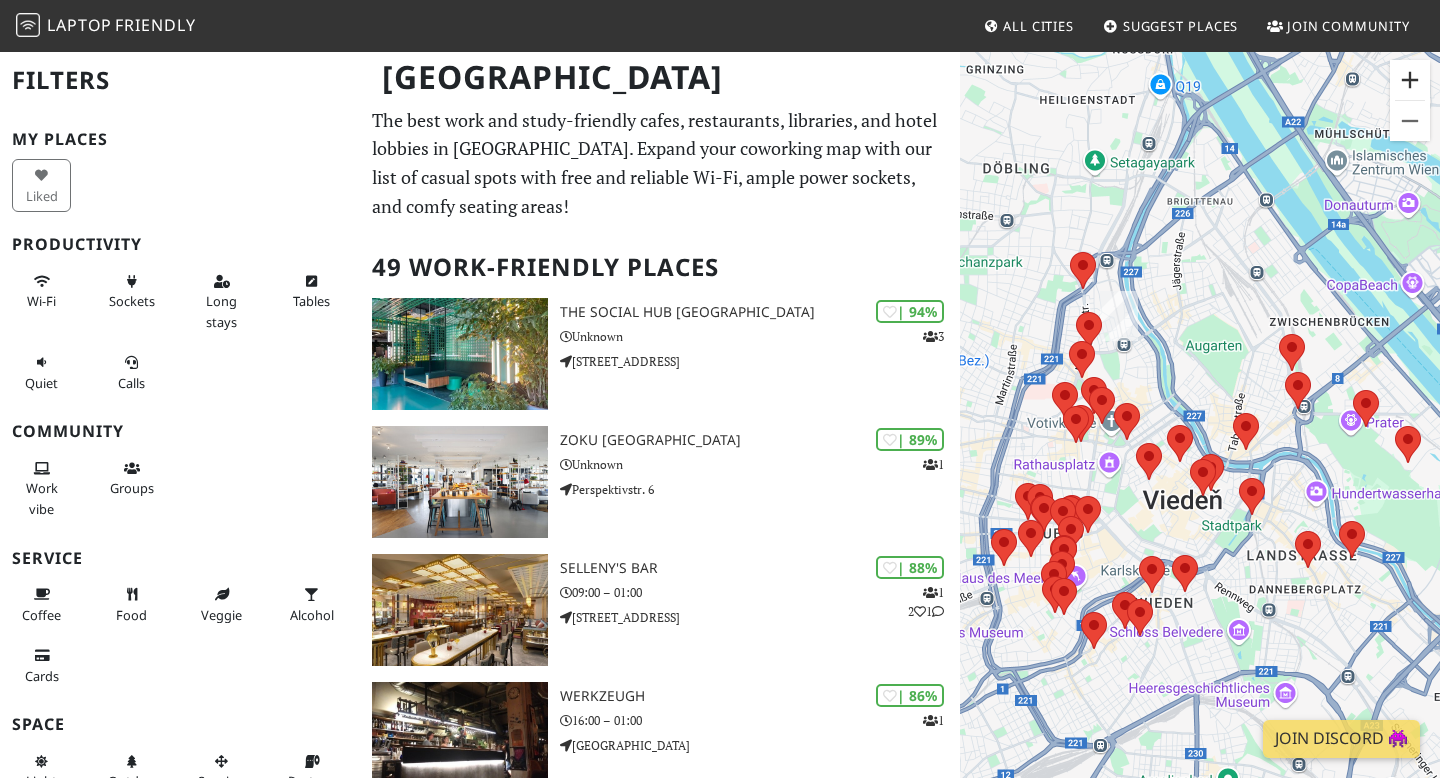 click at bounding box center (1410, 80) 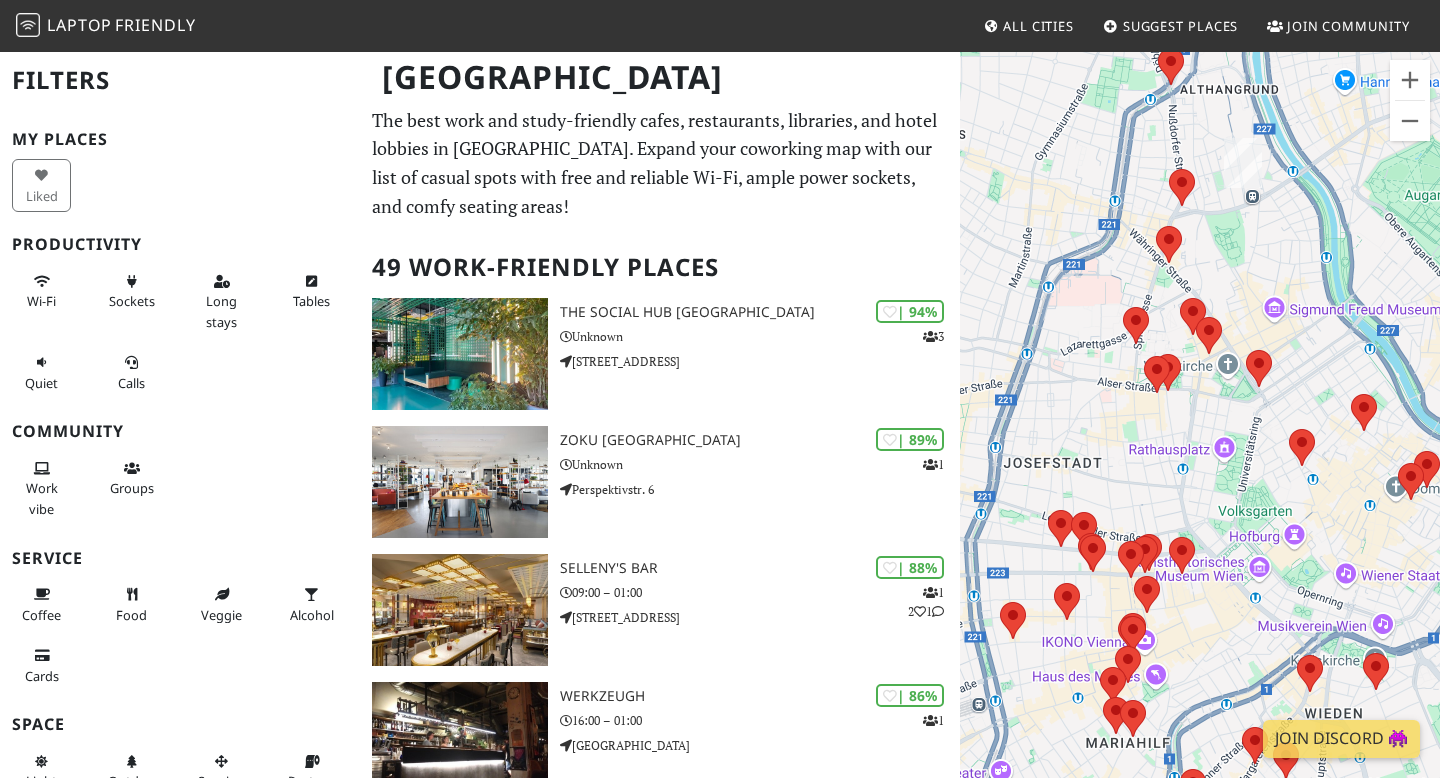 drag, startPoint x: 1178, startPoint y: 331, endPoint x: 1388, endPoint y: 274, distance: 217.59825 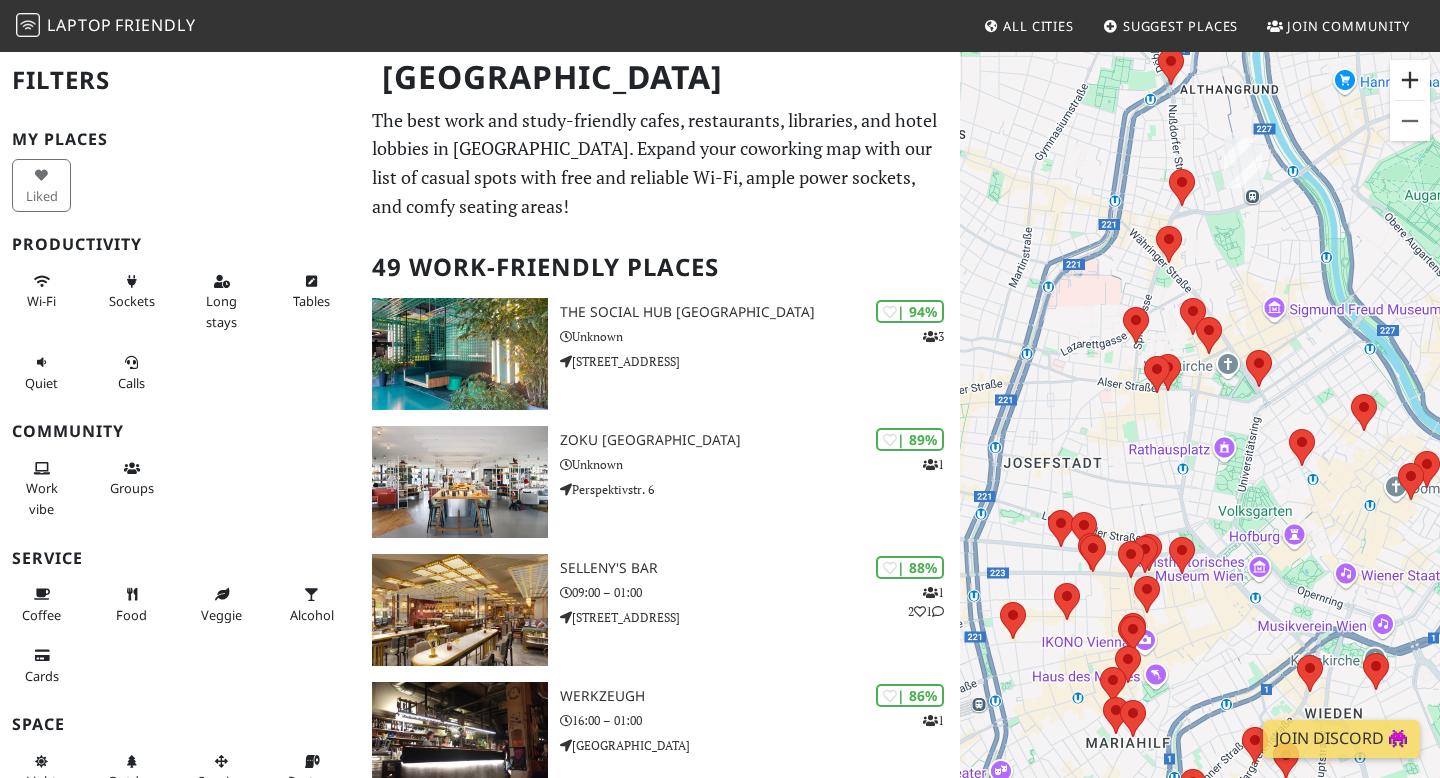 click at bounding box center (1410, 80) 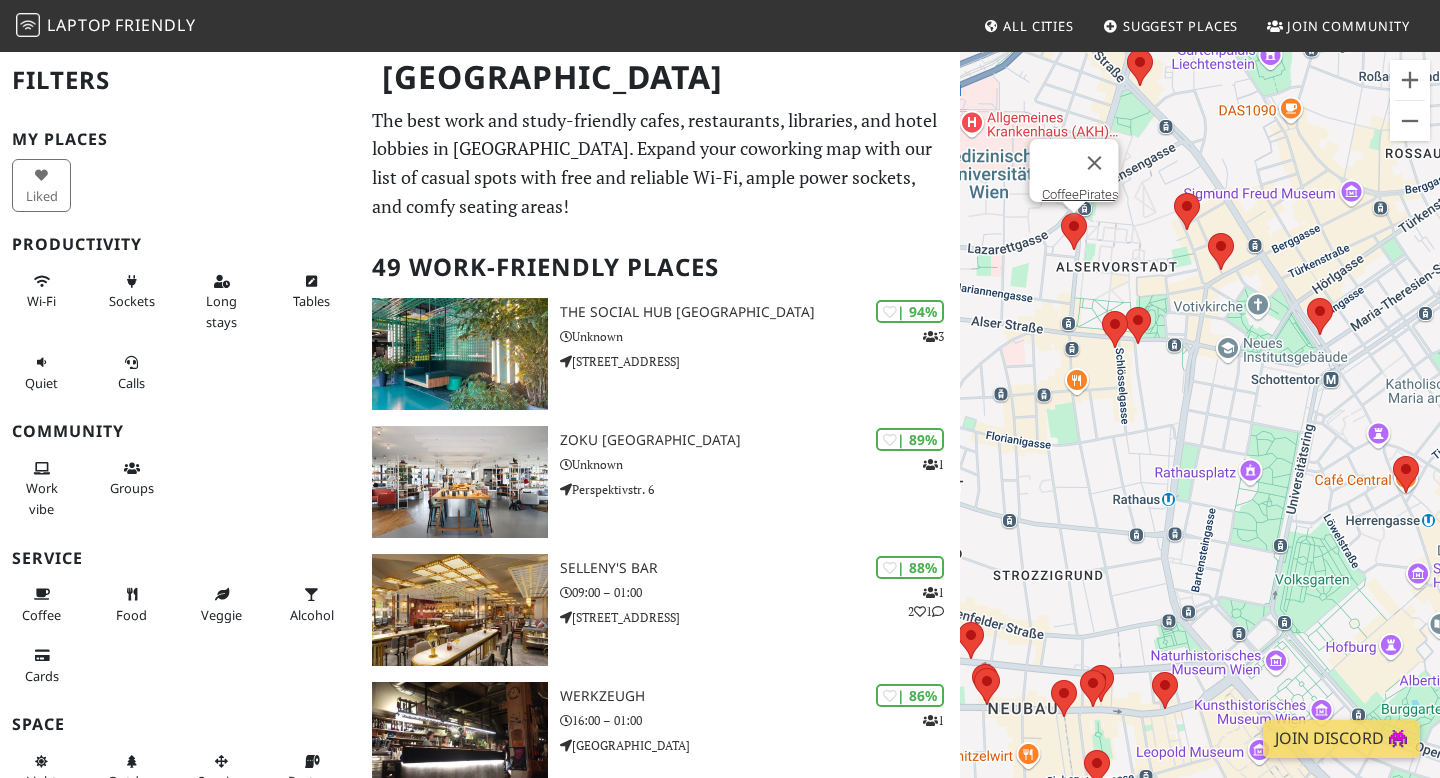 click at bounding box center [1061, 213] 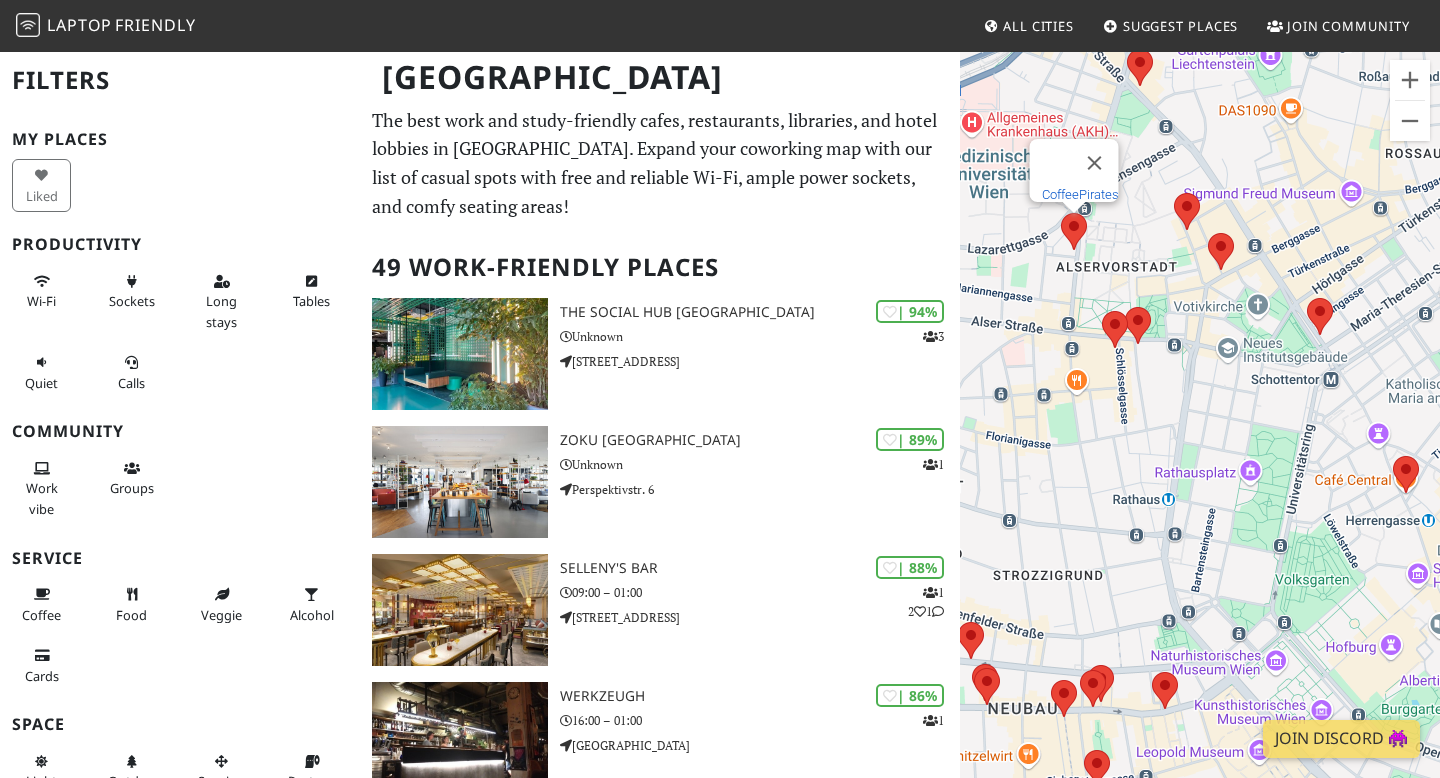 click on "CoffeePirates" at bounding box center (1080, 194) 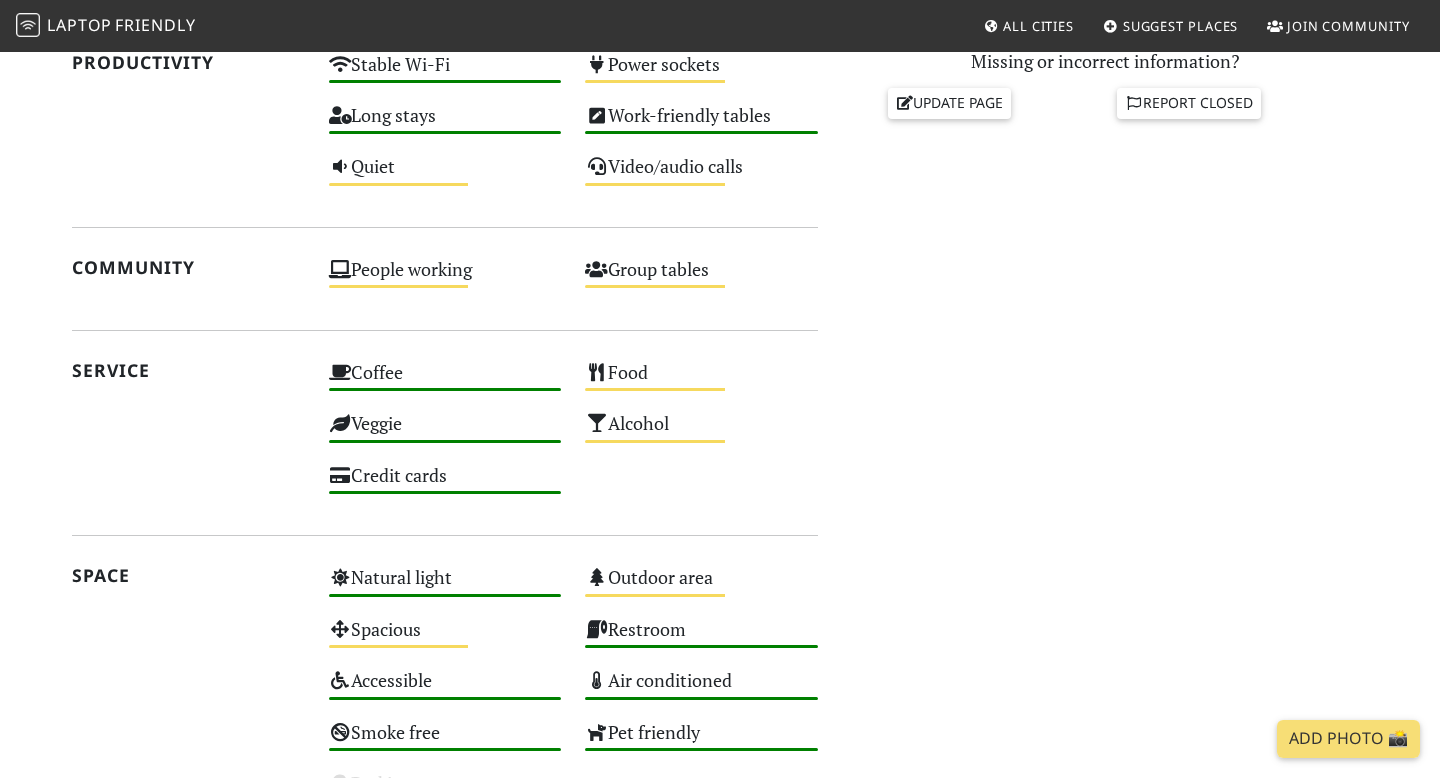 scroll, scrollTop: 1290, scrollLeft: 0, axis: vertical 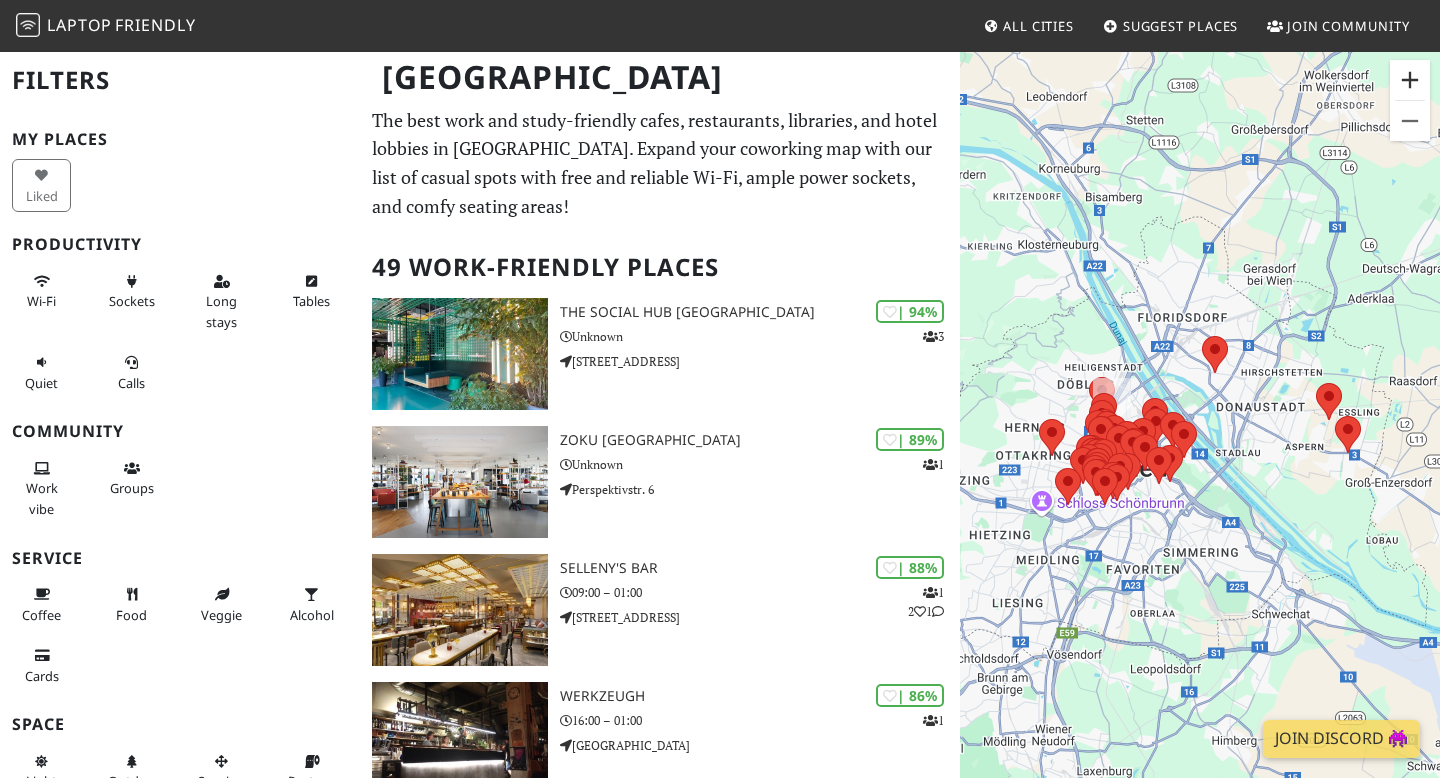 click at bounding box center (1410, 80) 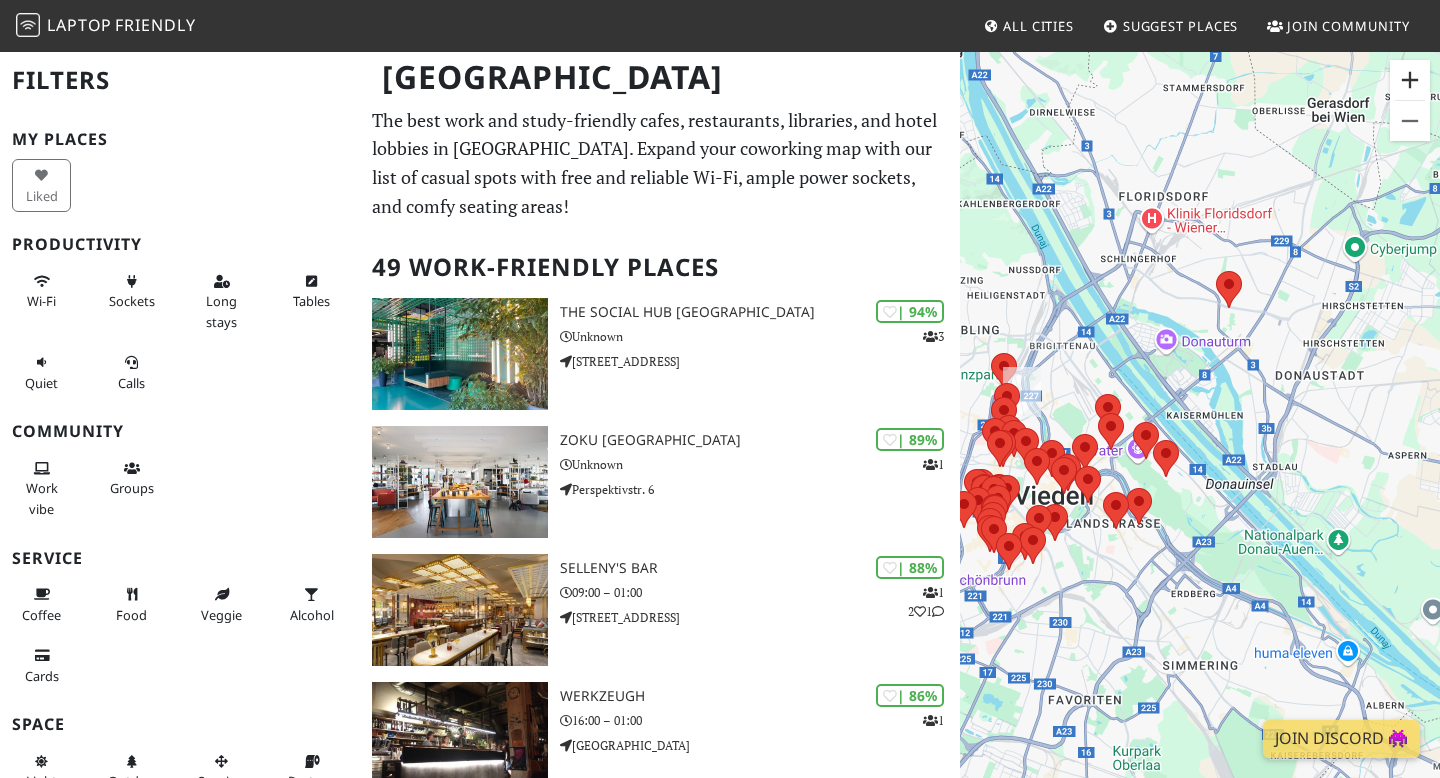 click at bounding box center (1410, 80) 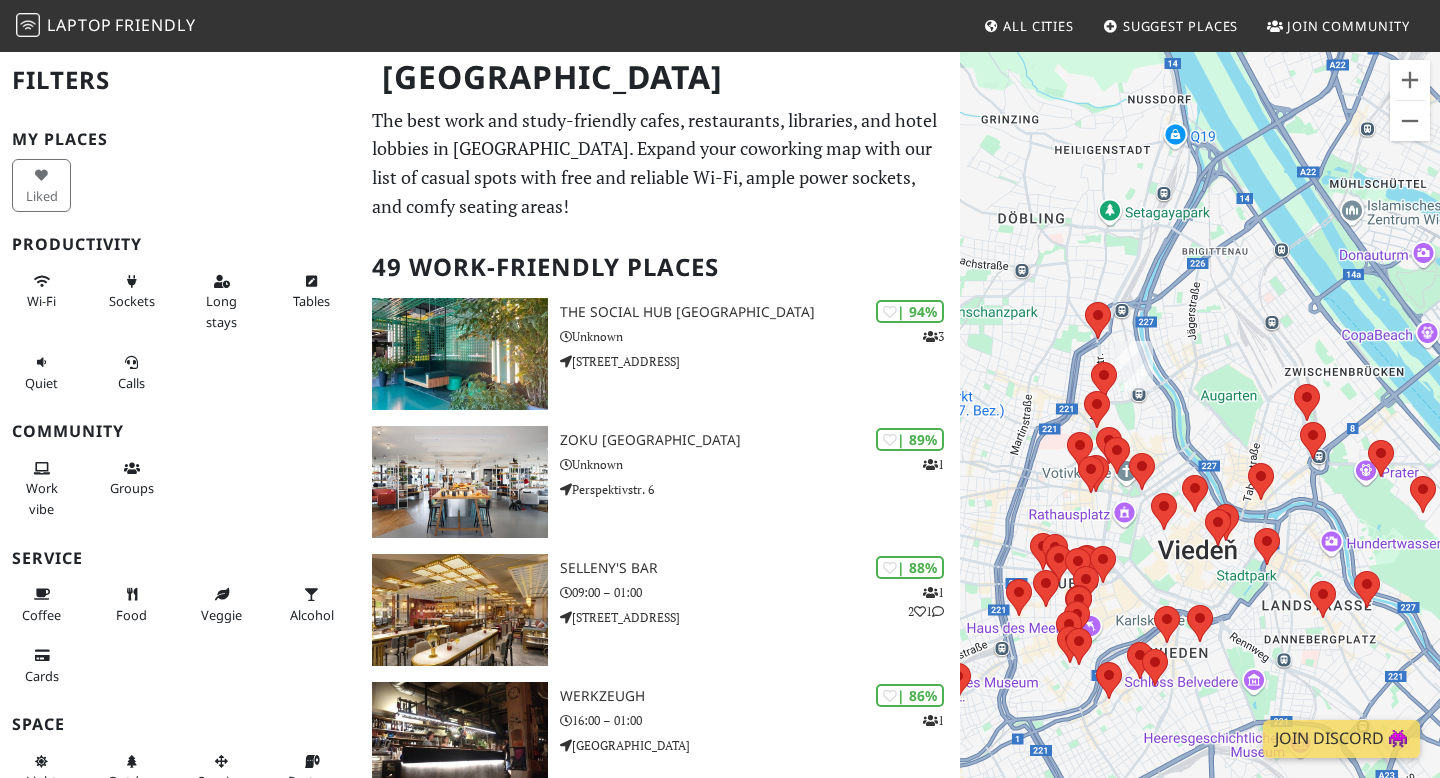drag, startPoint x: 1147, startPoint y: 347, endPoint x: 1439, endPoint y: 346, distance: 292.0017 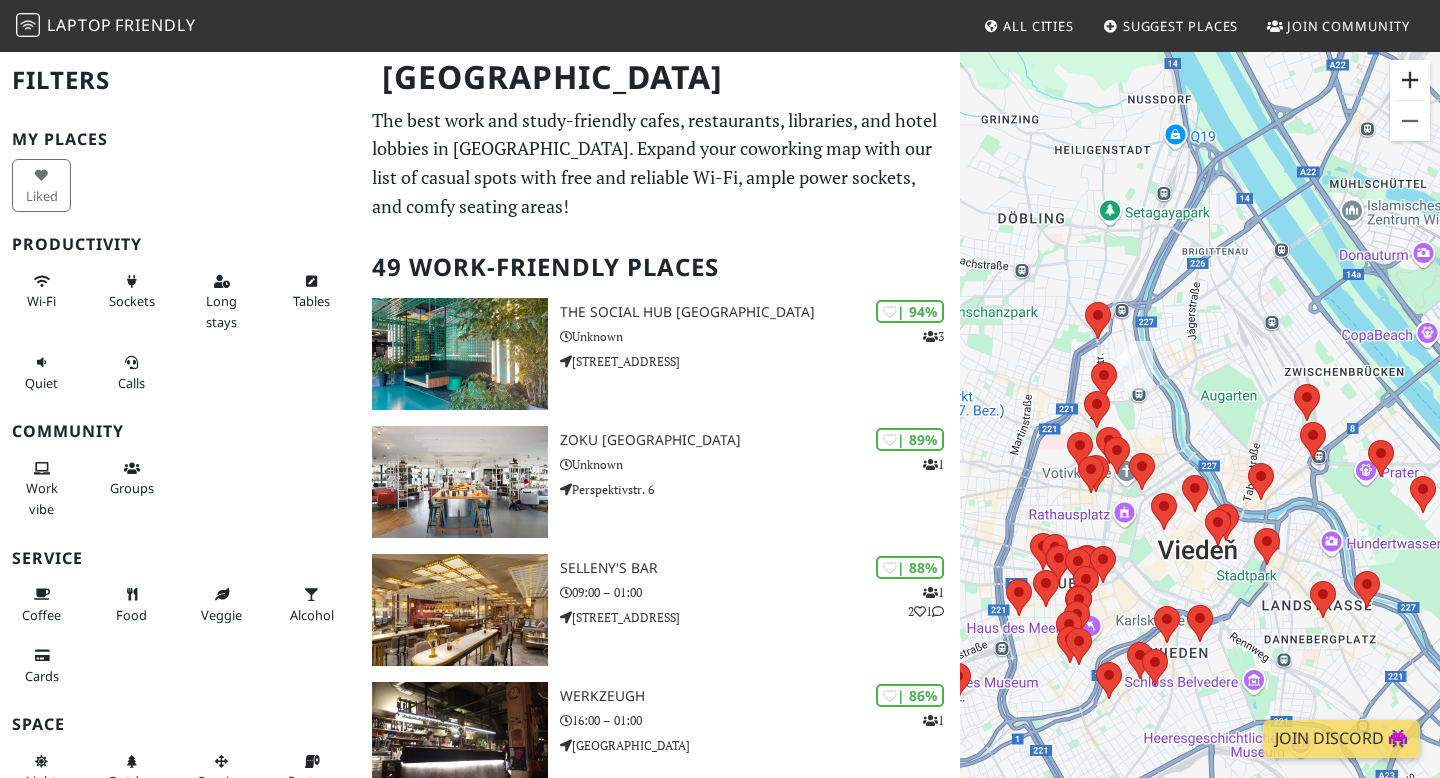 click at bounding box center (1410, 80) 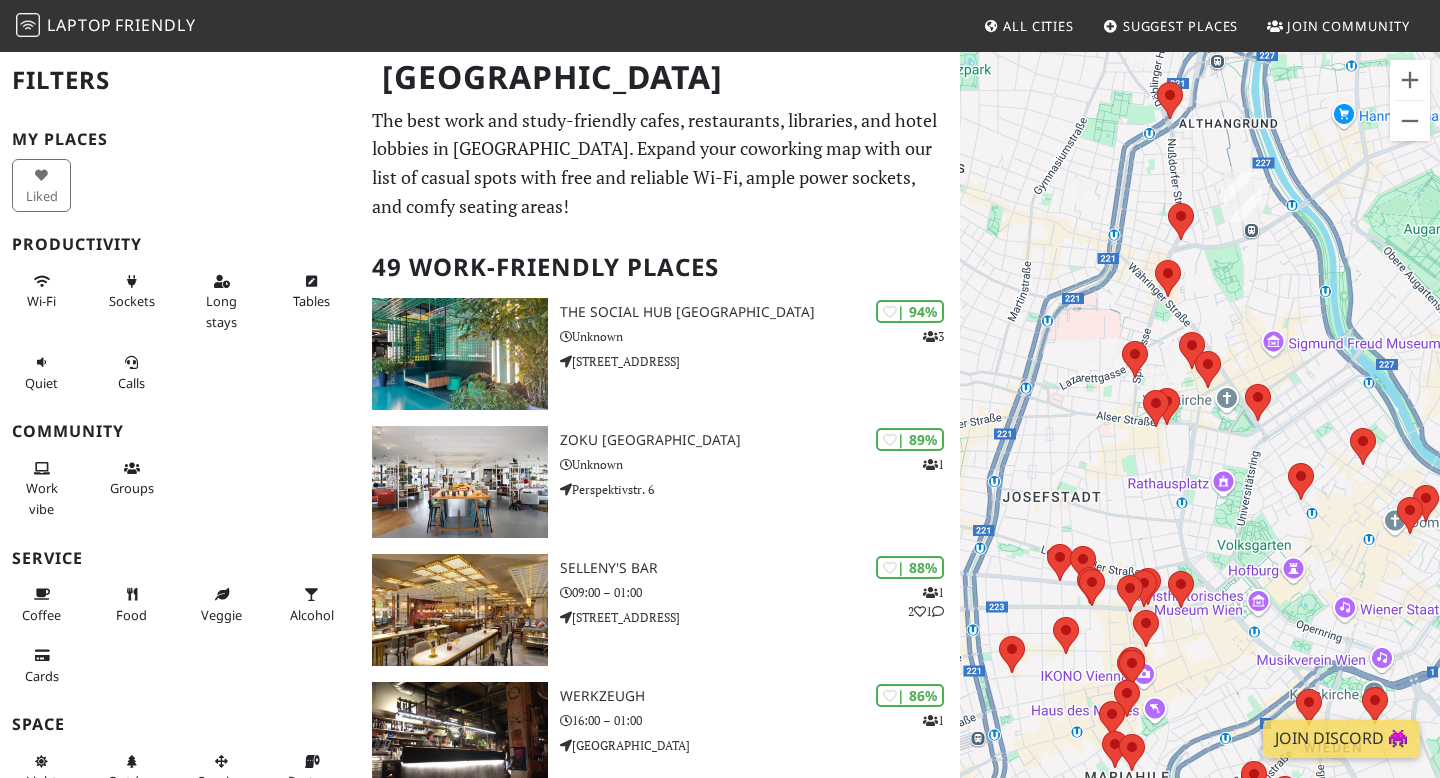 drag, startPoint x: 1231, startPoint y: 314, endPoint x: 1385, endPoint y: 217, distance: 182.00275 